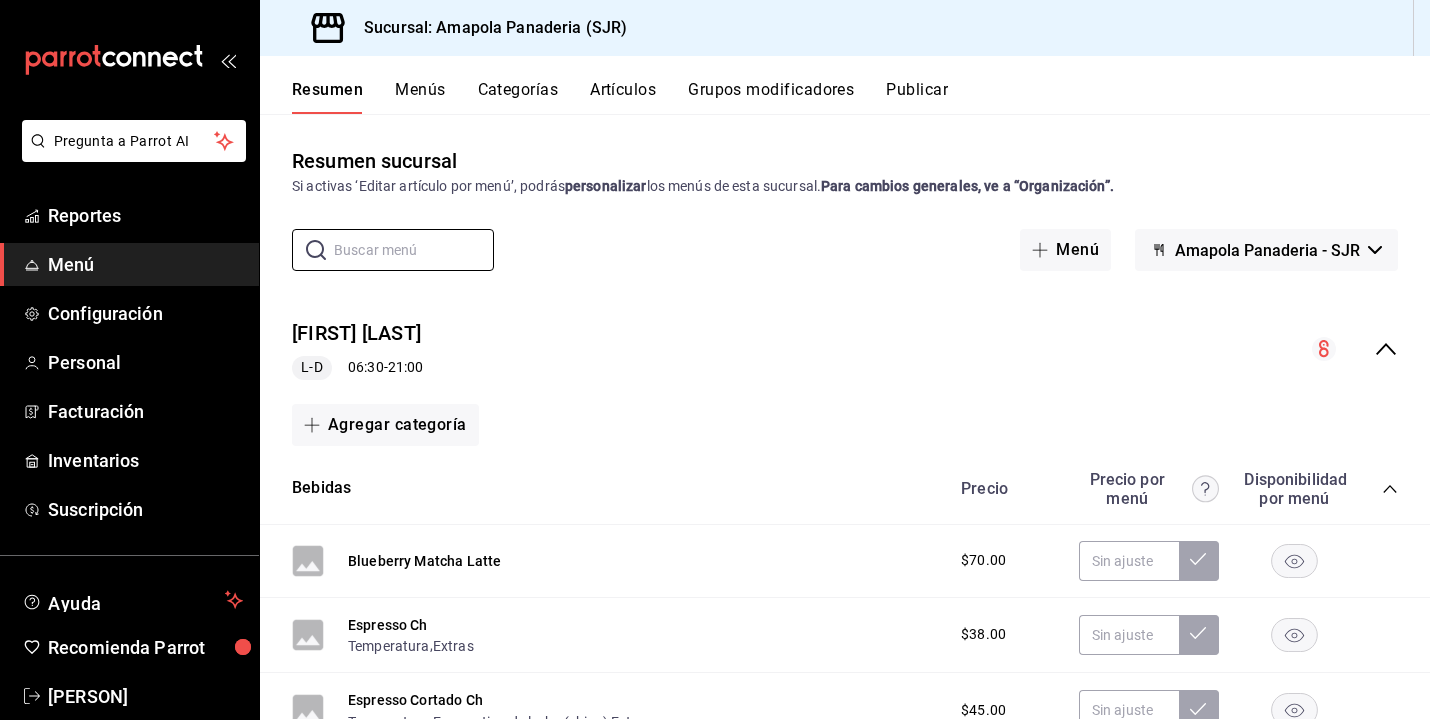 scroll, scrollTop: 0, scrollLeft: 0, axis: both 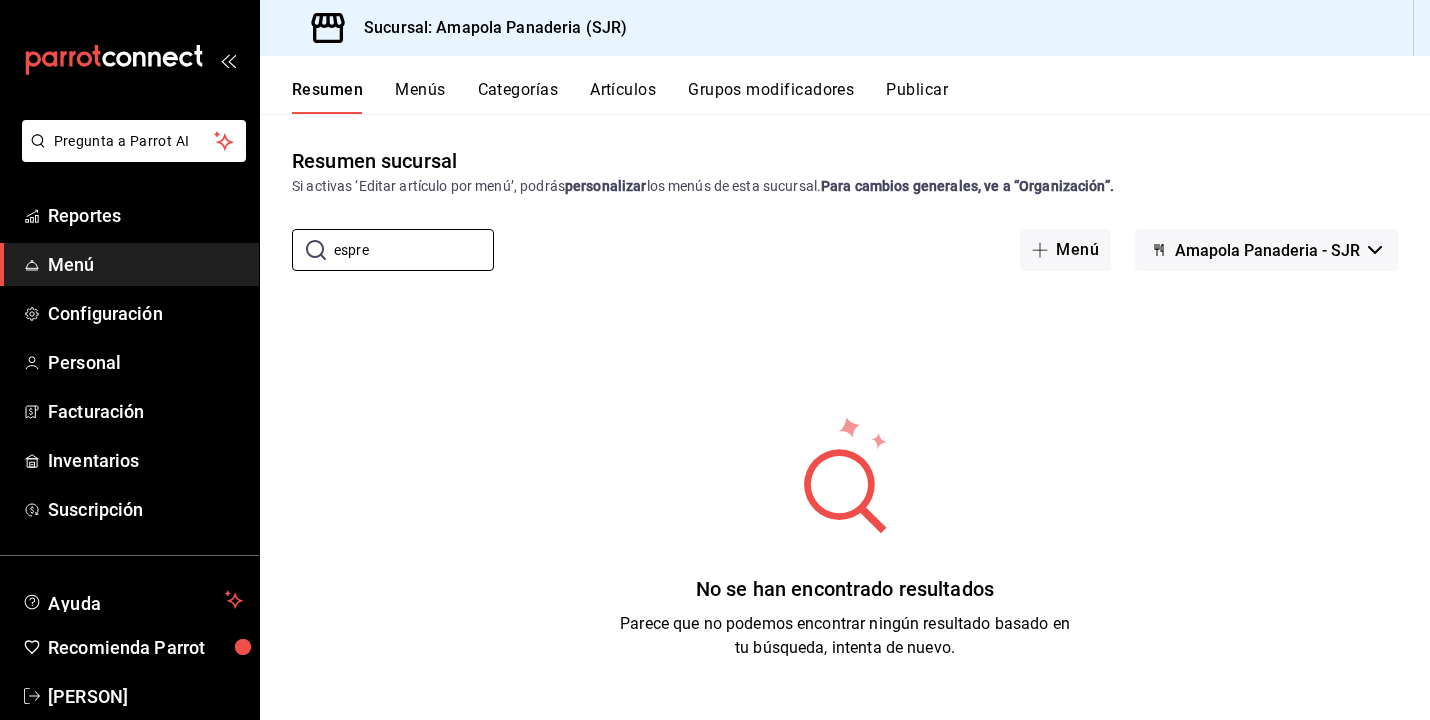 type on "espre" 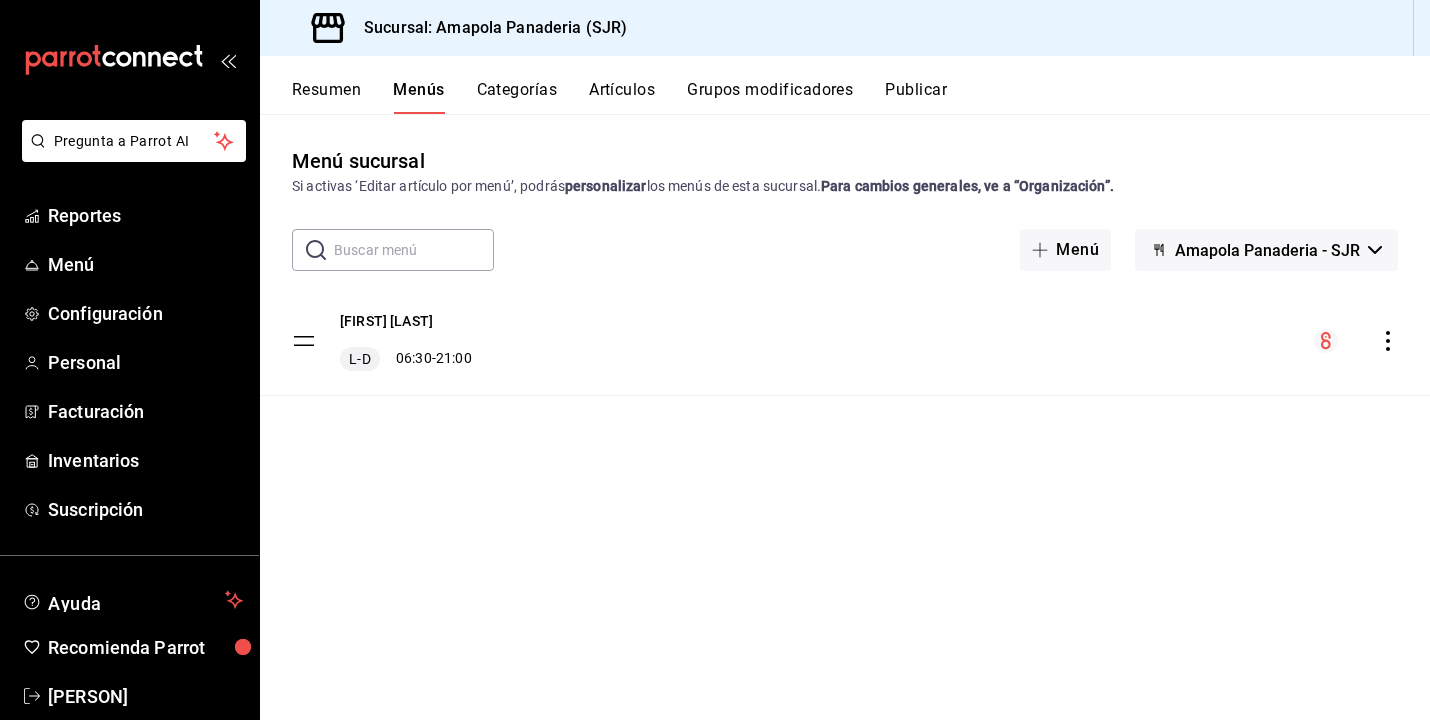 click on "Resumen" at bounding box center (326, 97) 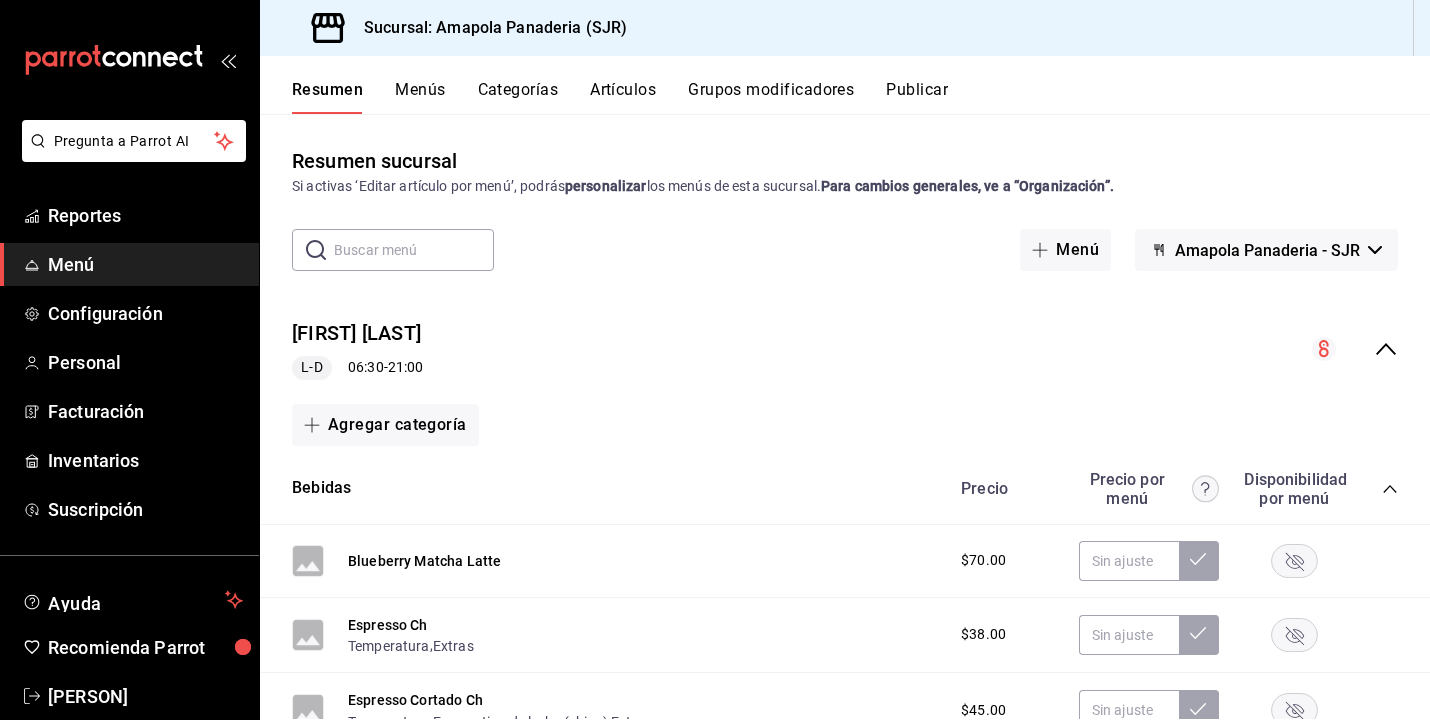 click on "Artículos" at bounding box center (623, 97) 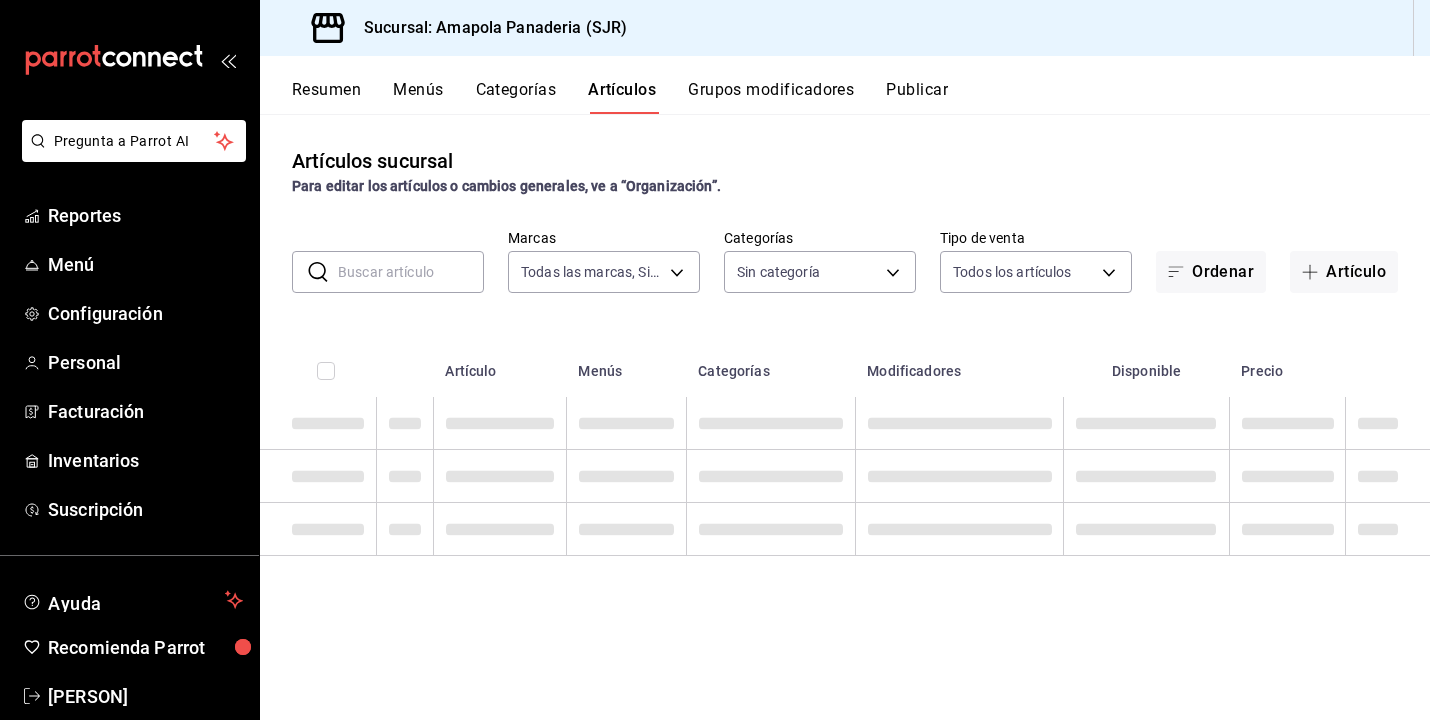 type on "fd167ea7-7224-4c5b-ac26-e03c65ddd71c" 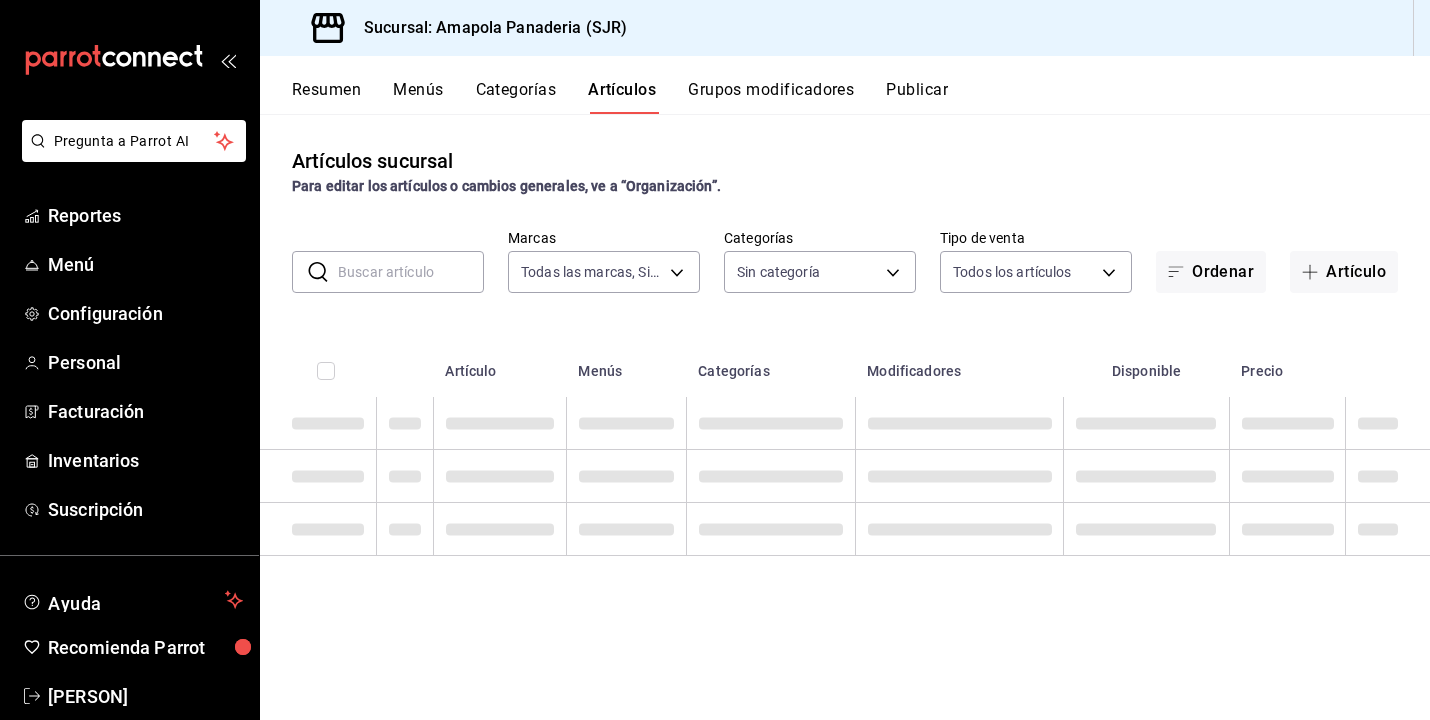 type on "ac31a8d4-025f-41b4-ba04-54bf76937bf8,34f4e928-a9cc-4c3e-8621-91ef47076e68,fafb4b09-70c1-4e37-ad6f-2887cfb9c425,c7c8987a-fc87-4729-9a6f-b14388d74847,2afd7bd3-b3f5-4dc4-bb24-d9b039189022,93fa1520-1528-4865-83e1-ae0a9395ed62,c699c0ae-9f5c-40c3-b59a-c4b7cc3c097a,c756feec-b40a-4a63-9bd6-242aa9923203,879c2b56-0e34-47fd-b4a1-68a8f3d61abf,b7aa1f0d-4aa7-4ac5-ab08-e2f25ffa2cf6,1559432f-633f-4a7e-853e-56569307baf3,e4cac529-314e-455d-b5e6-bf188ad43d14,4a5b31d4-3751-4cf4-b847-734848cee975" 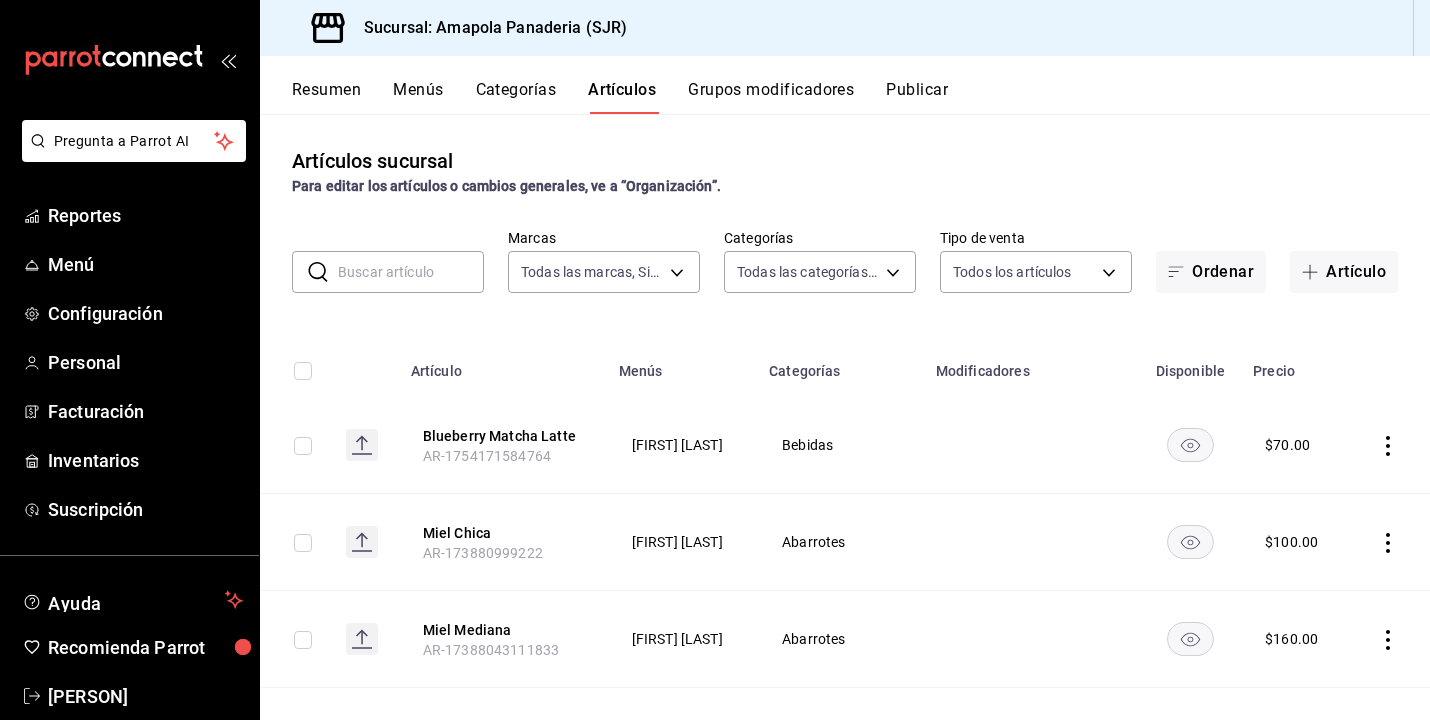 click at bounding box center [411, 272] 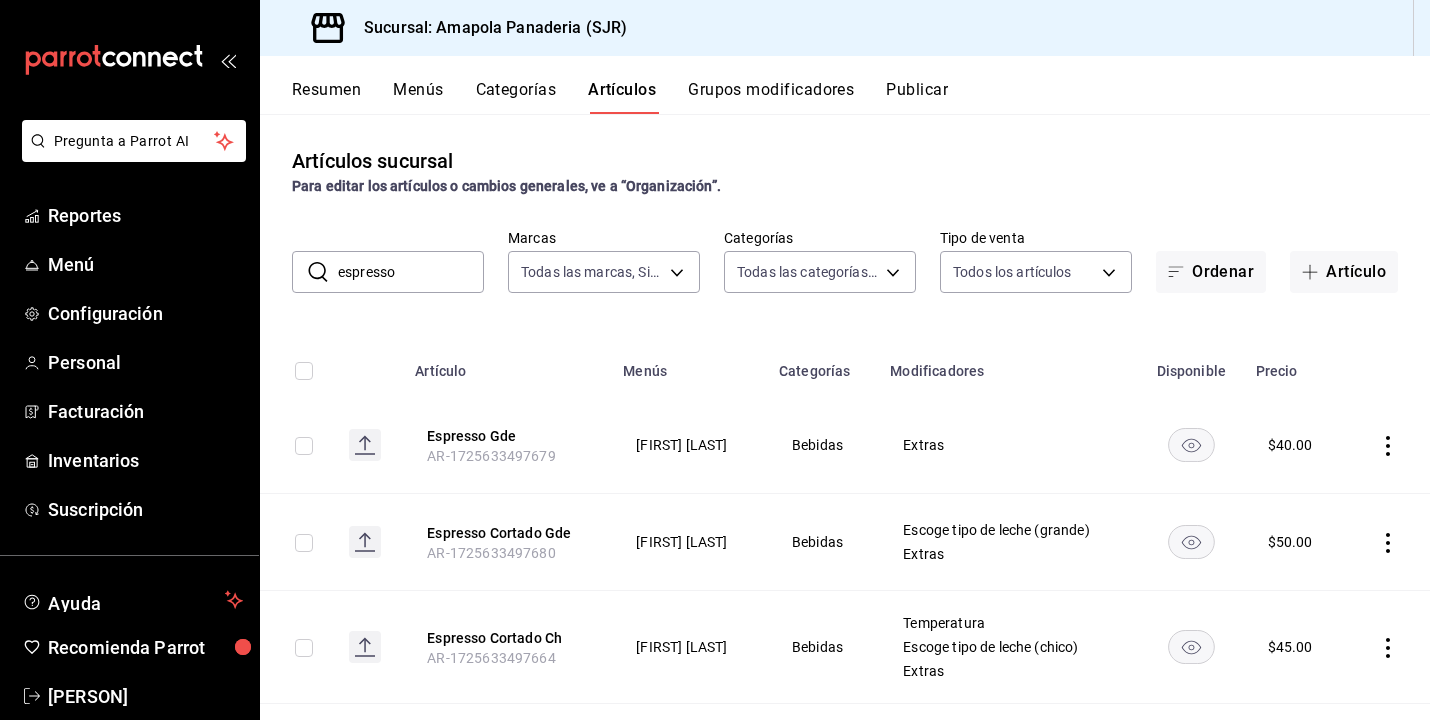 type on "espresso" 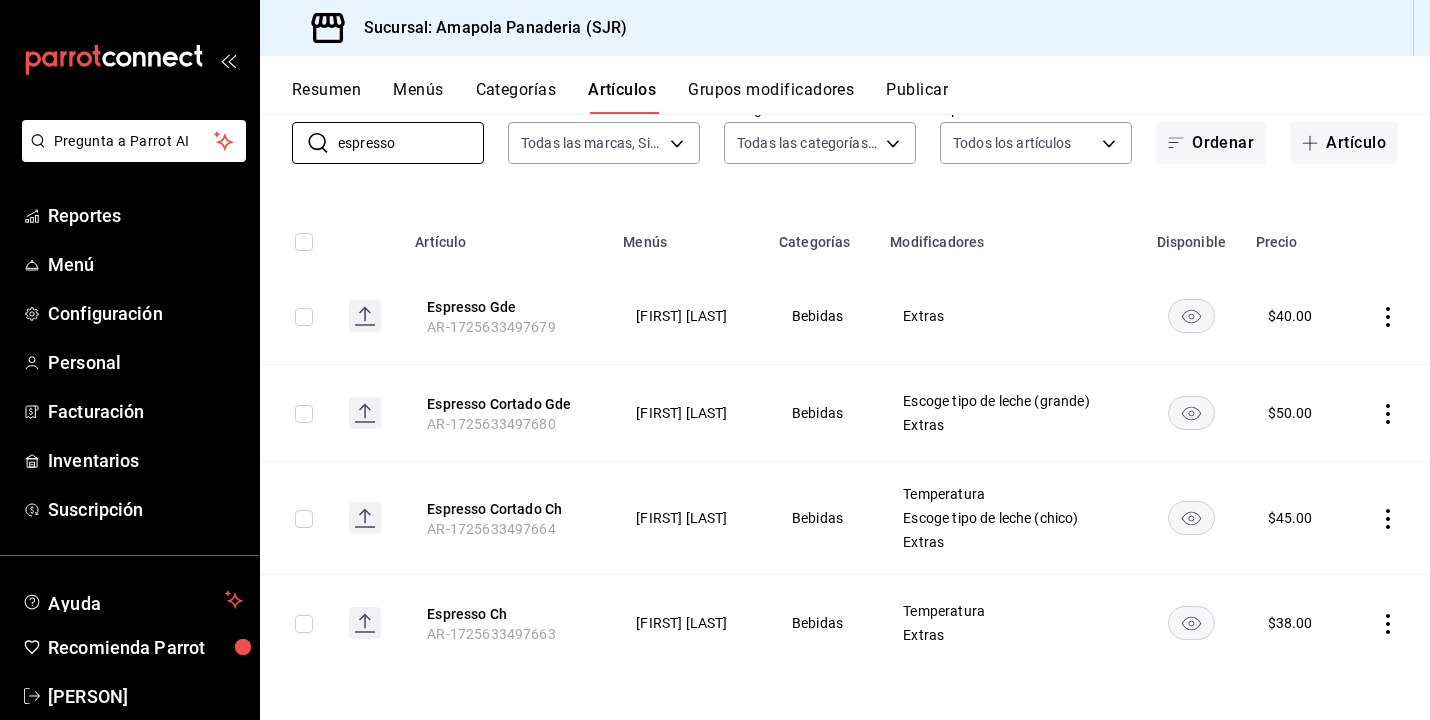 scroll, scrollTop: 129, scrollLeft: 0, axis: vertical 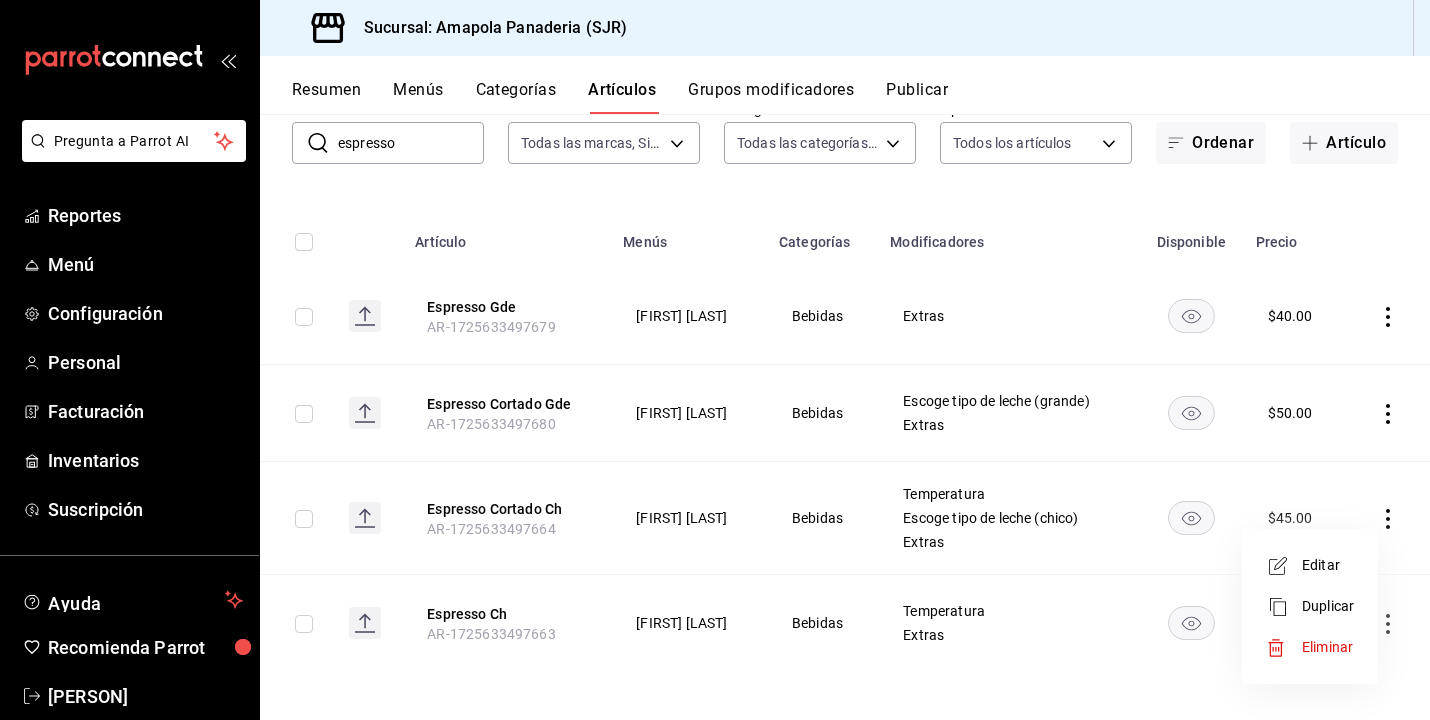 click on "Editar" at bounding box center (1328, 565) 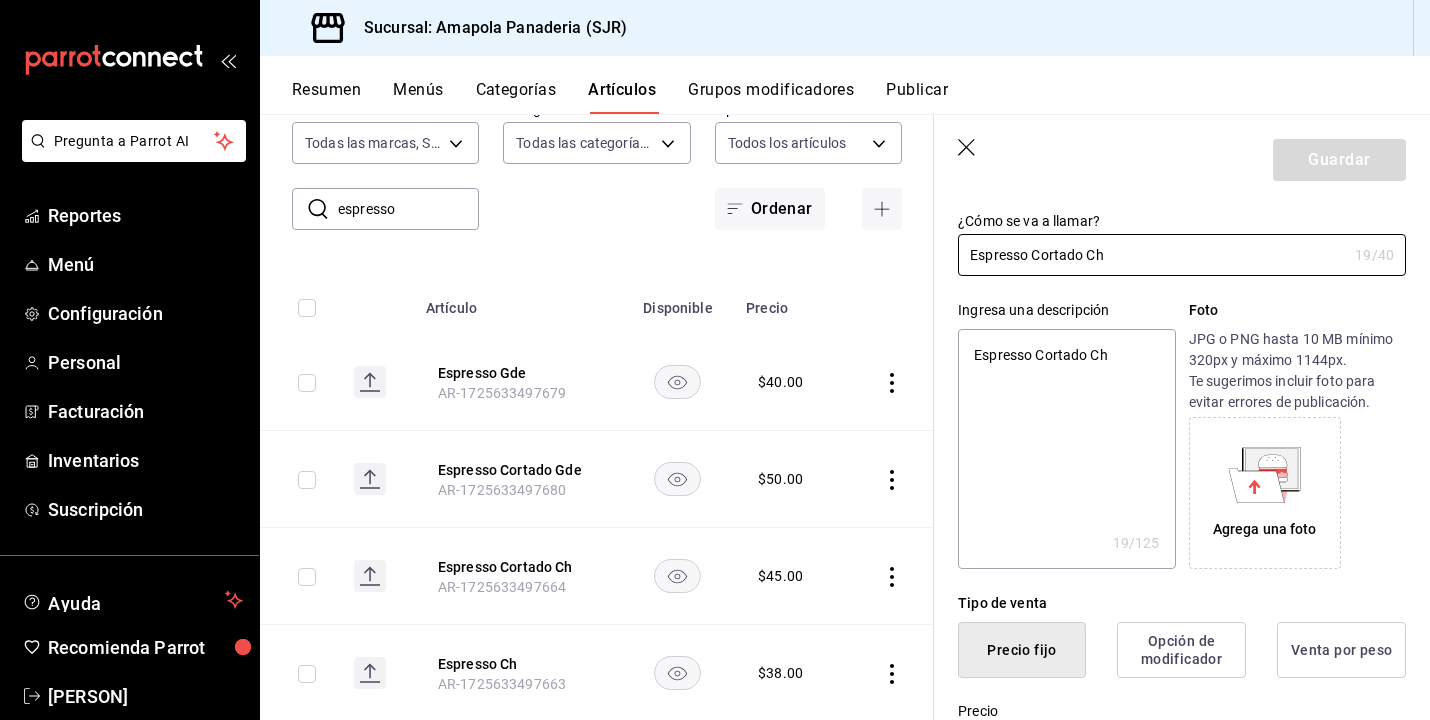 scroll, scrollTop: 94, scrollLeft: 0, axis: vertical 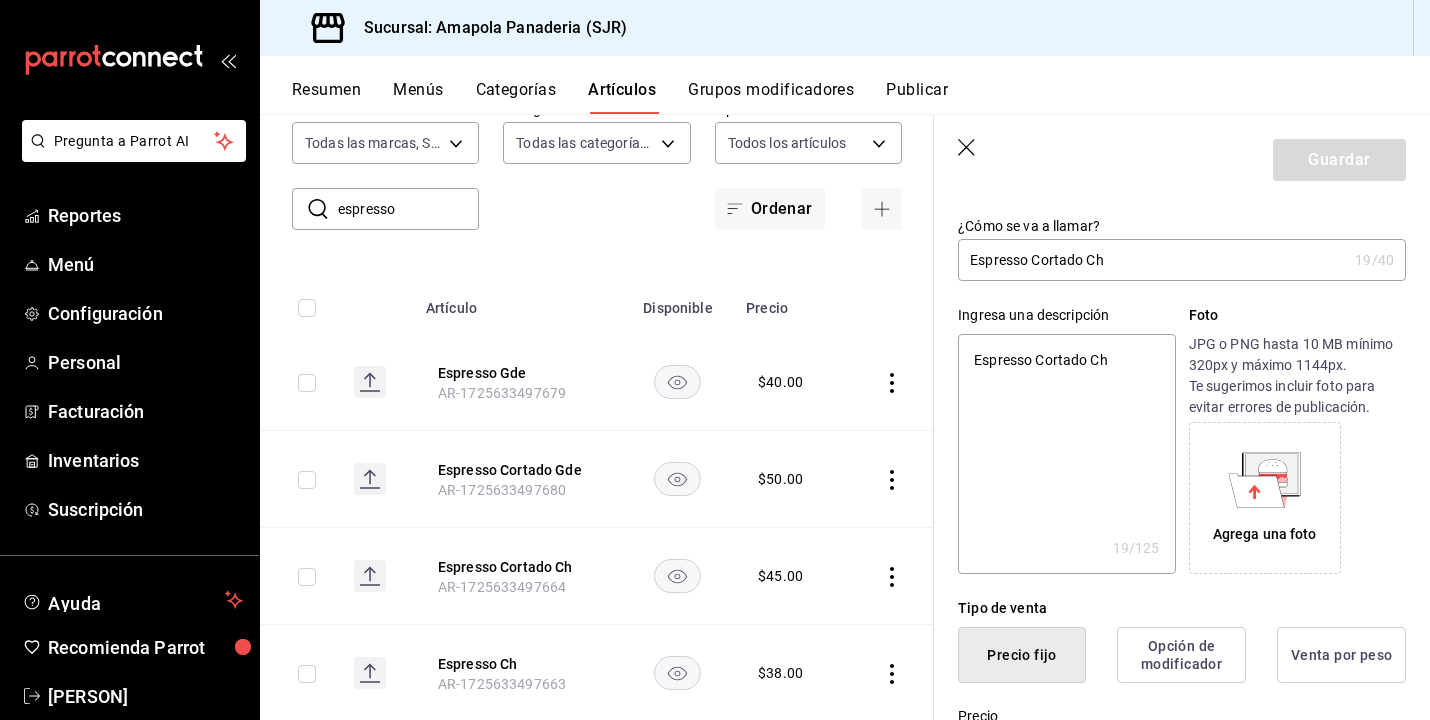 click on "Guardar" at bounding box center [1182, 156] 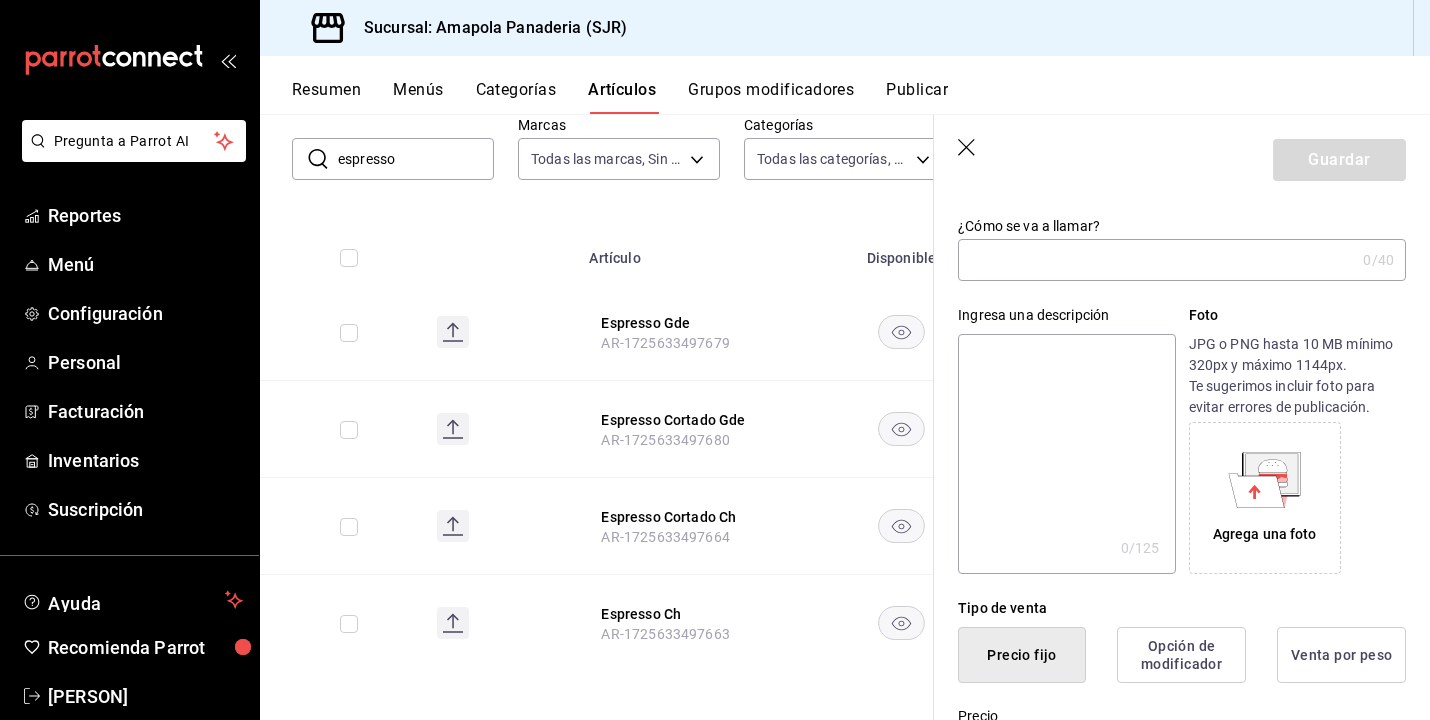 scroll, scrollTop: 0, scrollLeft: 0, axis: both 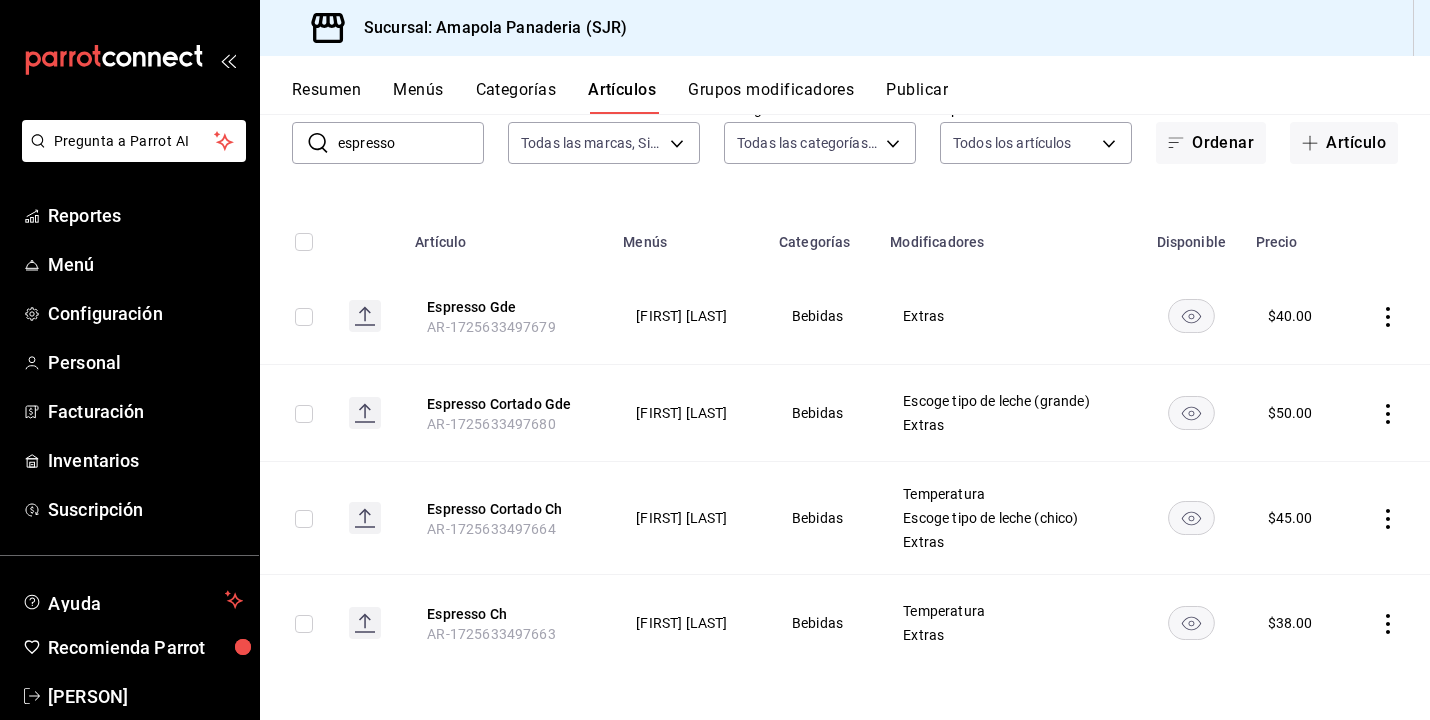 click 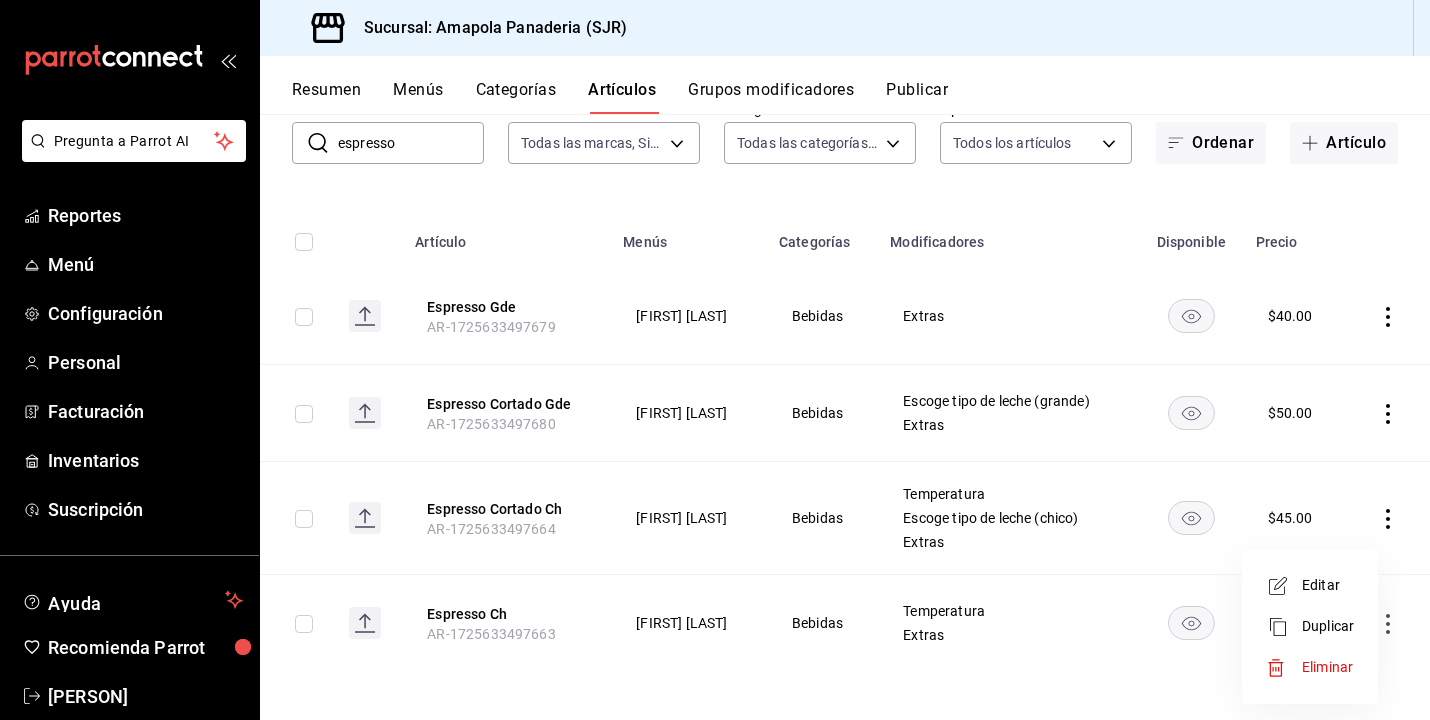click on "Editar" at bounding box center (1328, 585) 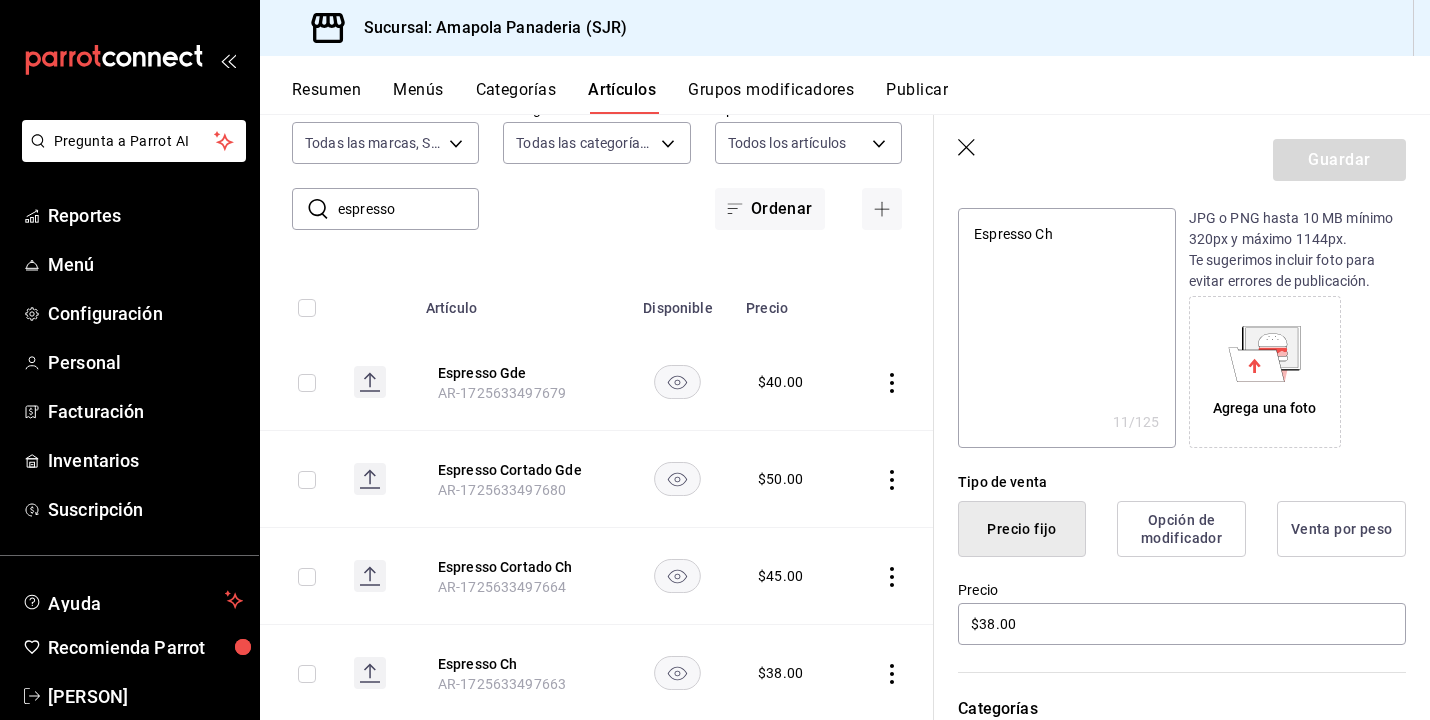 scroll, scrollTop: 221, scrollLeft: 0, axis: vertical 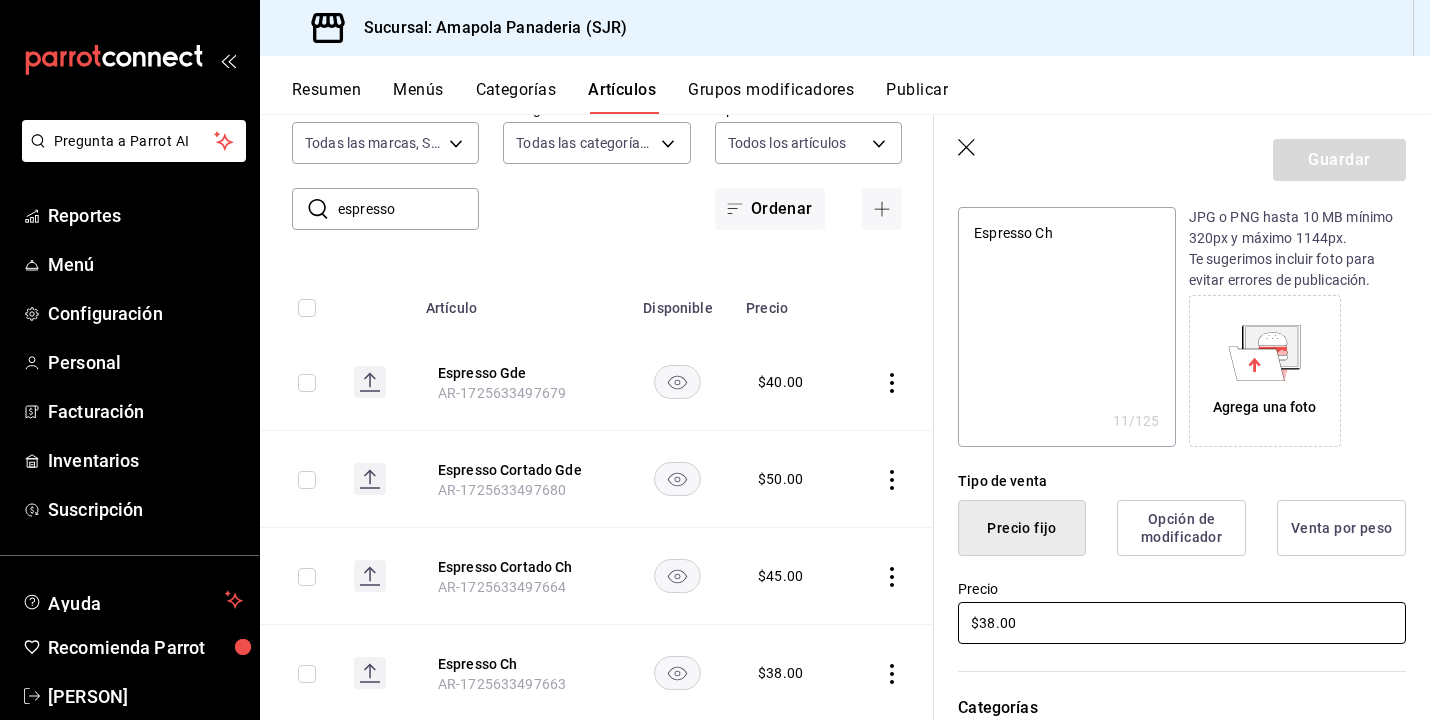 click on "$38.00" at bounding box center (1182, 623) 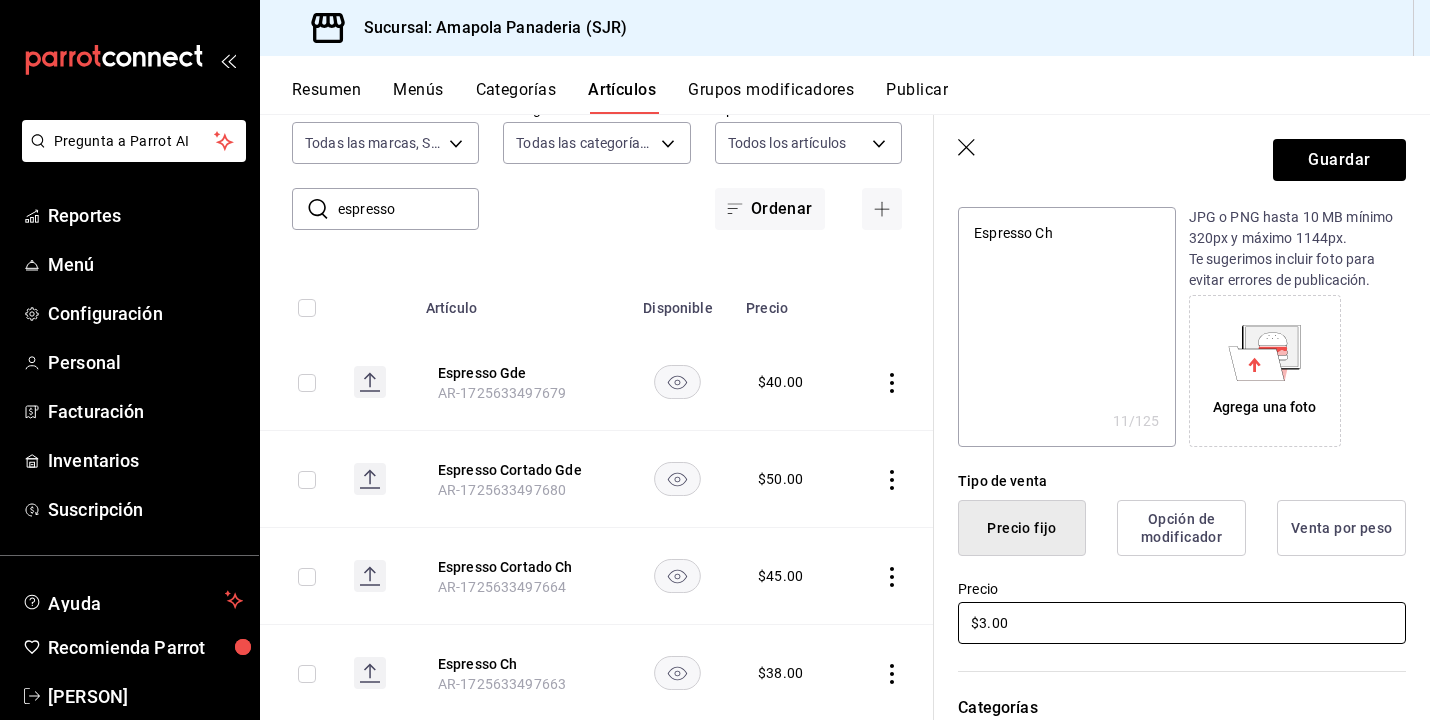 type on "x" 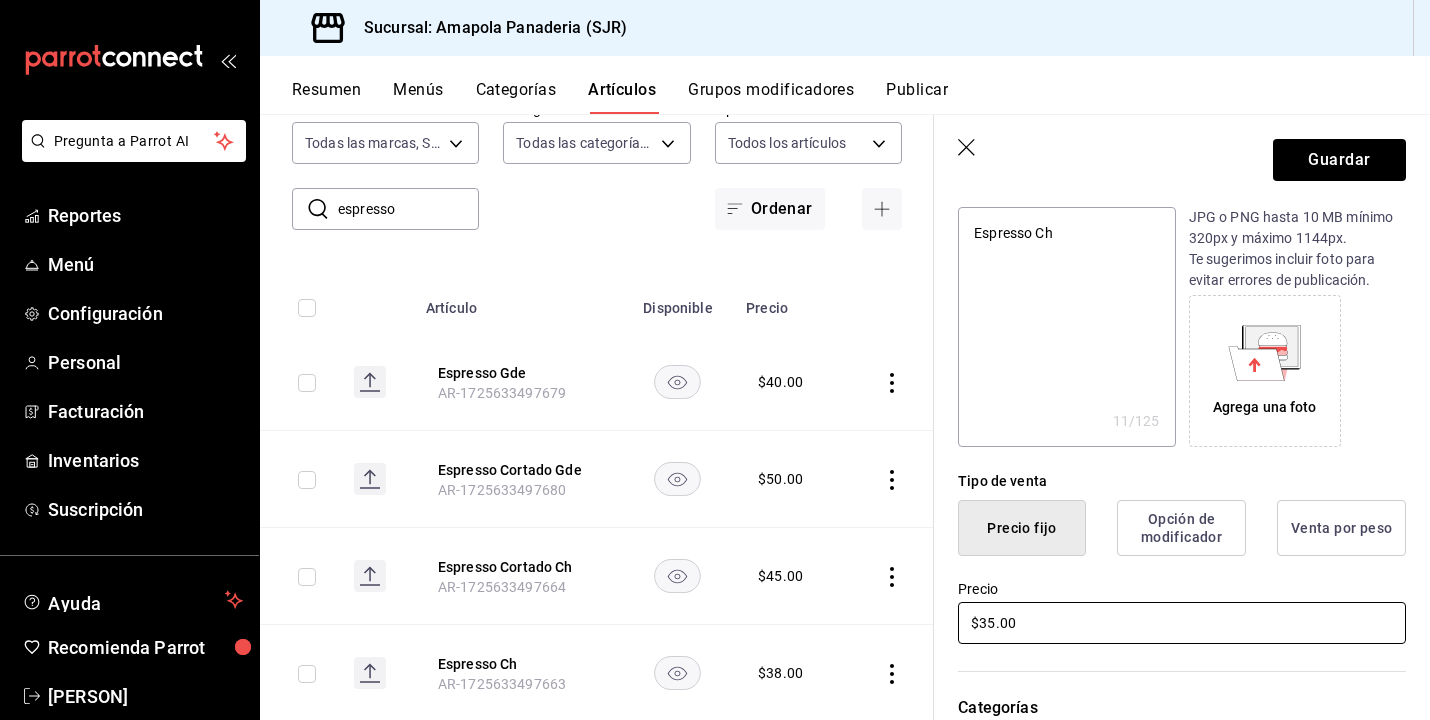 type on "x" 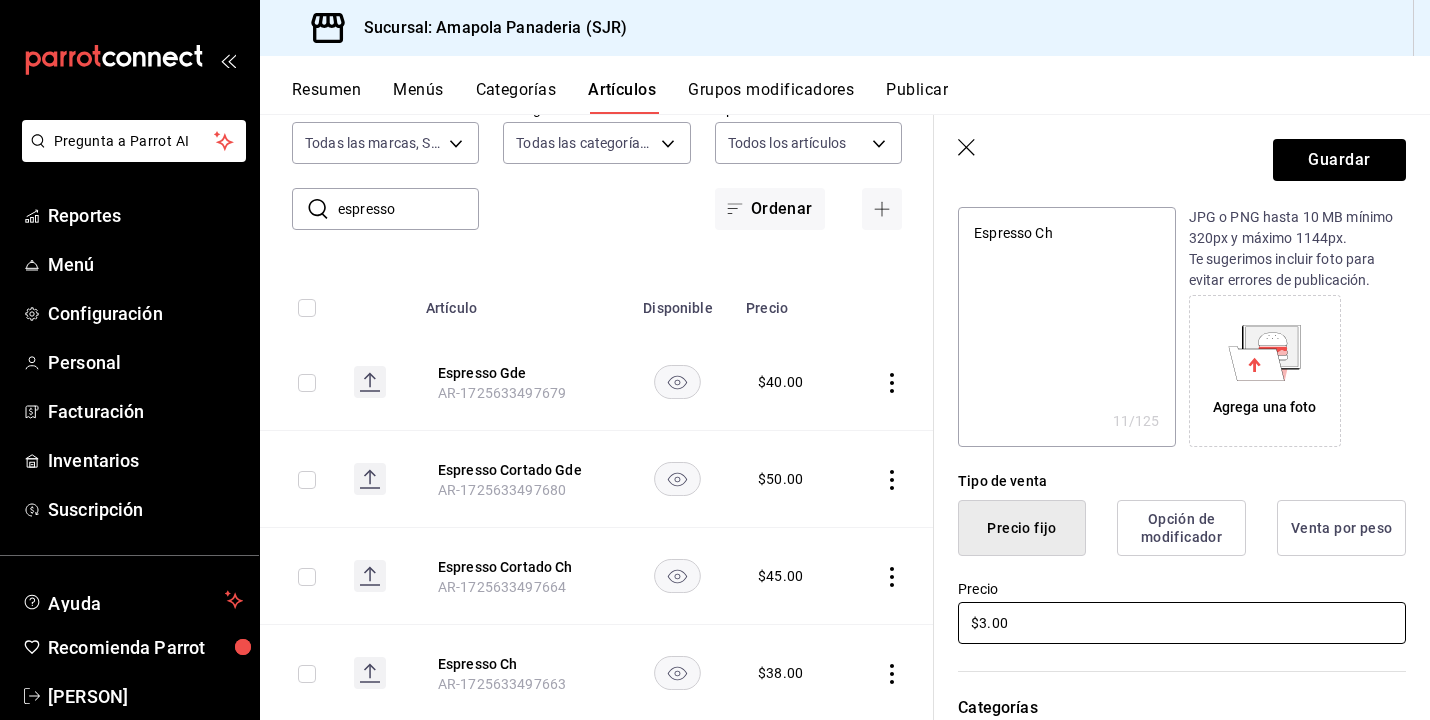 type on "x" 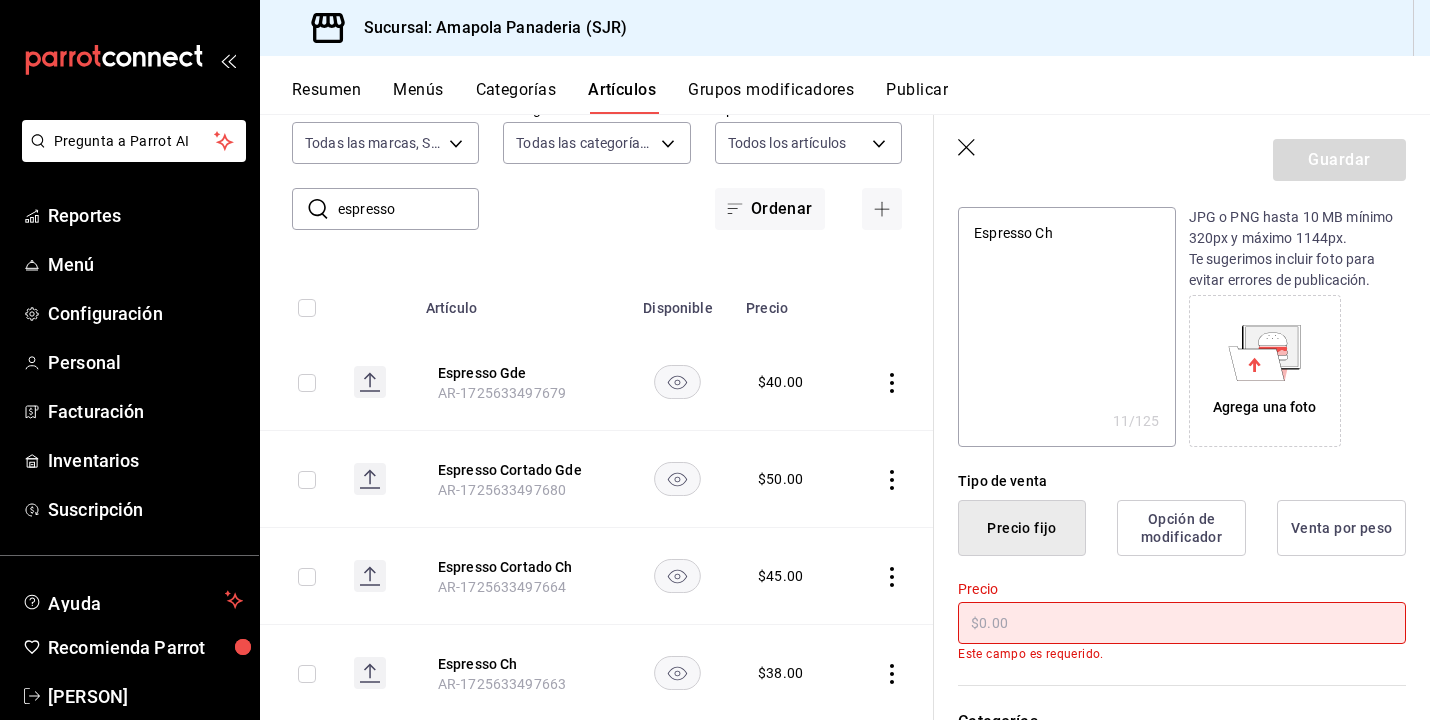 type on "x" 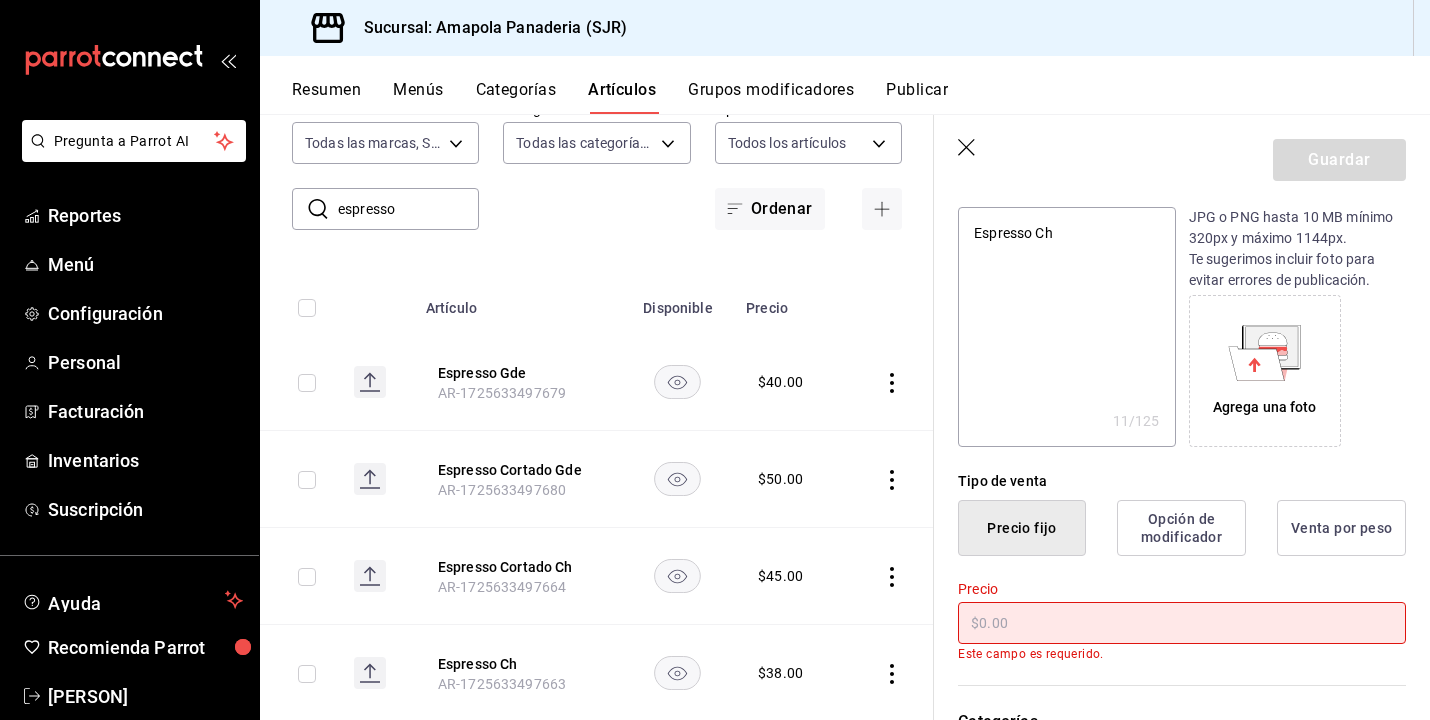 type on "$4.00" 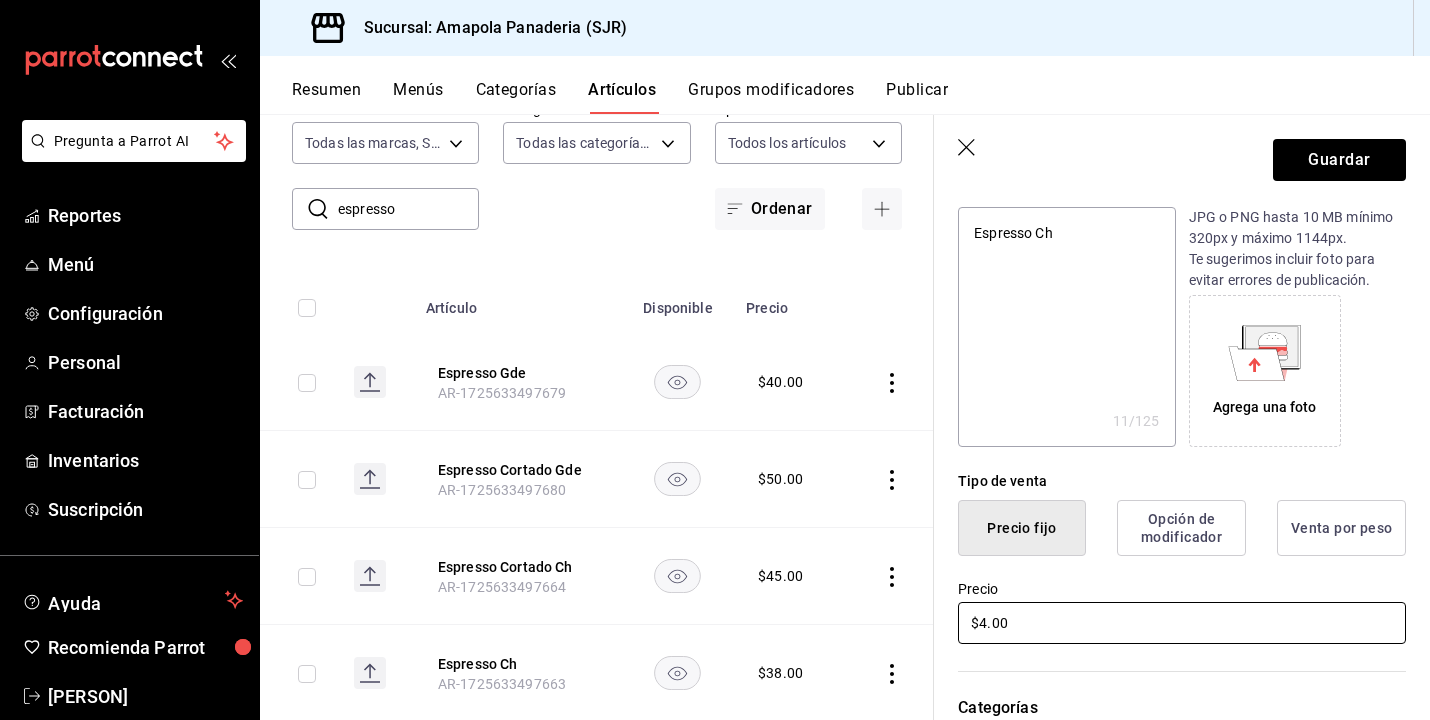 type on "x" 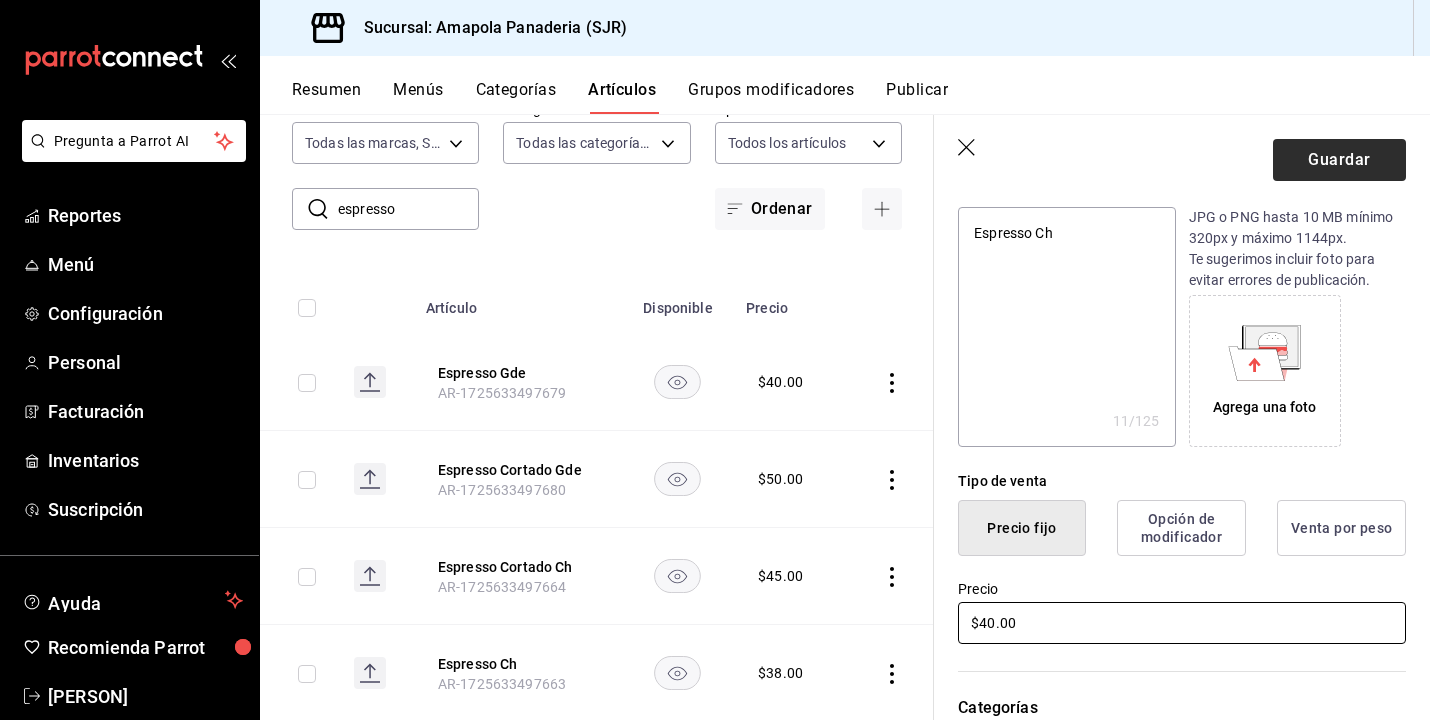 type on "$40.00" 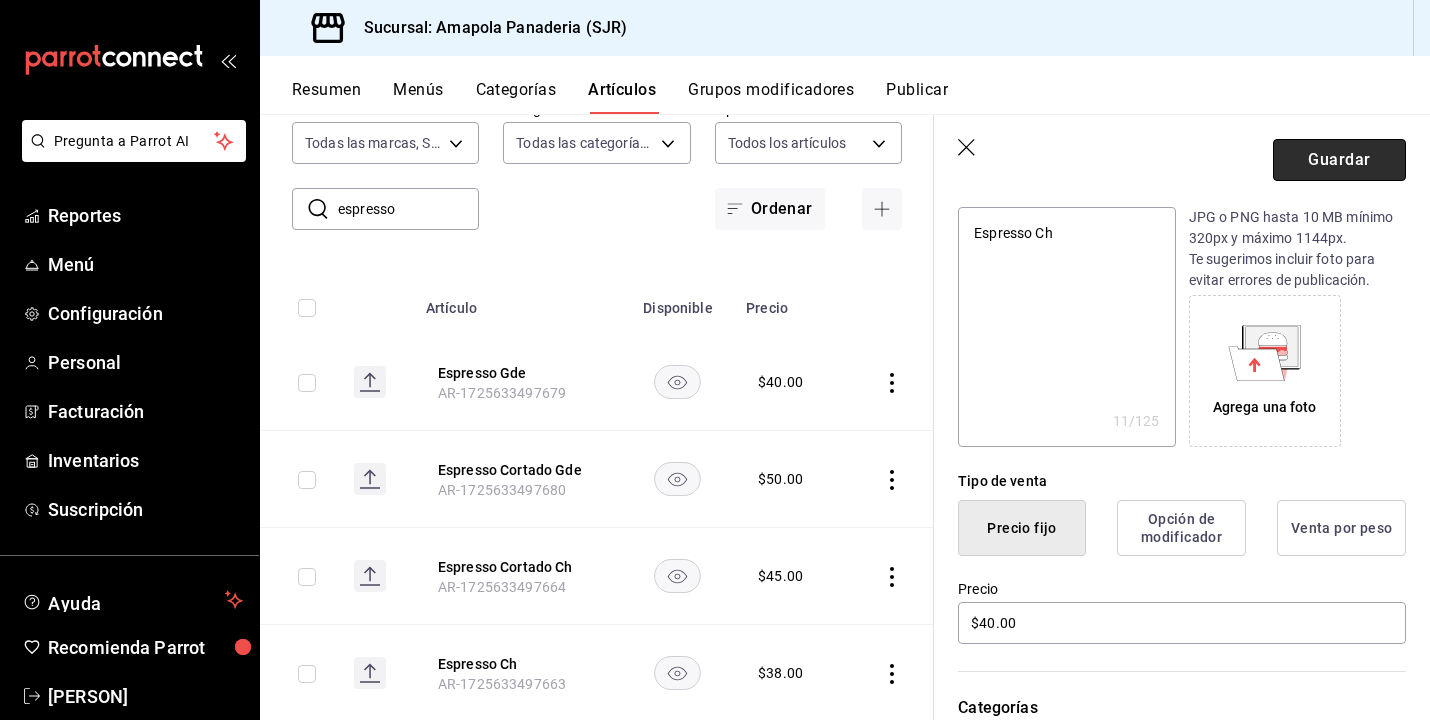 click on "Guardar" at bounding box center [1339, 160] 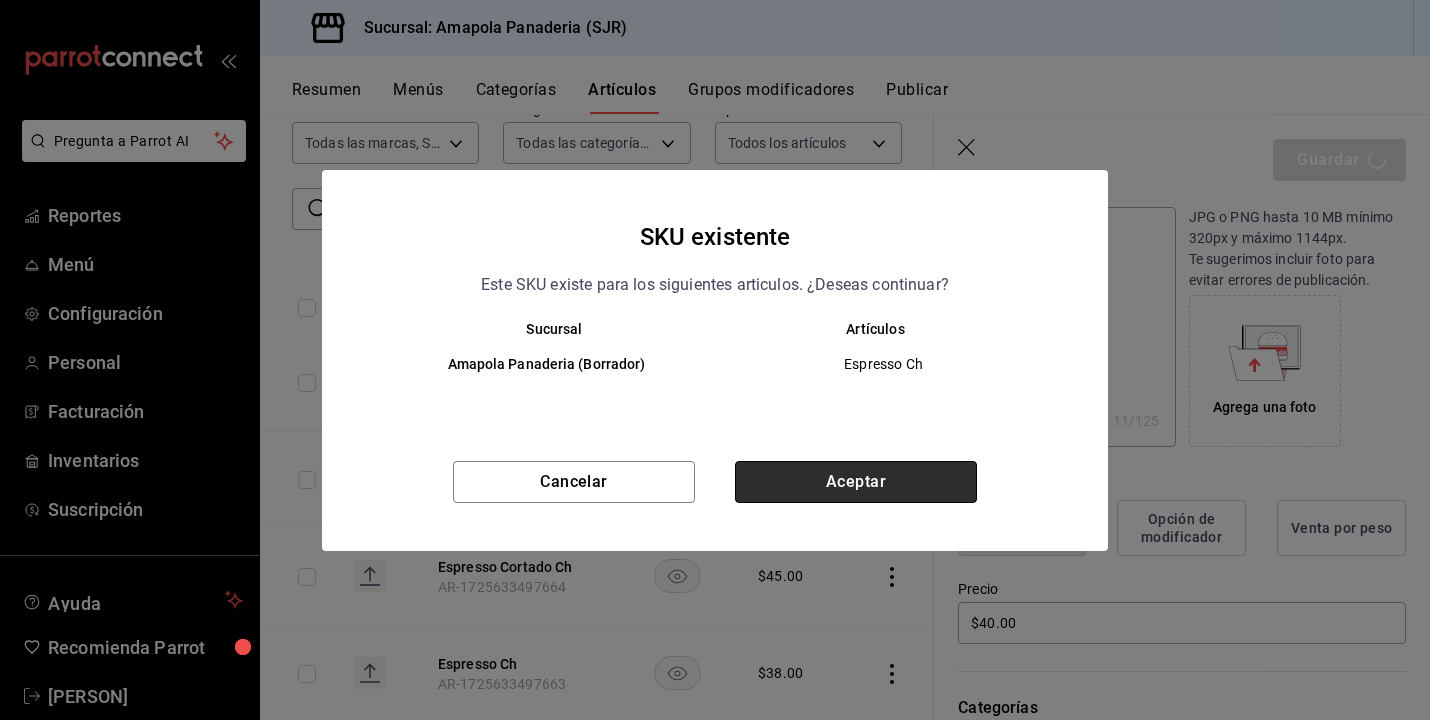 click on "Aceptar" at bounding box center (856, 482) 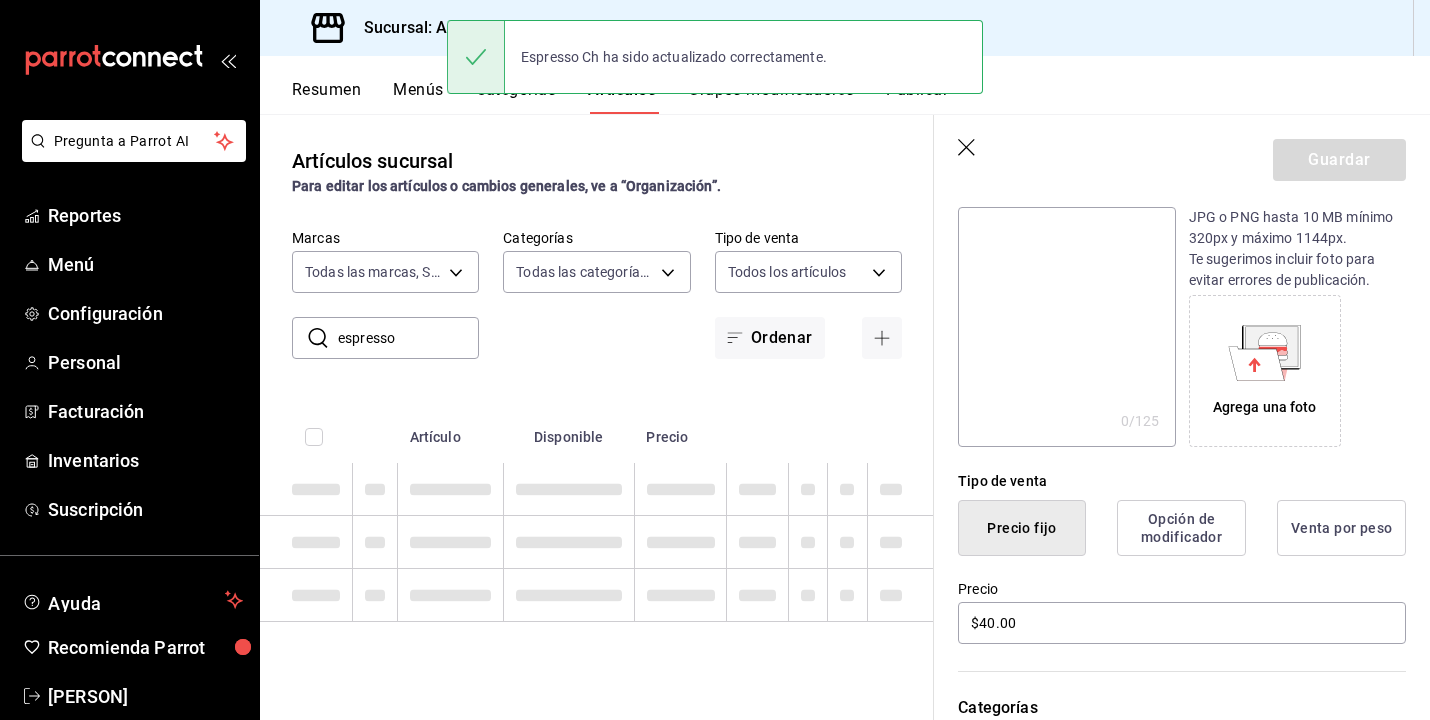 scroll, scrollTop: 0, scrollLeft: 0, axis: both 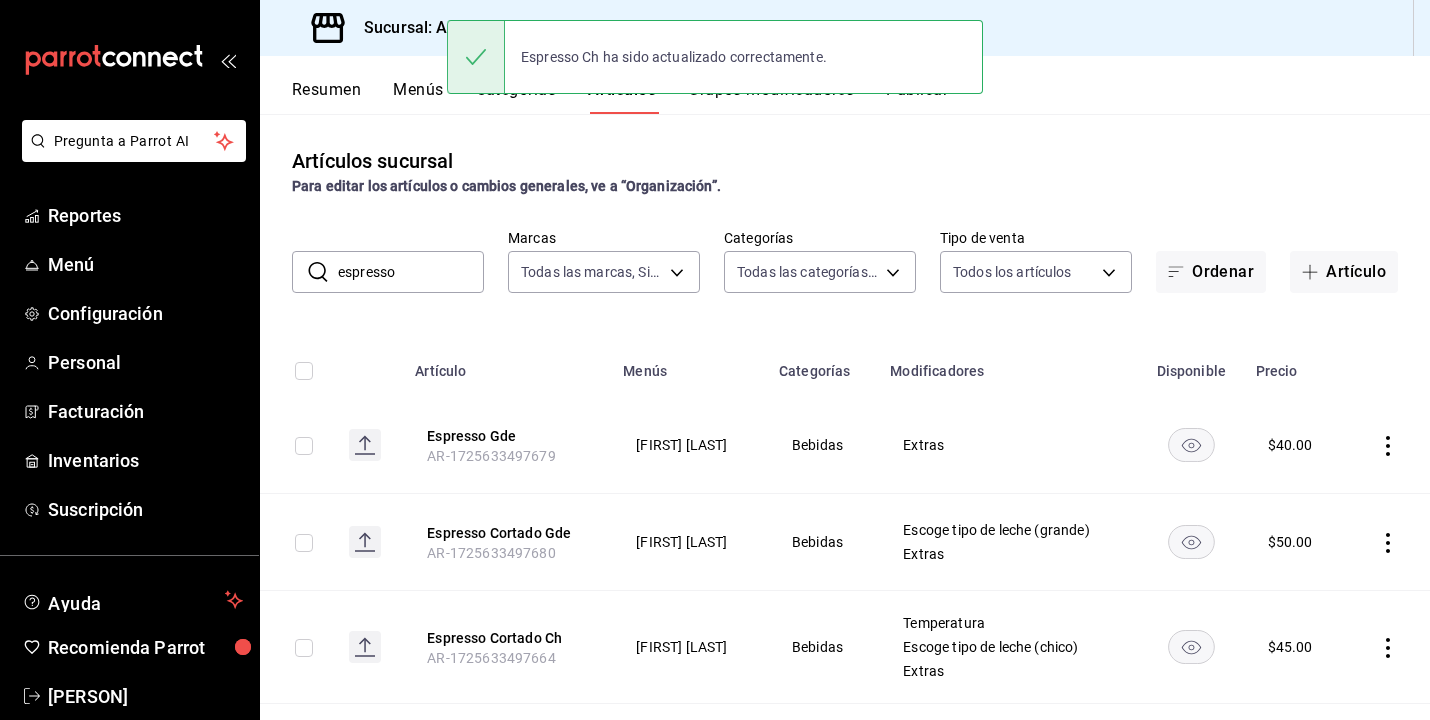 click 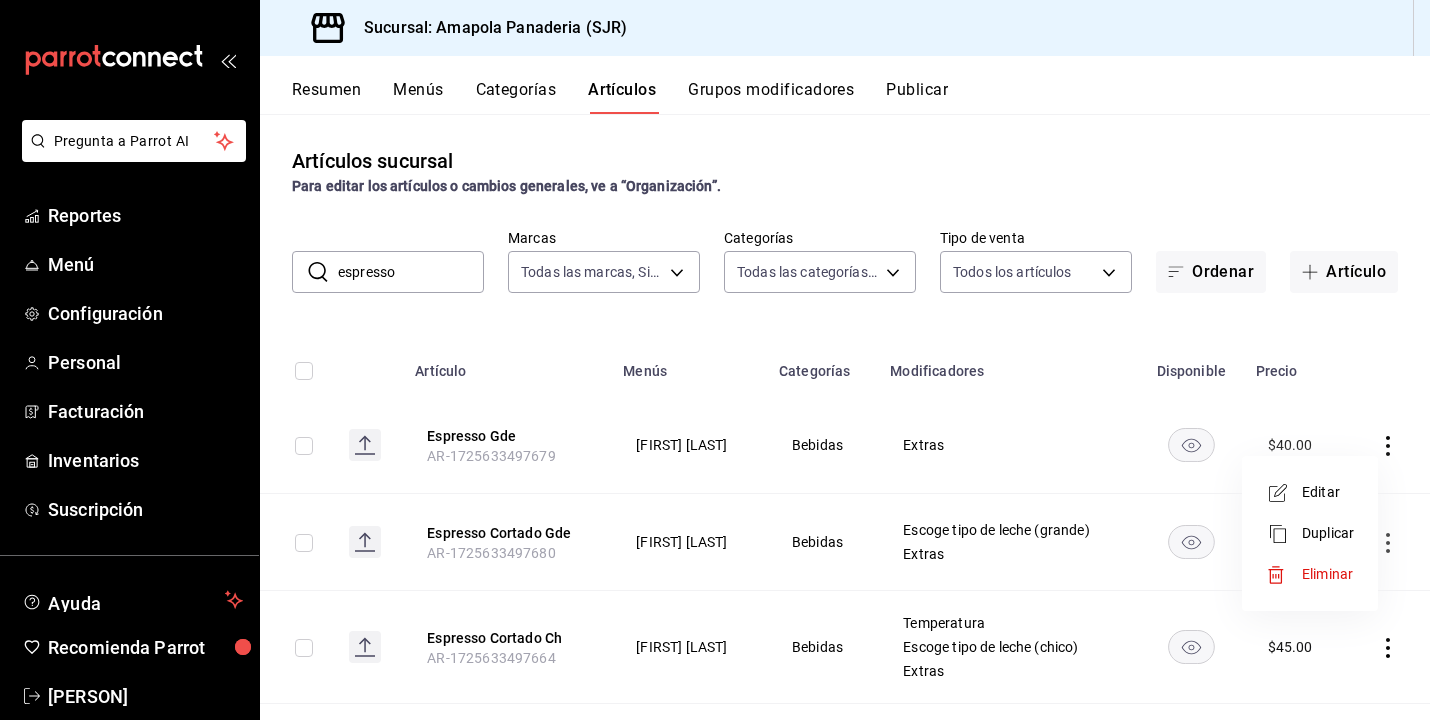 click on "Editar" at bounding box center [1328, 492] 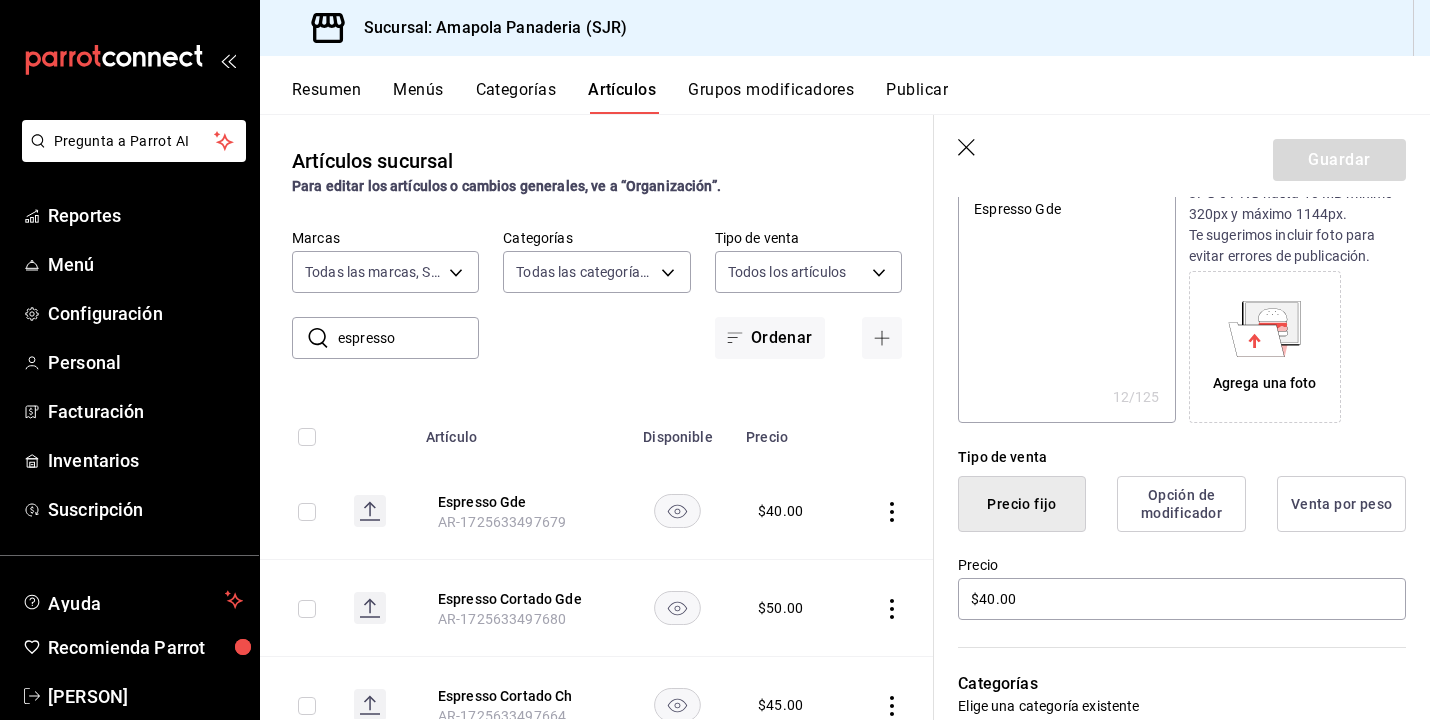 scroll, scrollTop: 309, scrollLeft: 0, axis: vertical 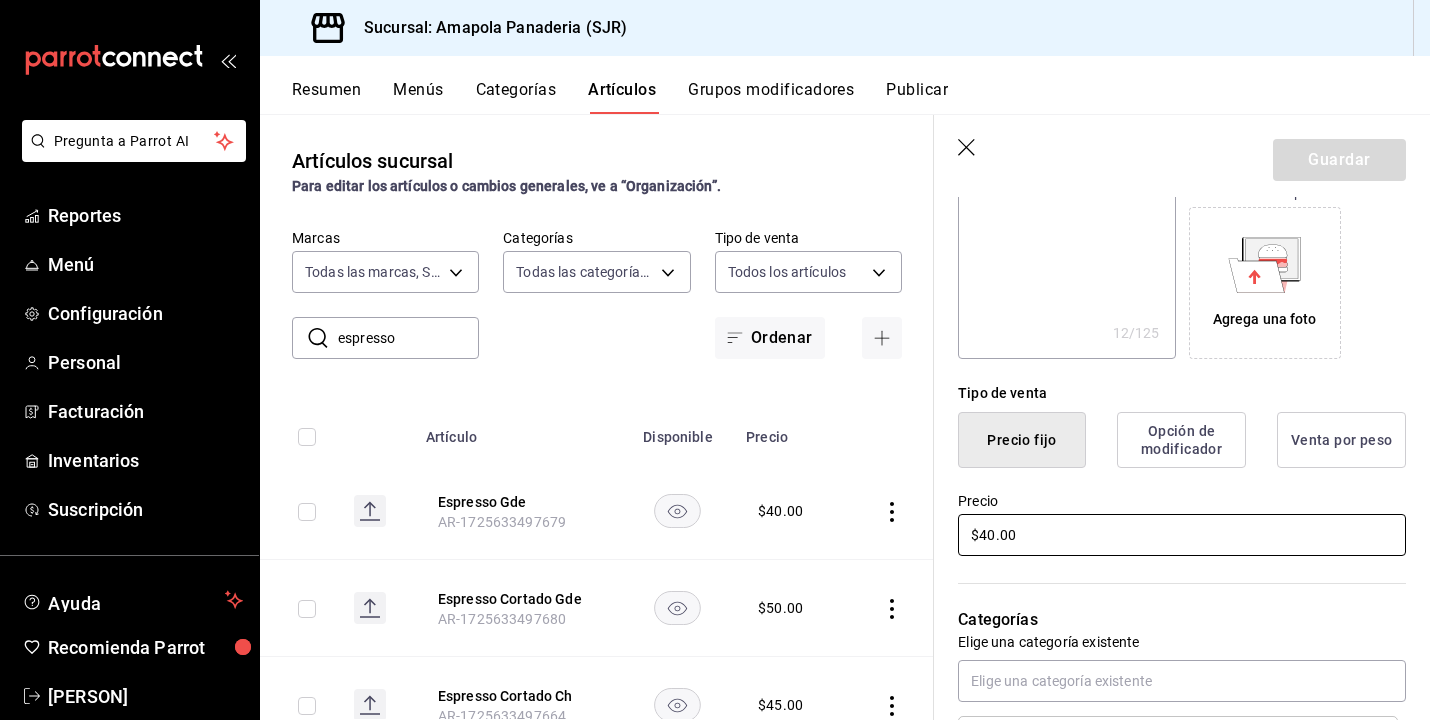 click on "$40.00" at bounding box center (1182, 535) 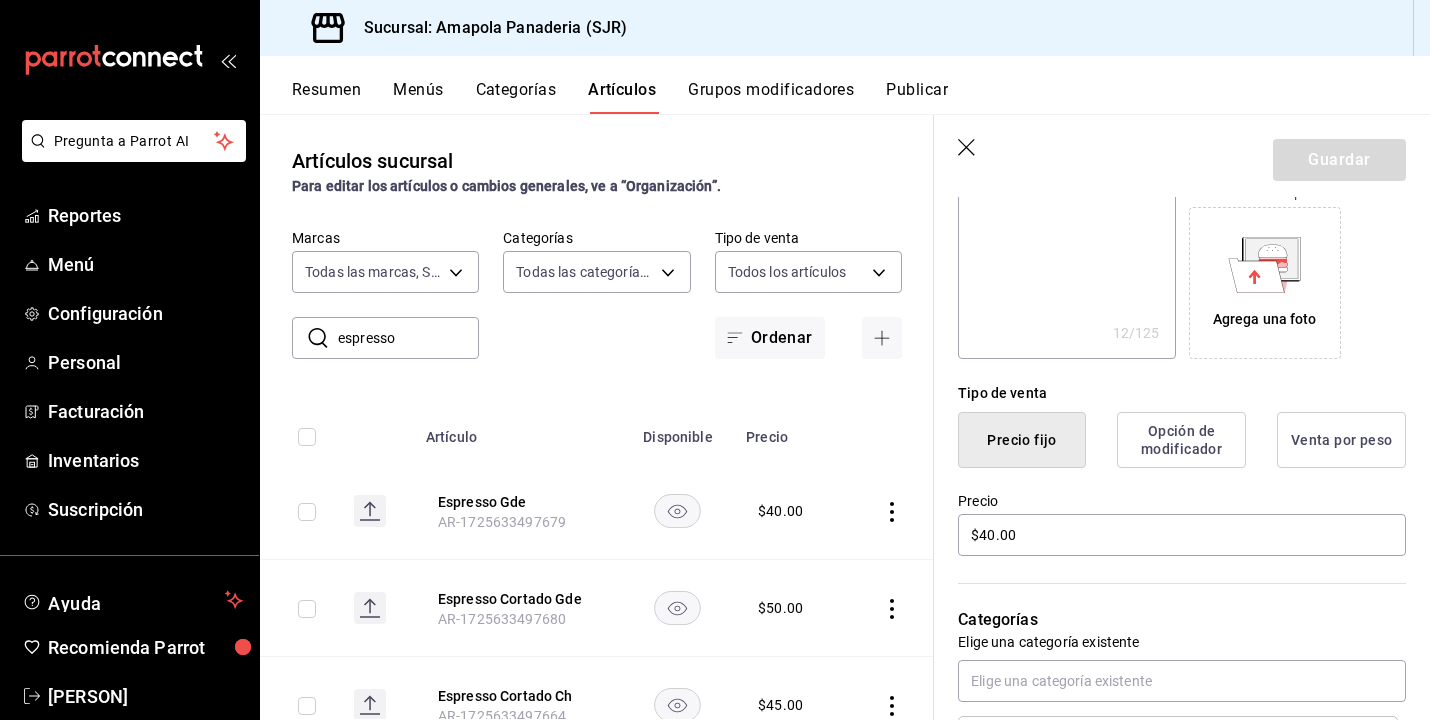 click 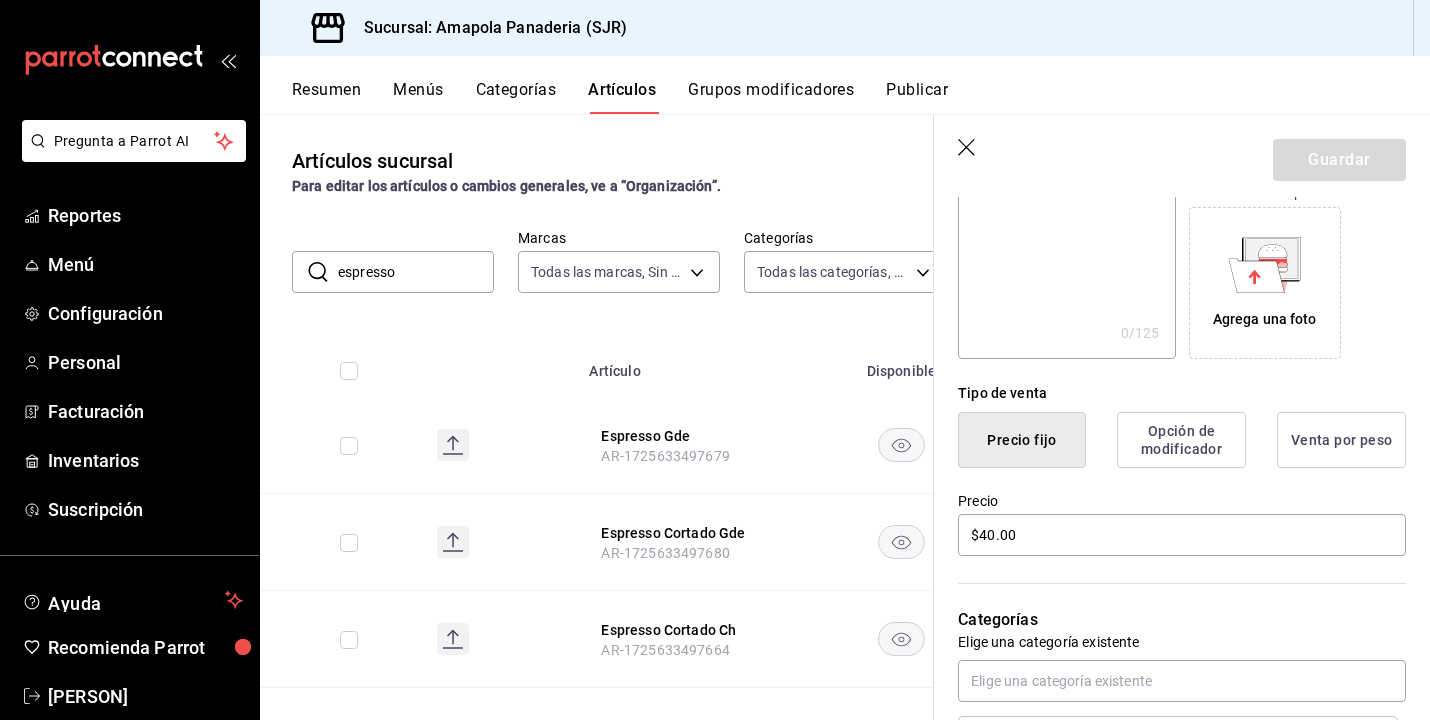 scroll, scrollTop: 0, scrollLeft: 0, axis: both 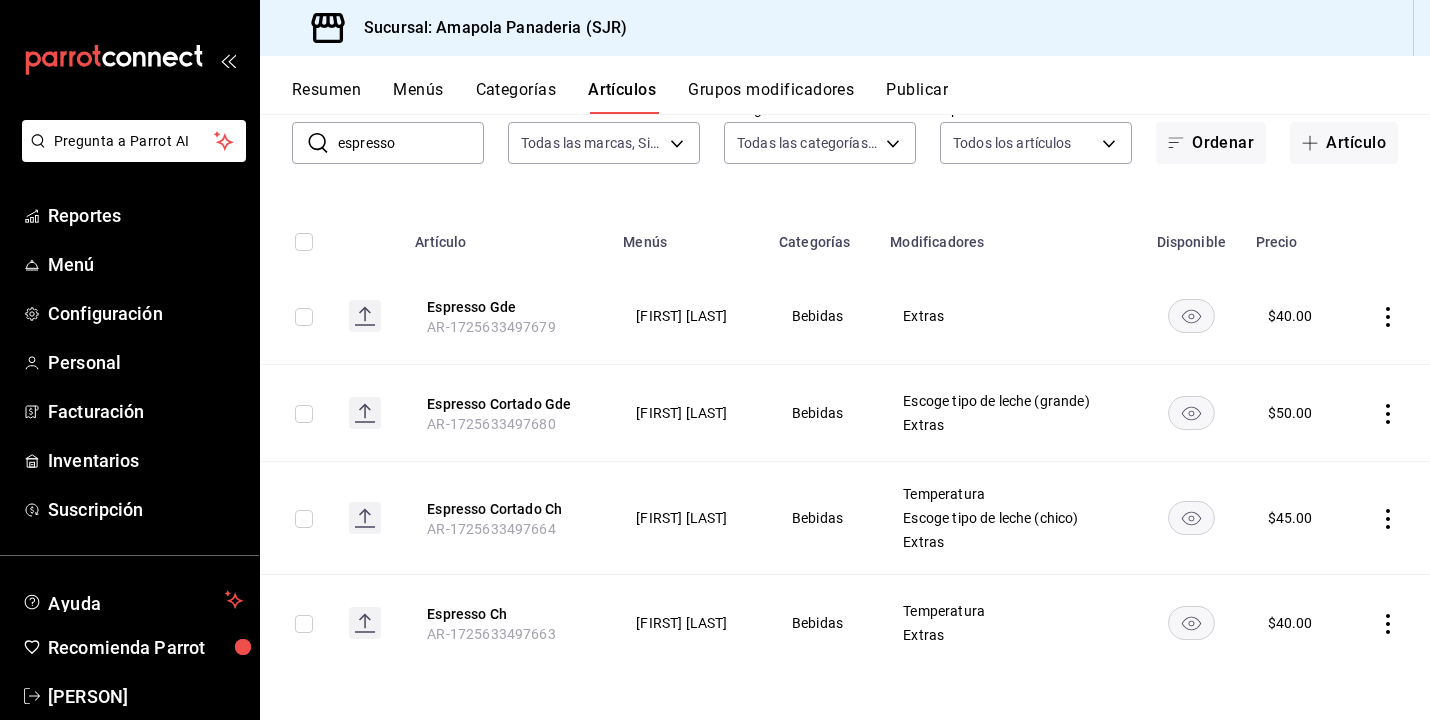 click 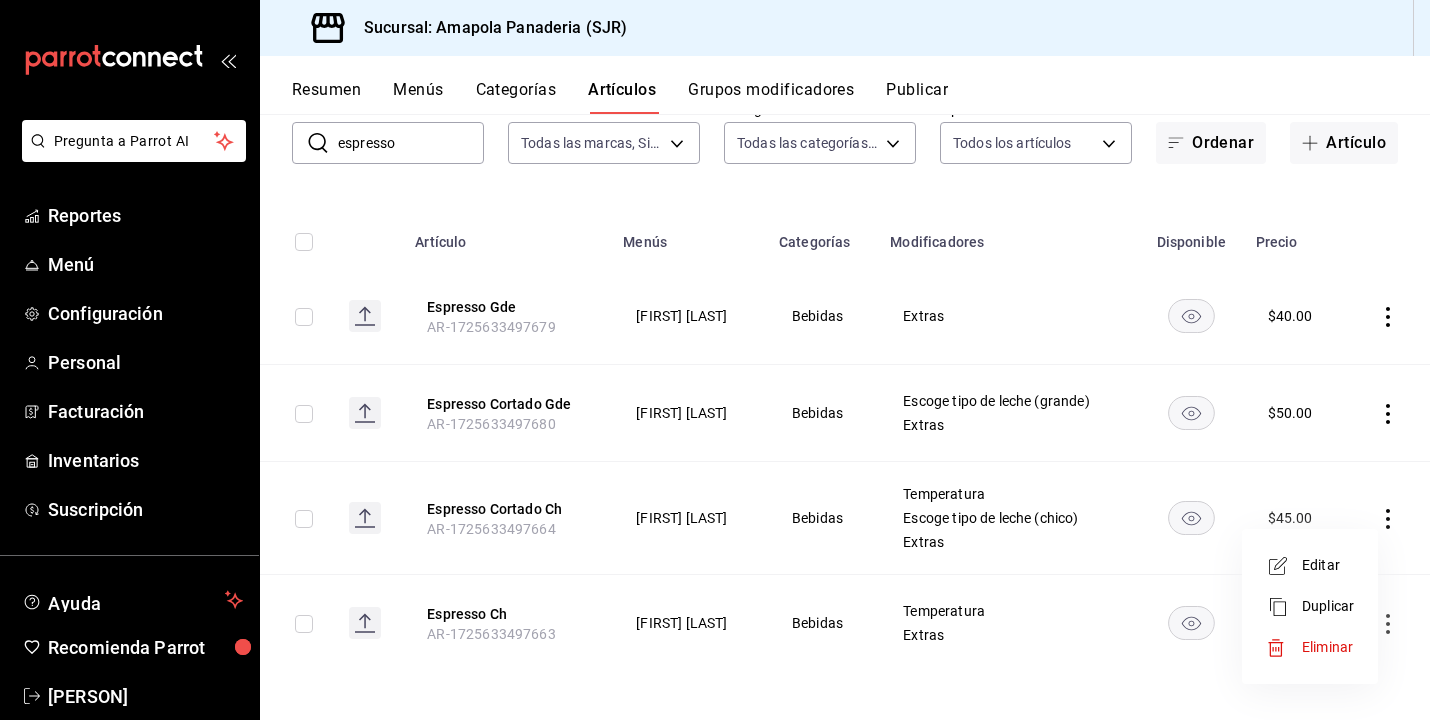click on "Editar" at bounding box center (1328, 565) 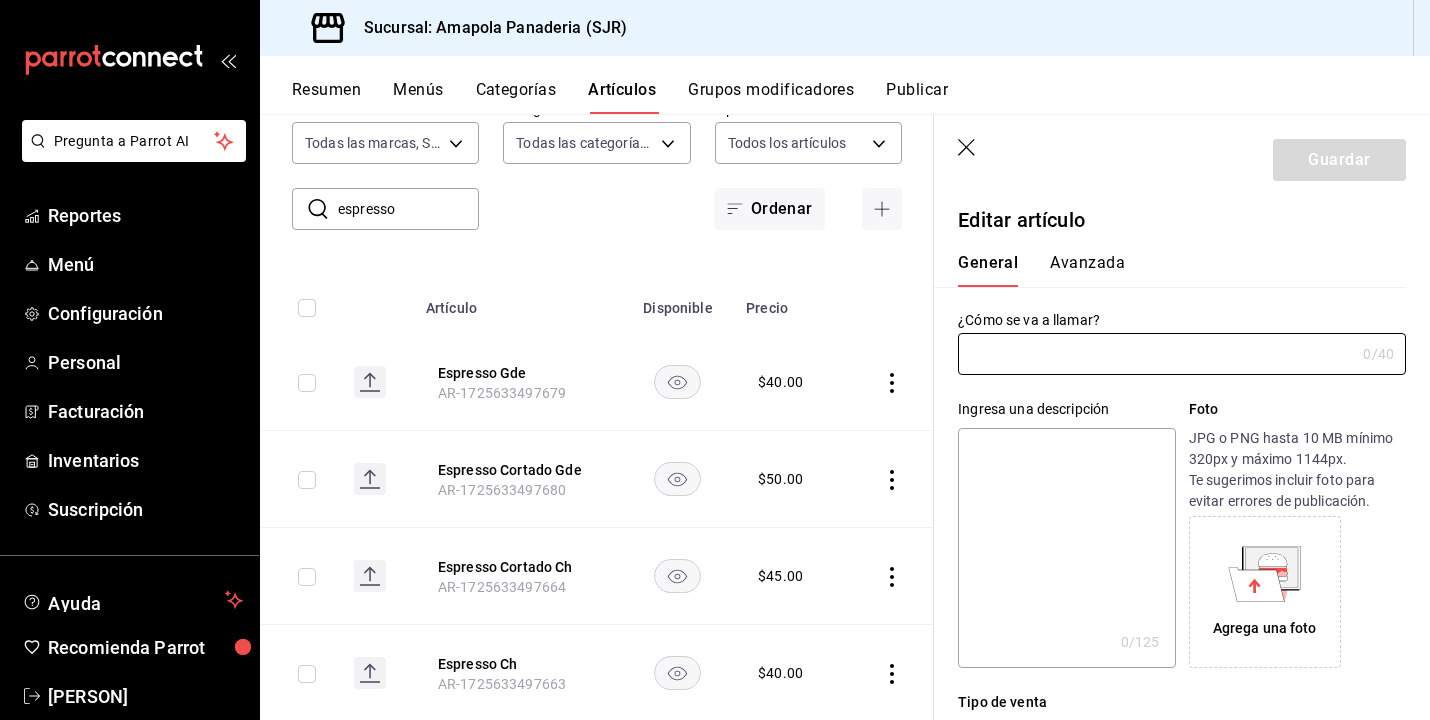 type on "Espresso Cortado Ch" 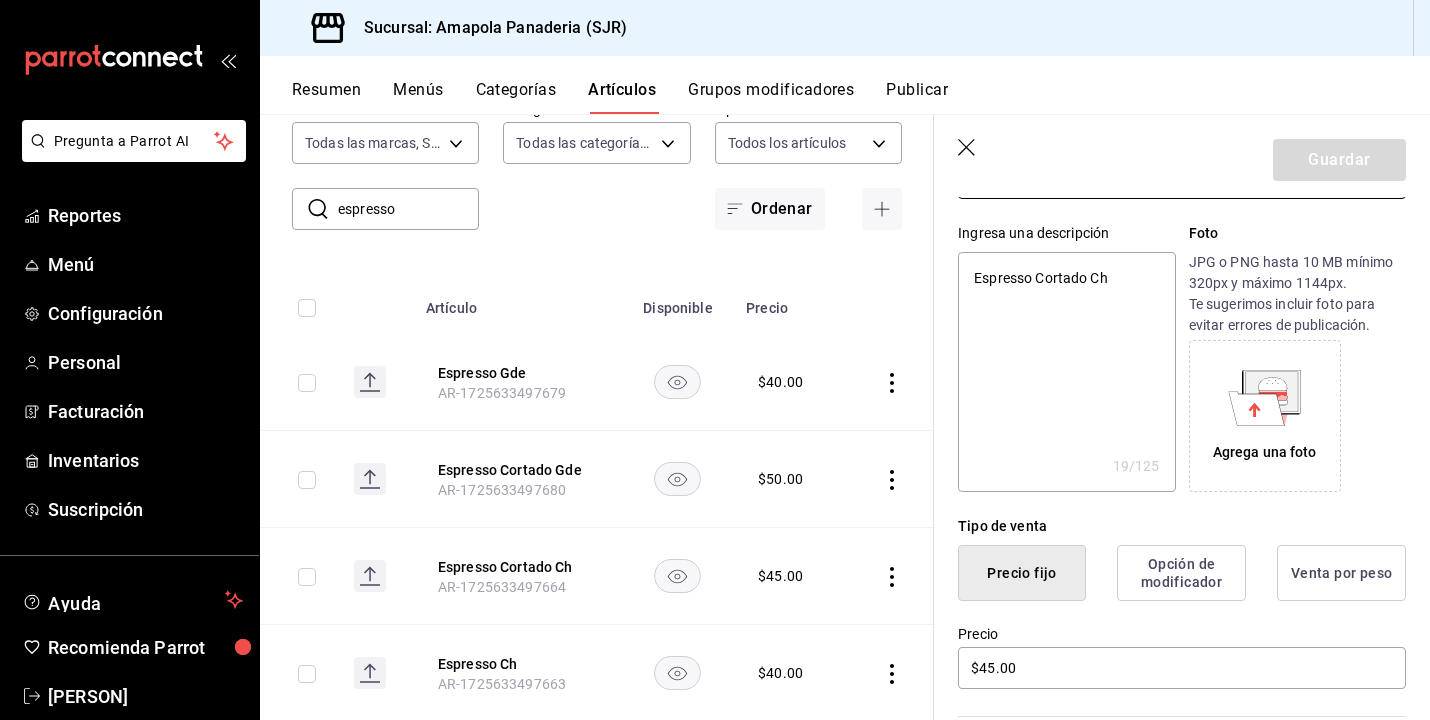 scroll, scrollTop: 201, scrollLeft: 0, axis: vertical 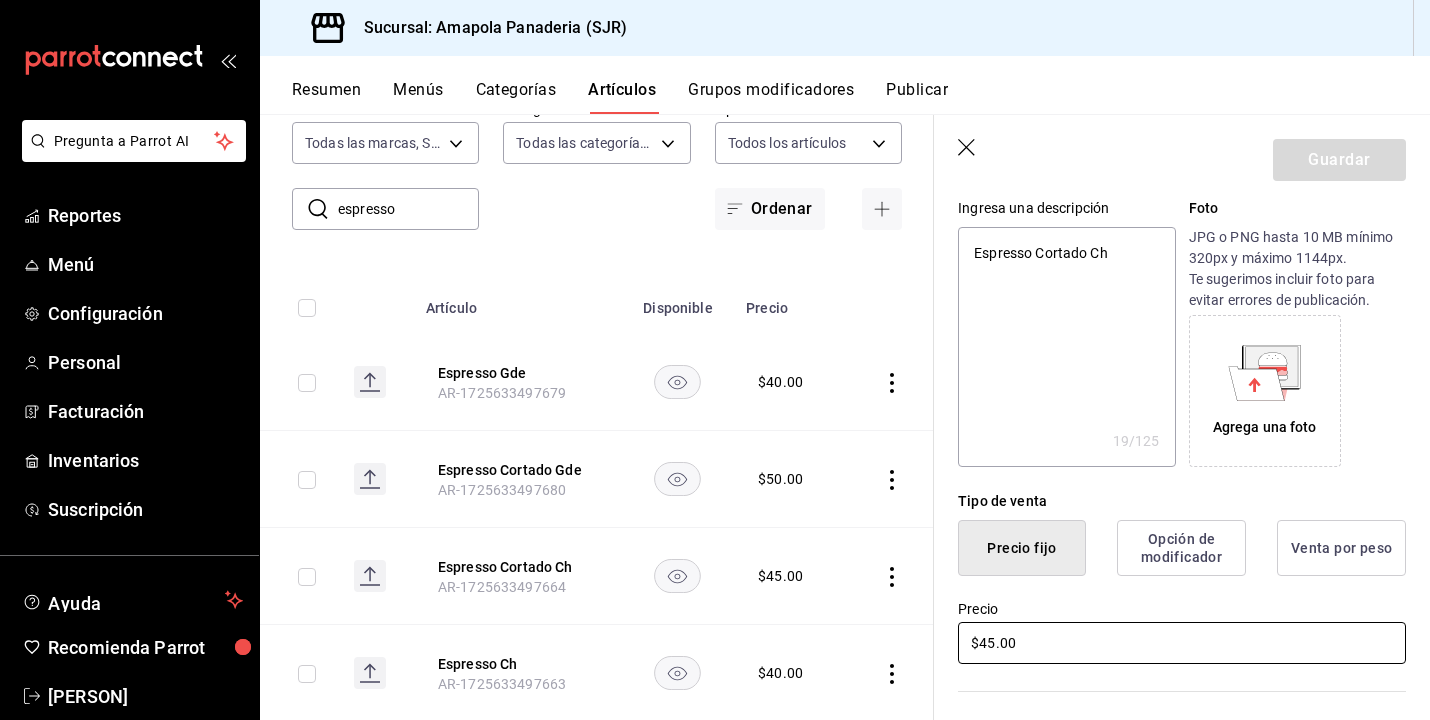 click on "$45.00" at bounding box center [1182, 643] 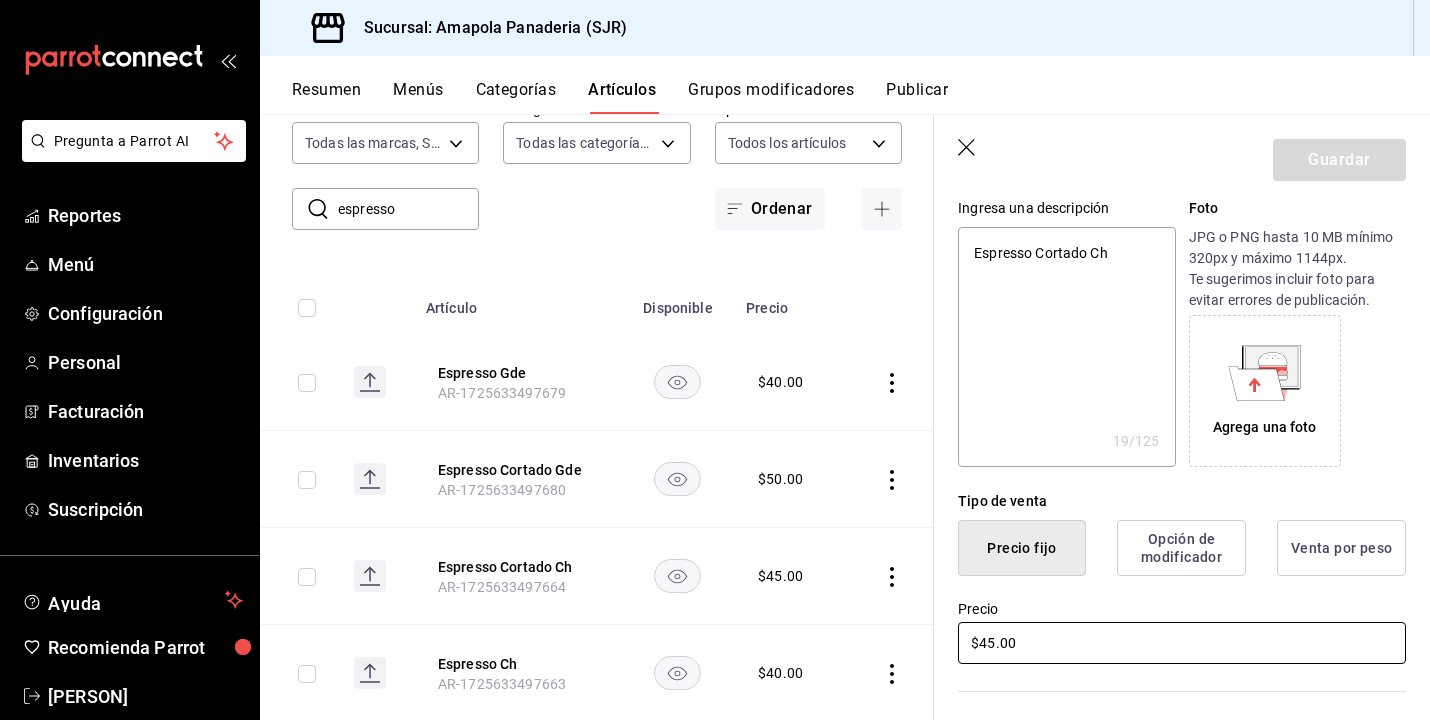 click on "$45.00" at bounding box center [1182, 643] 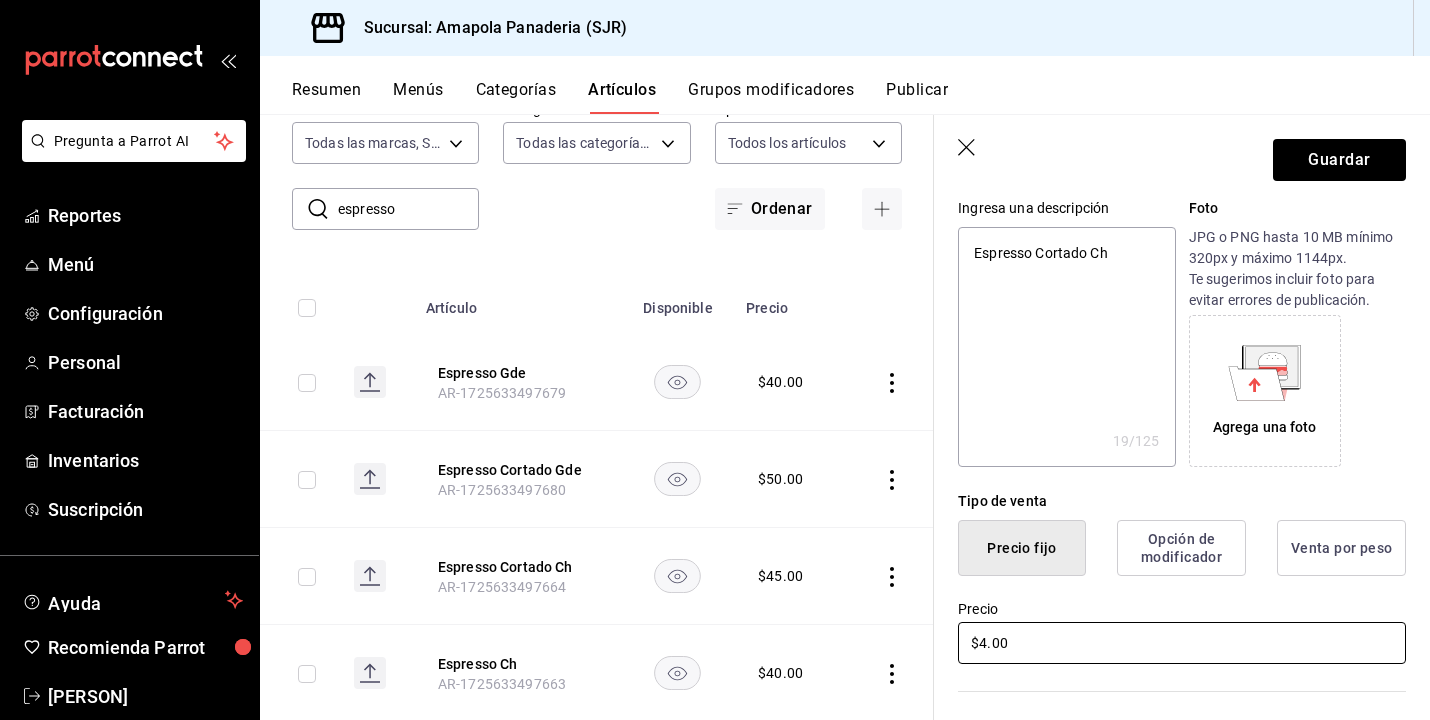 type on "x" 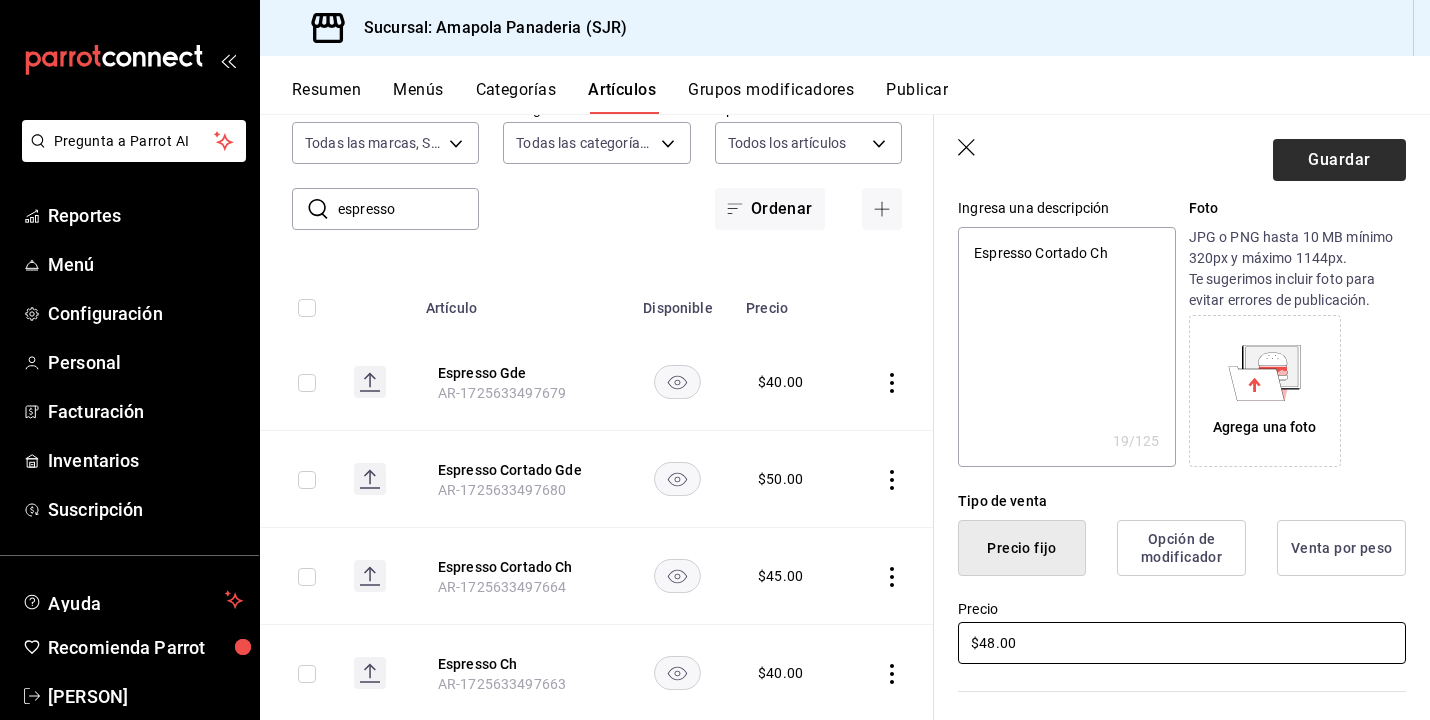type on "$48.00" 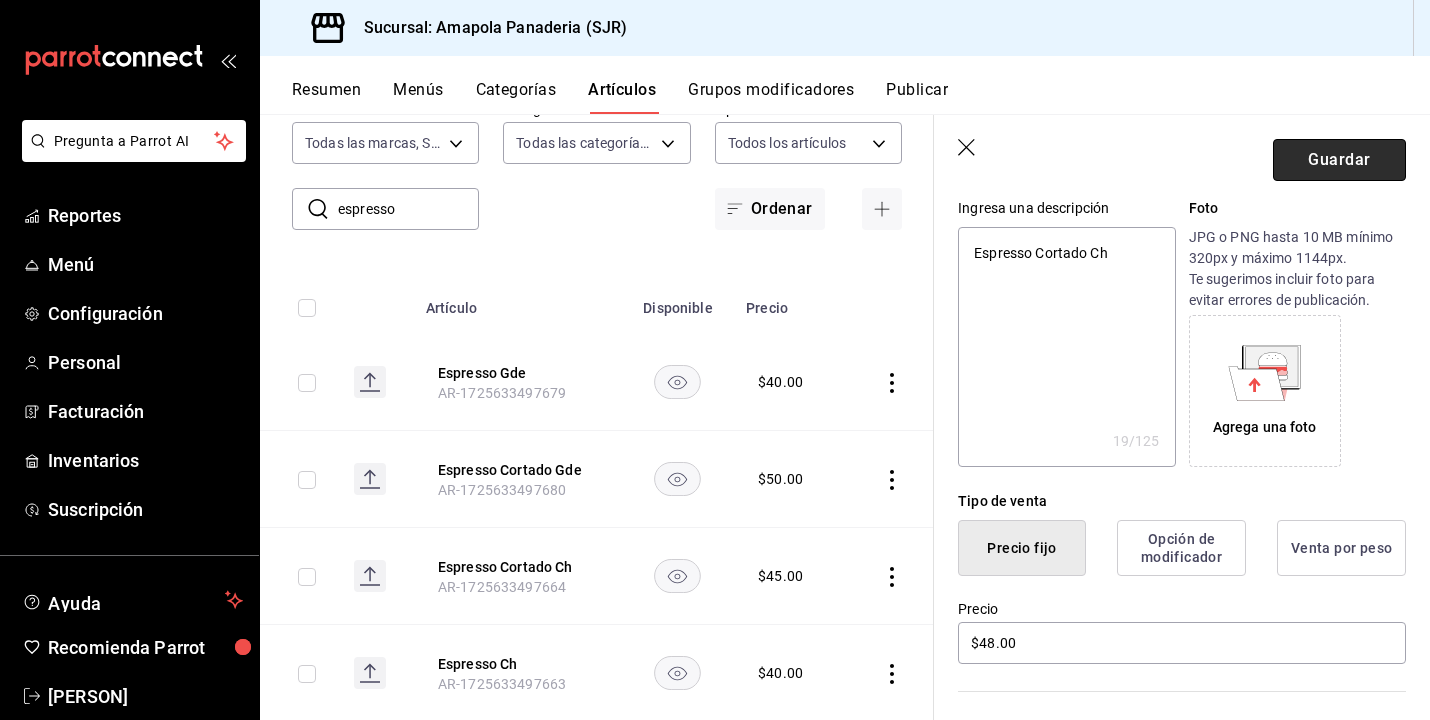 click on "Guardar" at bounding box center [1339, 160] 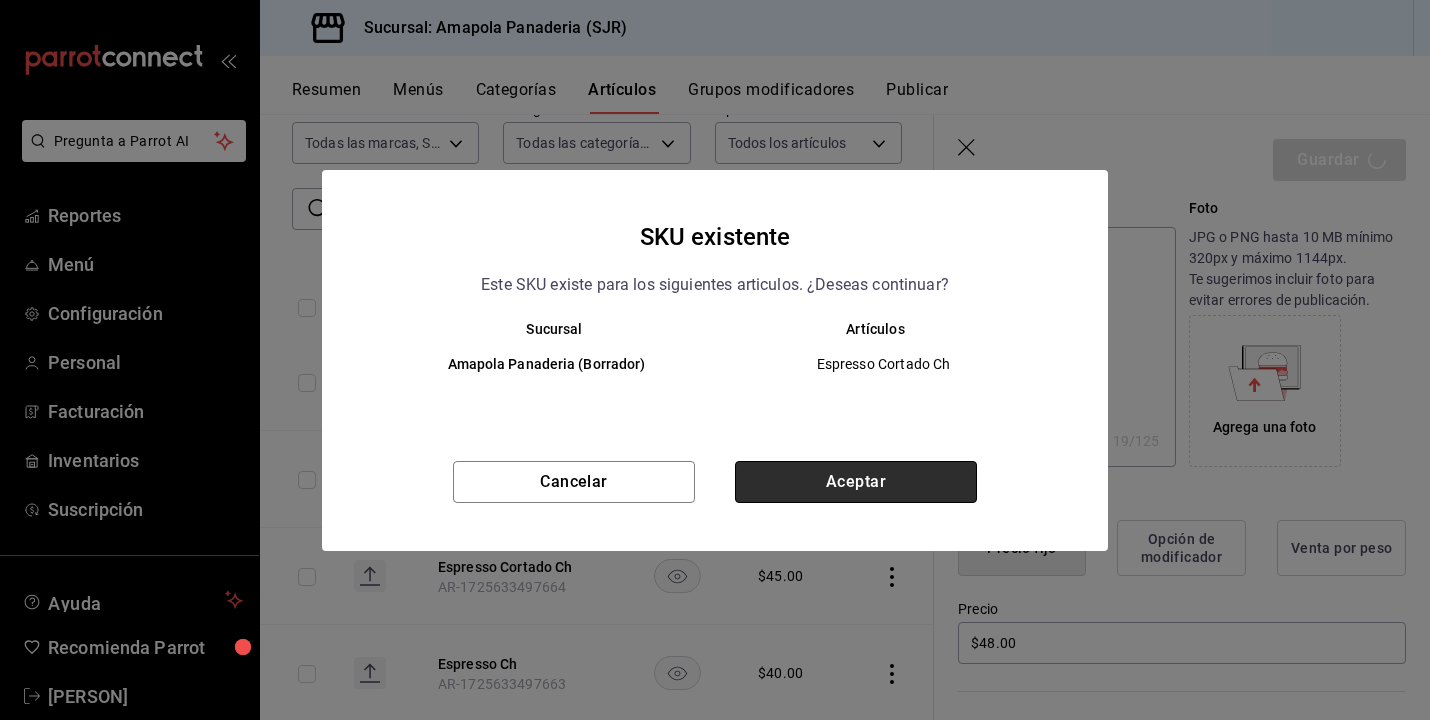 click on "Aceptar" at bounding box center (856, 482) 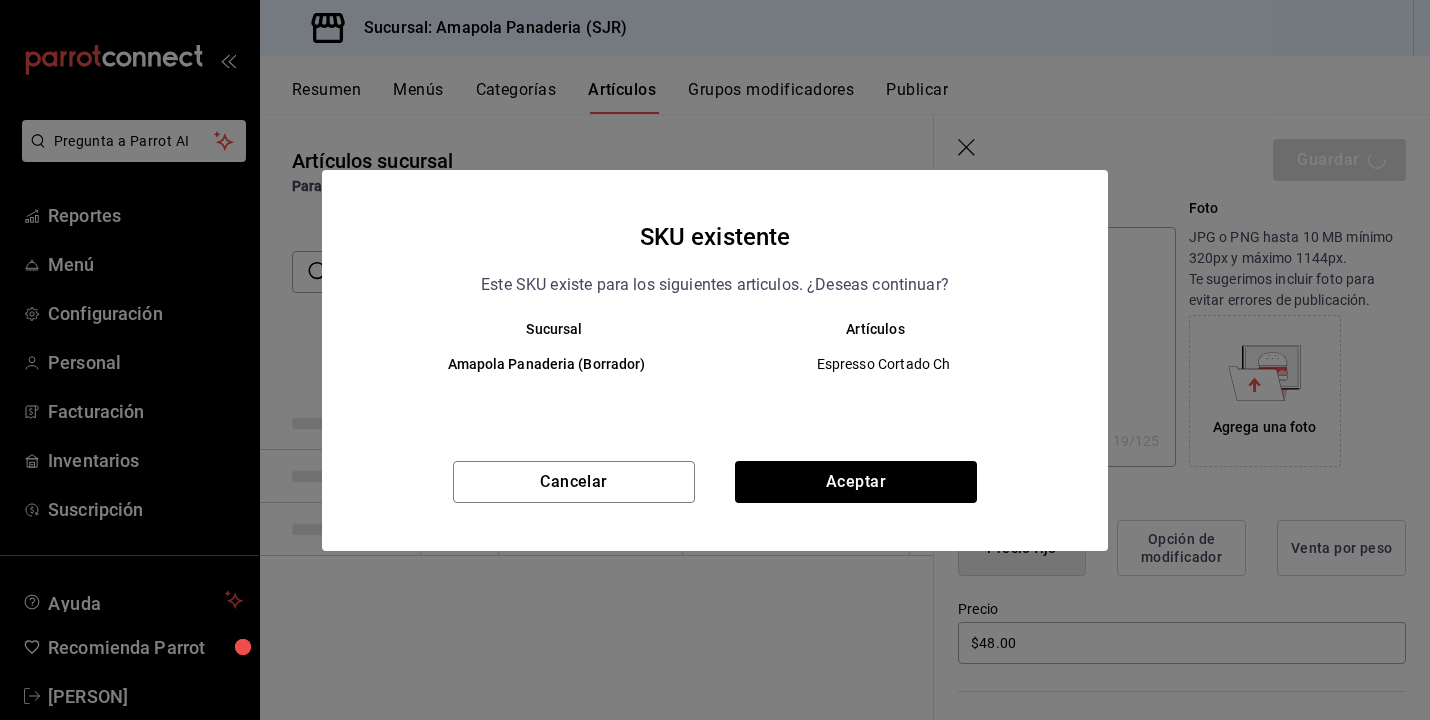 scroll, scrollTop: 0, scrollLeft: 0, axis: both 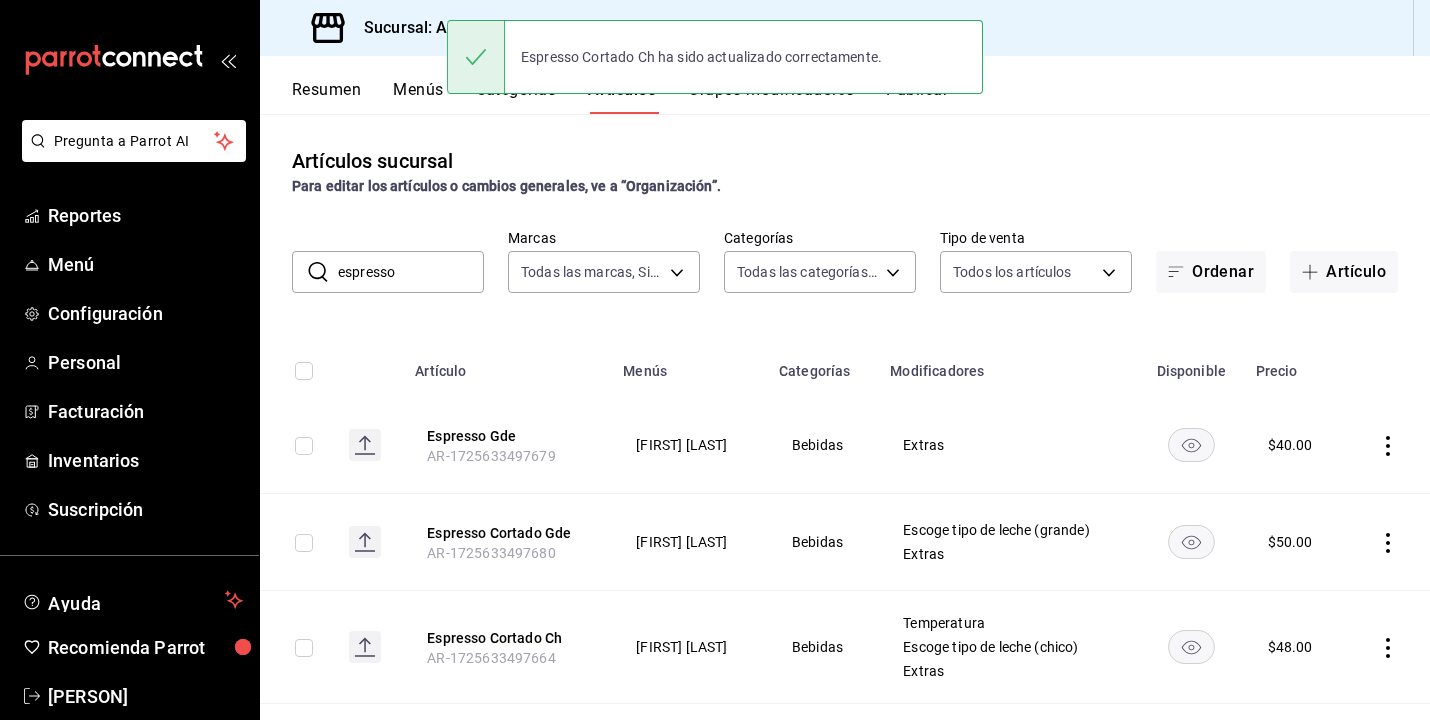 click on "espresso" at bounding box center [411, 272] 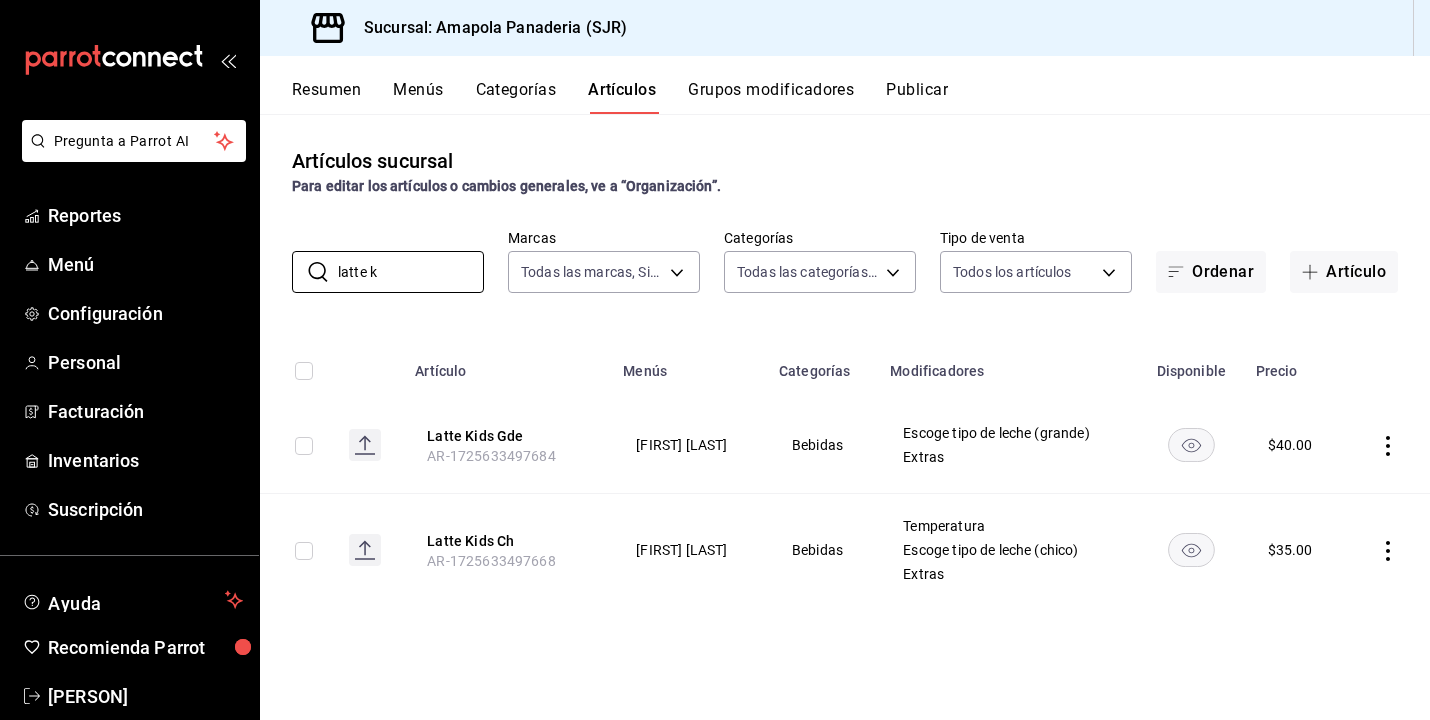 type on "latte k" 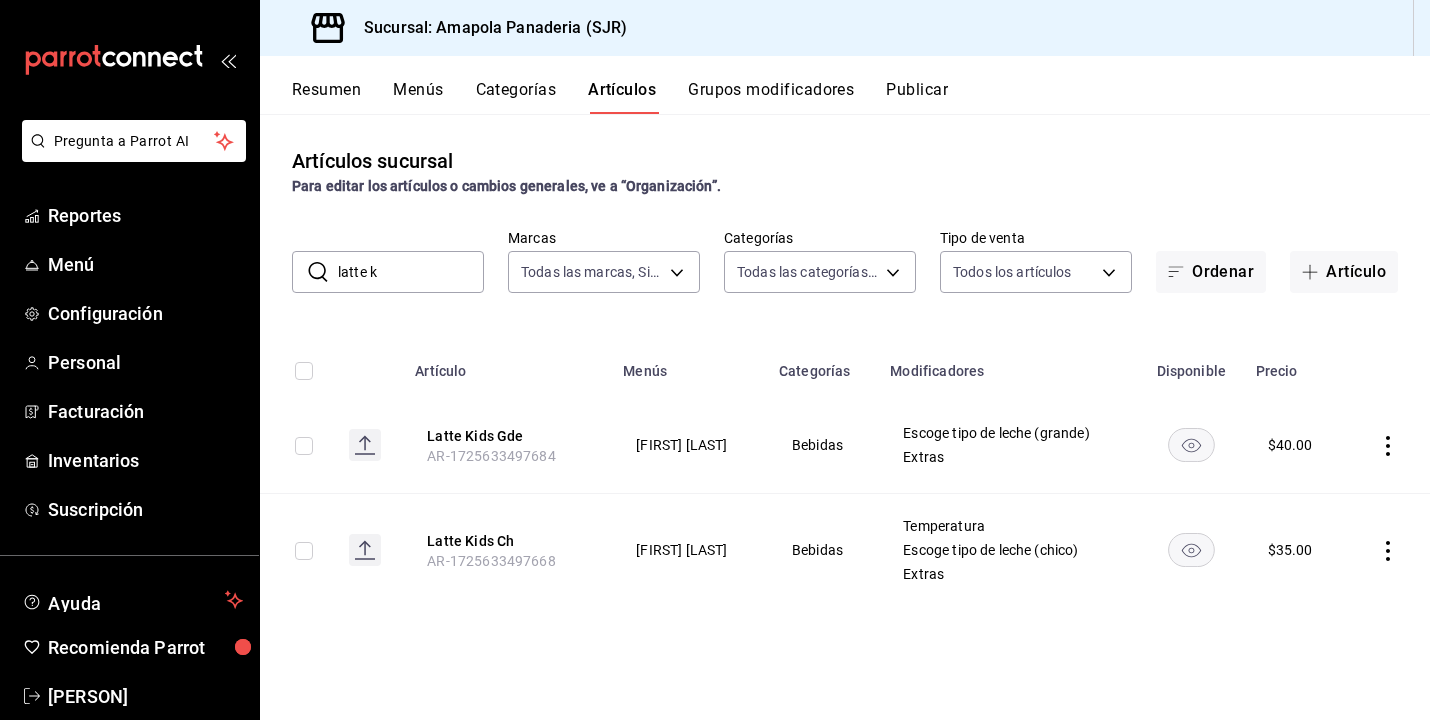 click 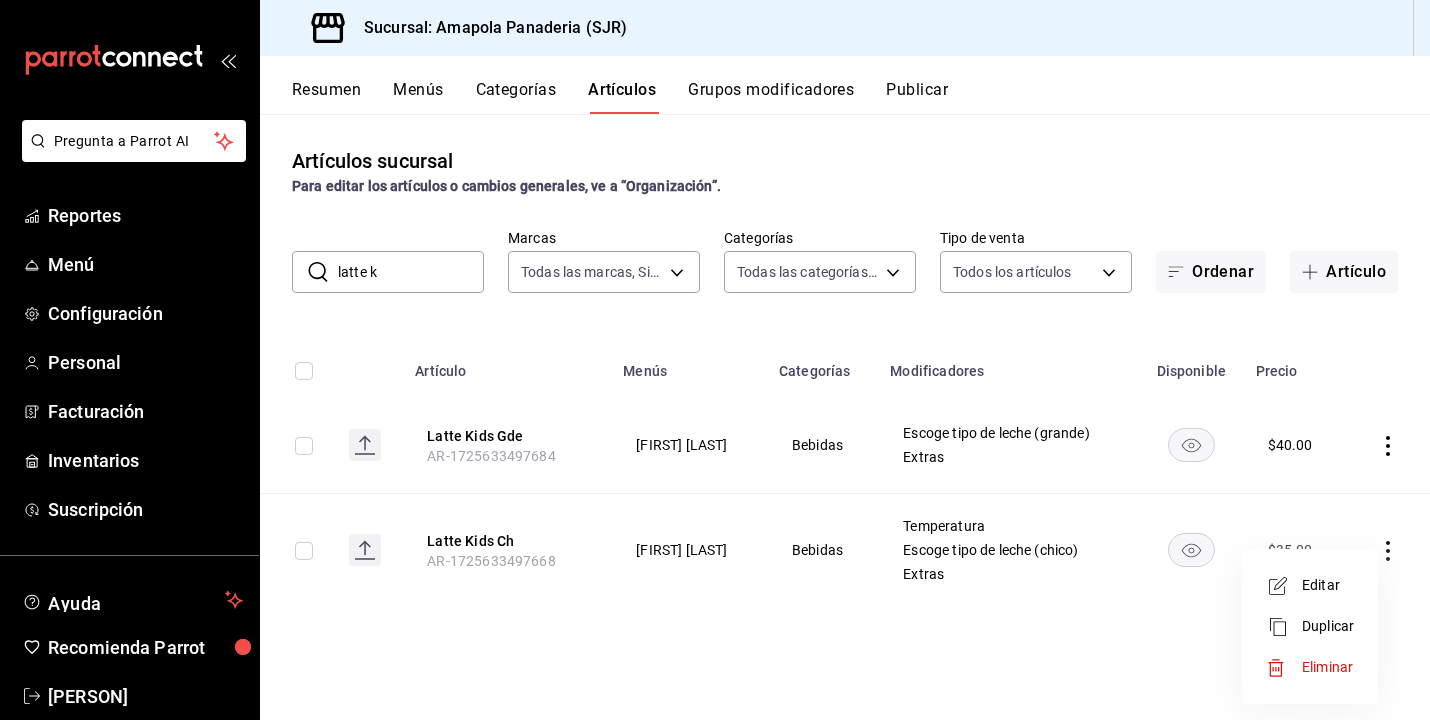click on "Editar" at bounding box center (1328, 585) 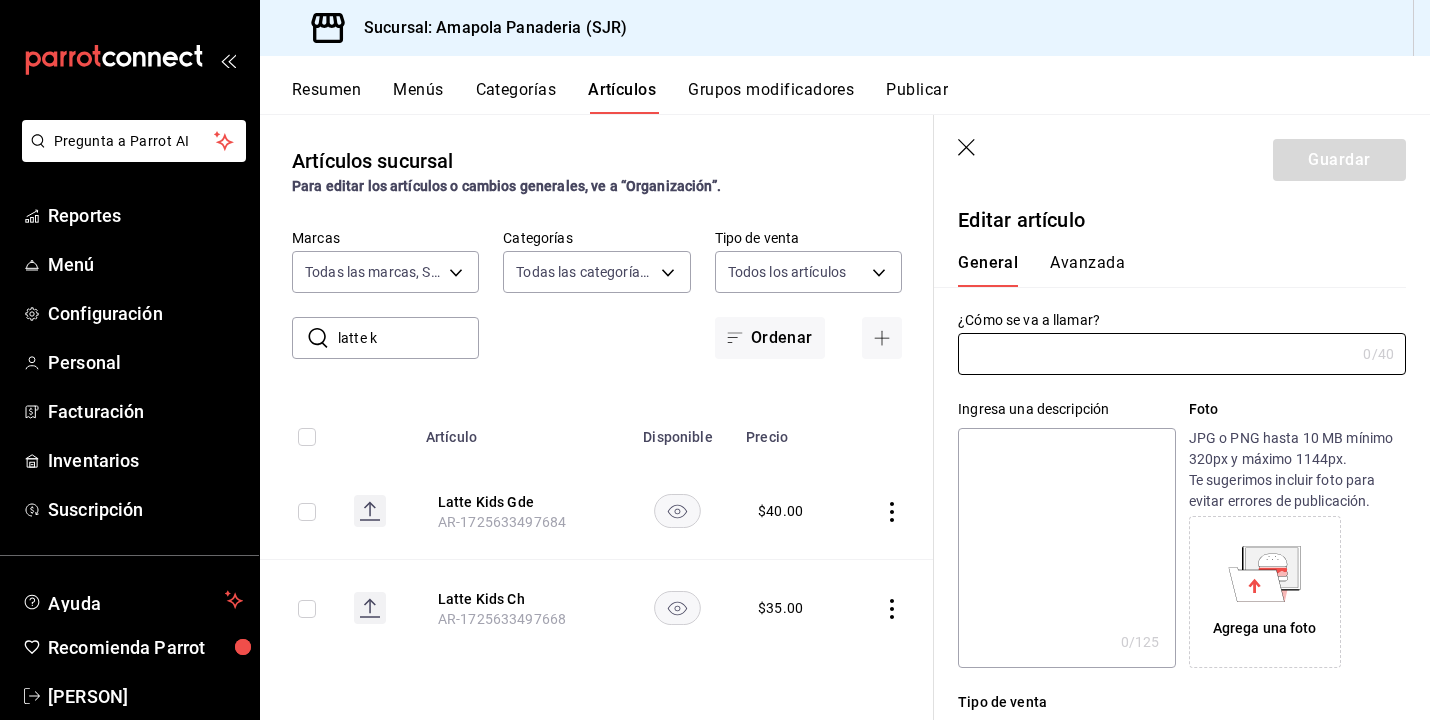 type on "Latte Kids Ch" 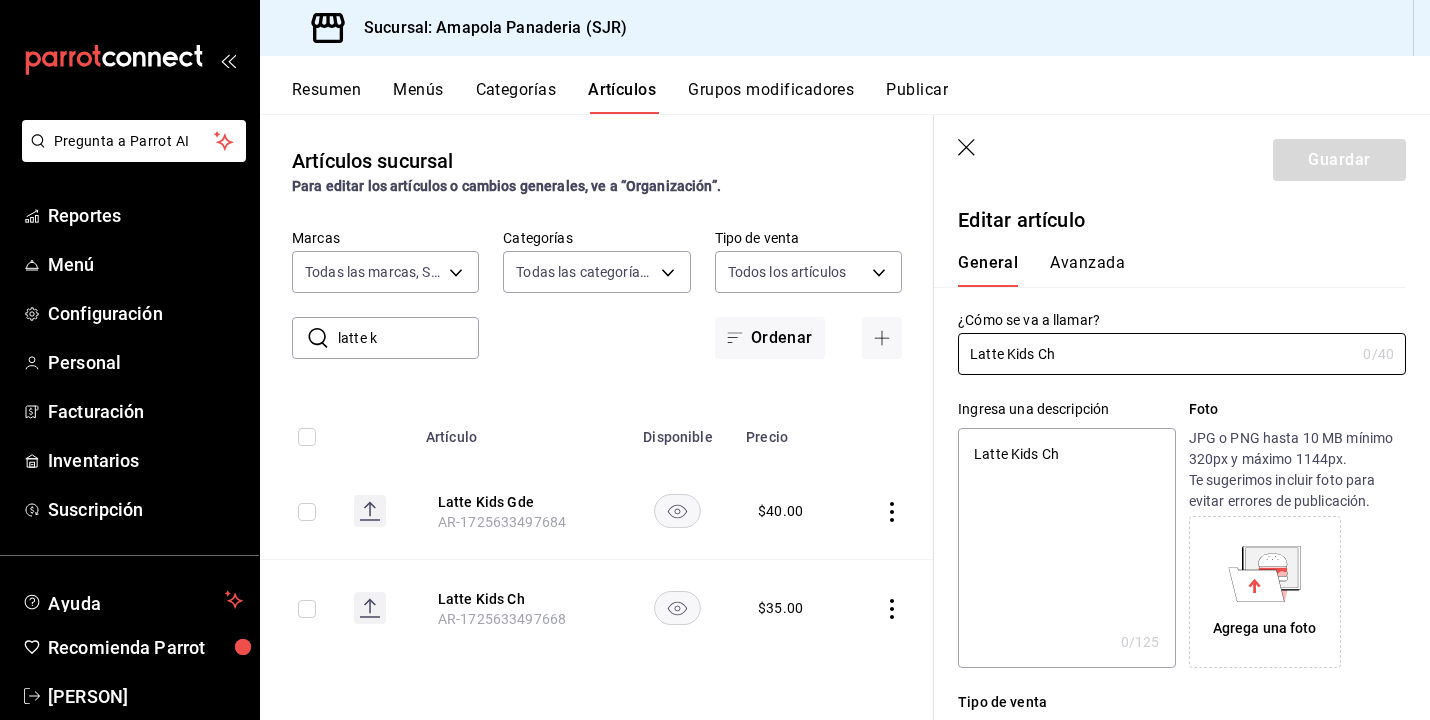 type on "x" 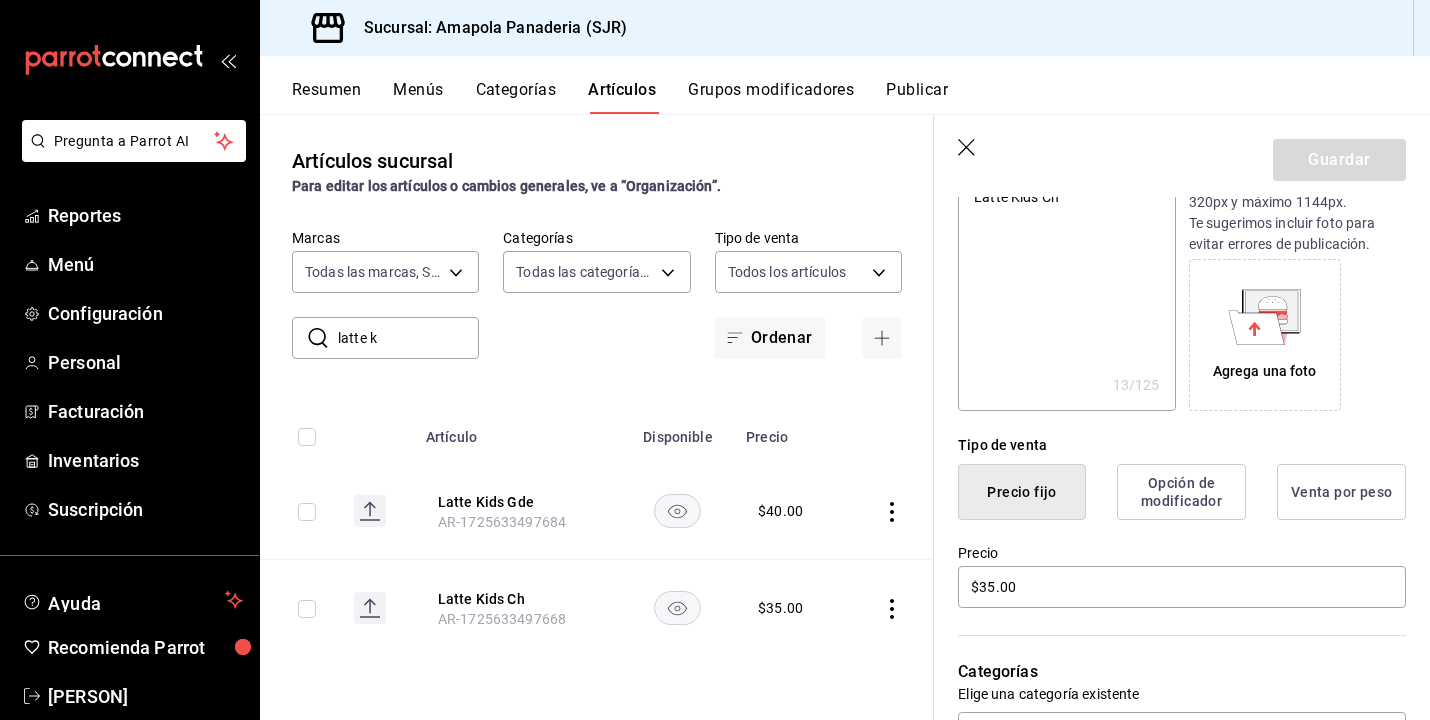 scroll, scrollTop: 357, scrollLeft: 0, axis: vertical 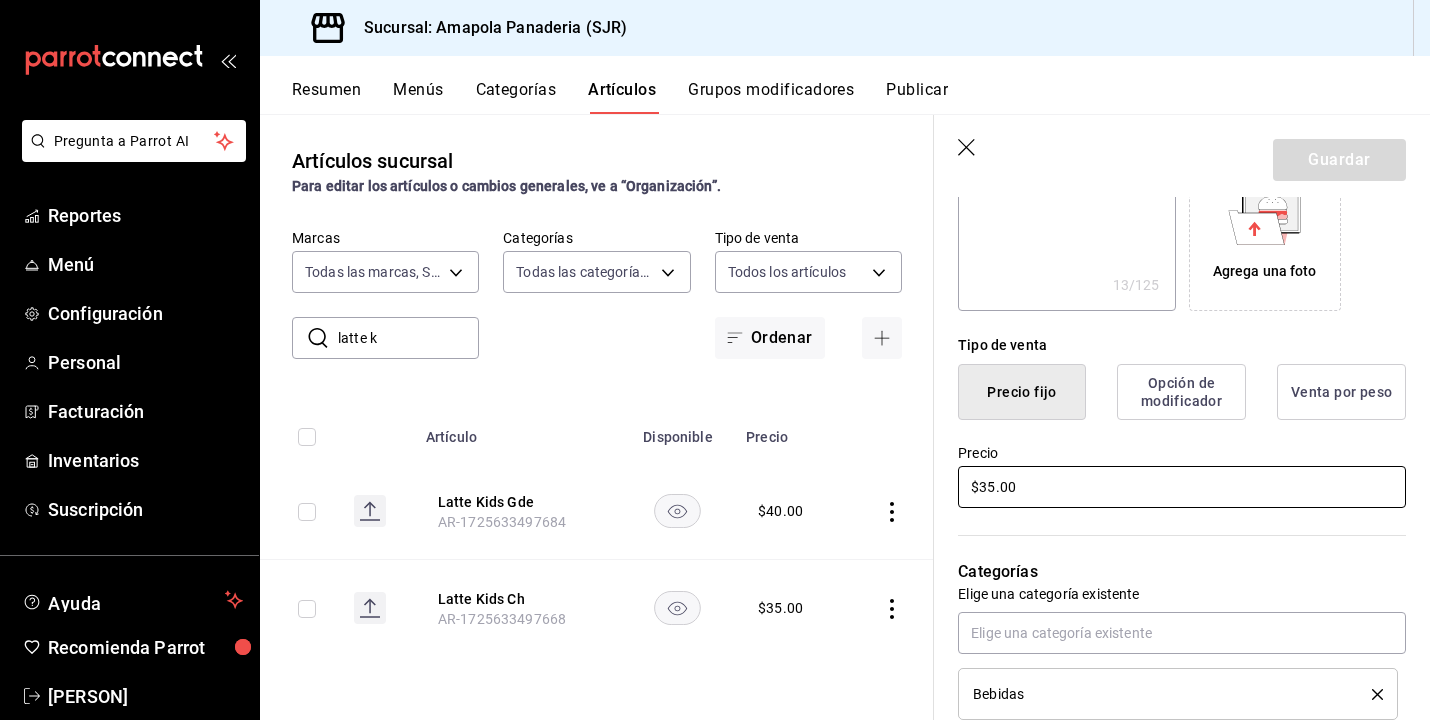 click on "$35.00" at bounding box center [1182, 487] 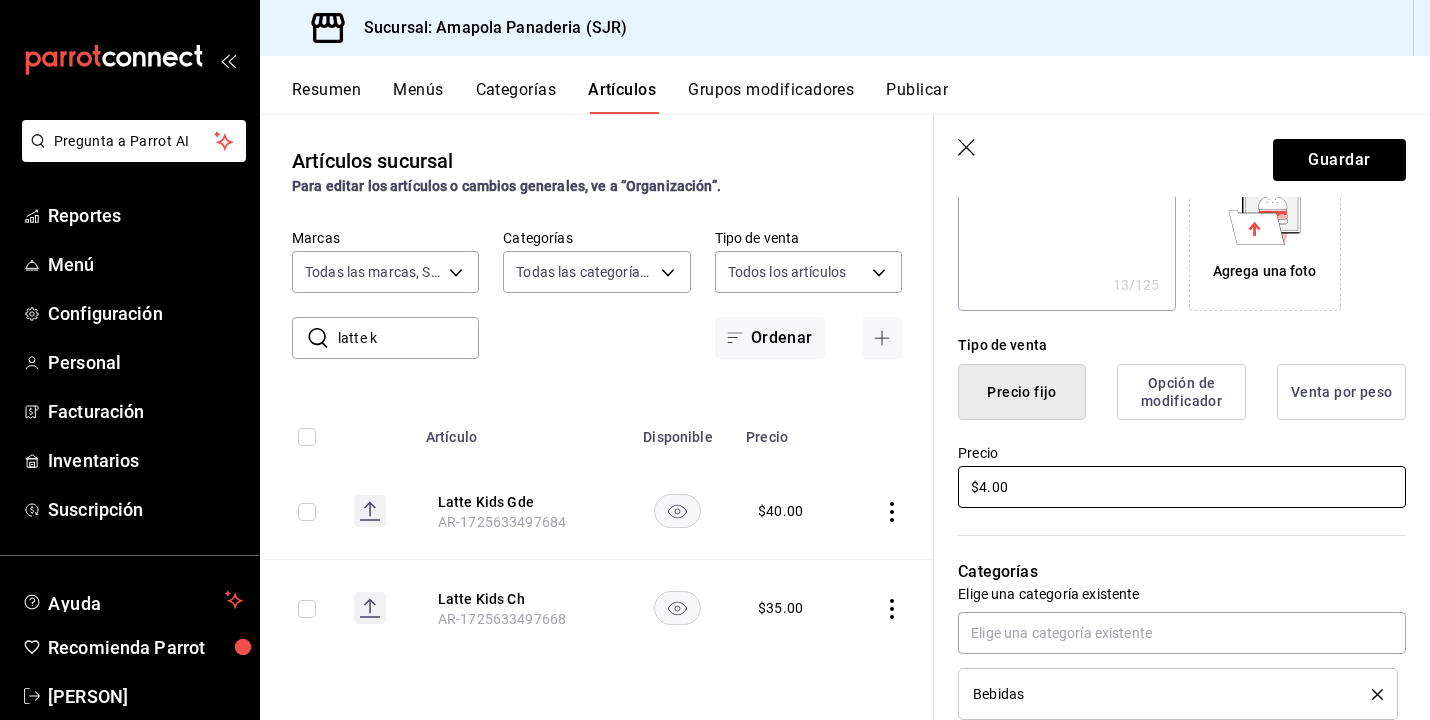 type on "x" 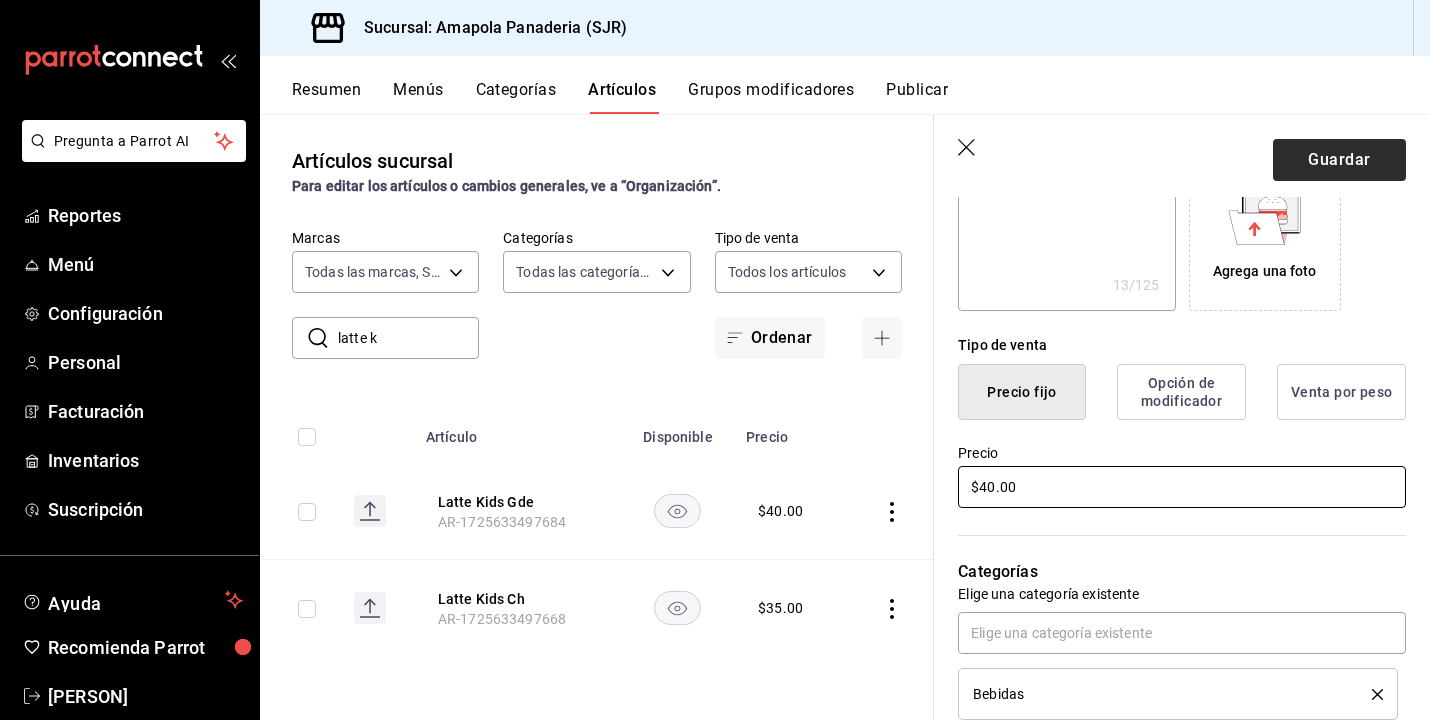 type on "$40.00" 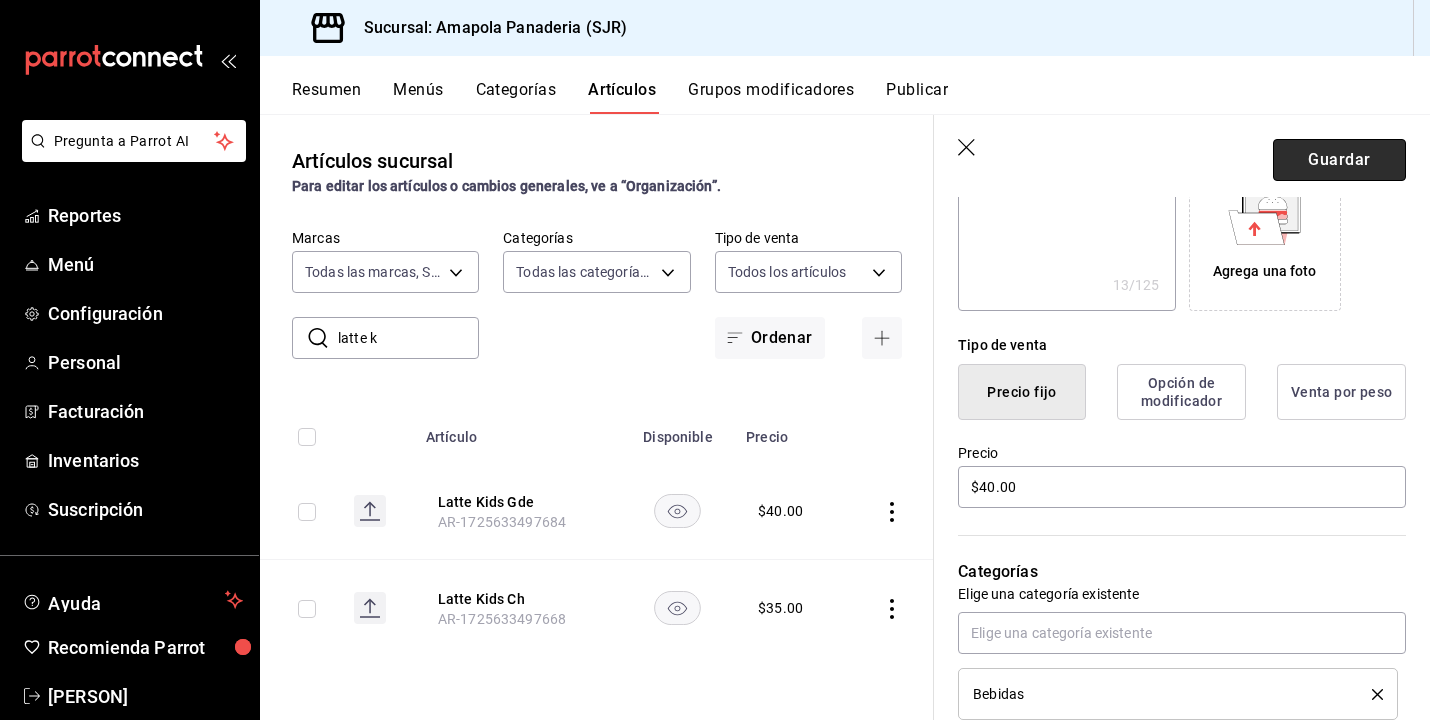 click on "Guardar" at bounding box center [1339, 160] 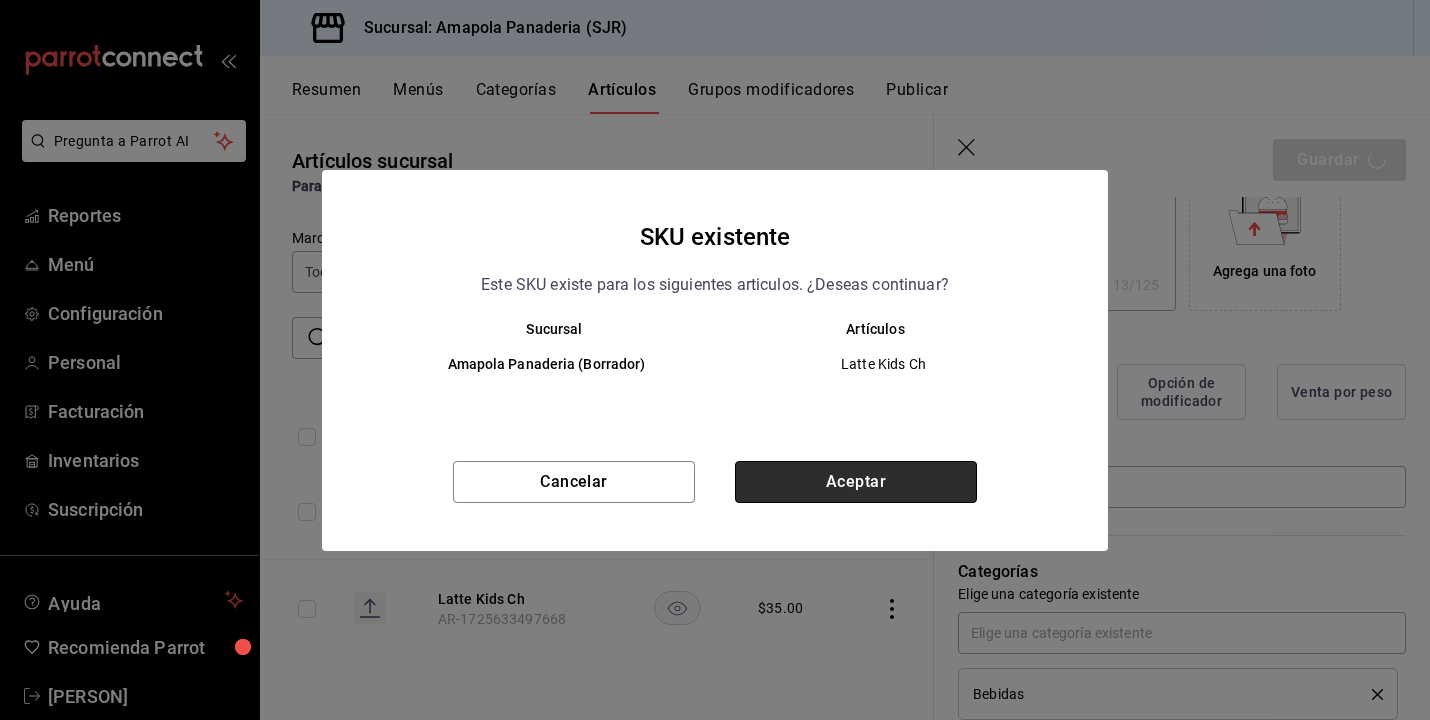click on "Aceptar" at bounding box center [856, 482] 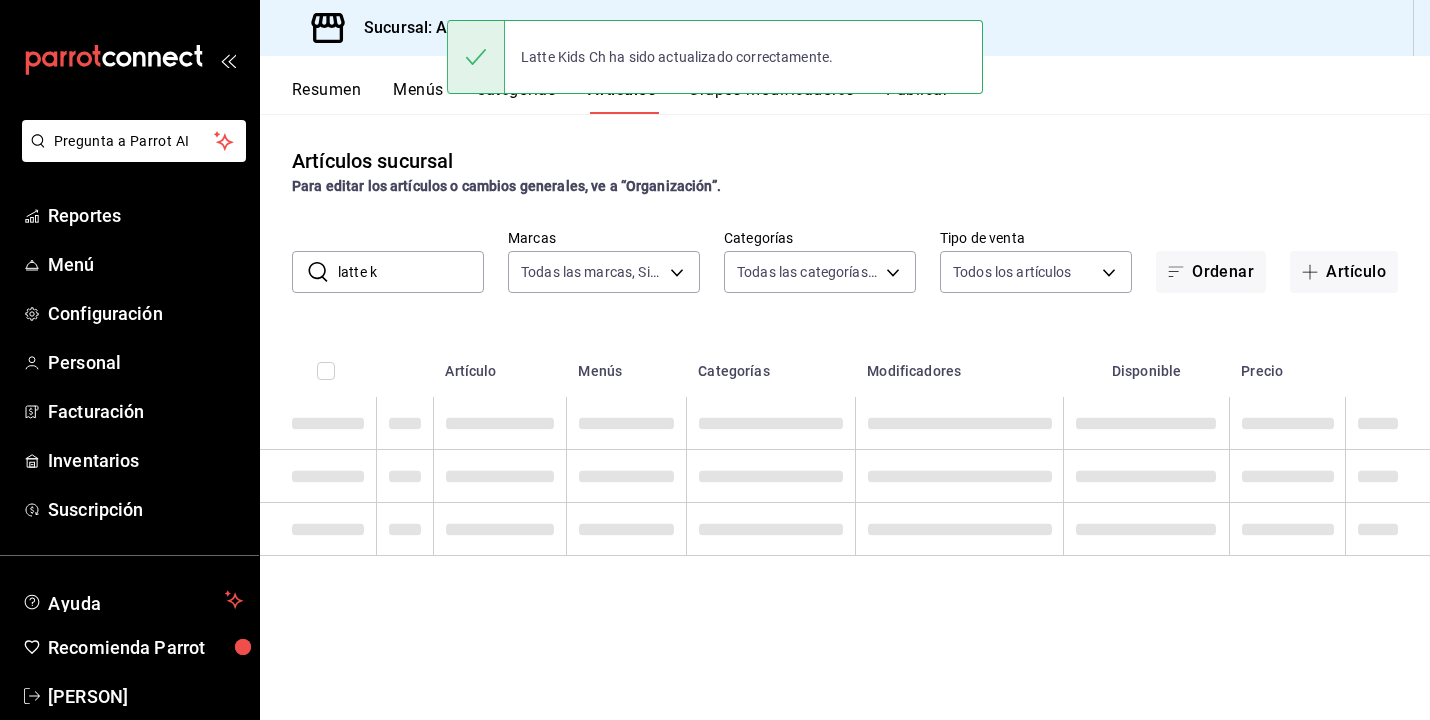 scroll, scrollTop: 0, scrollLeft: 0, axis: both 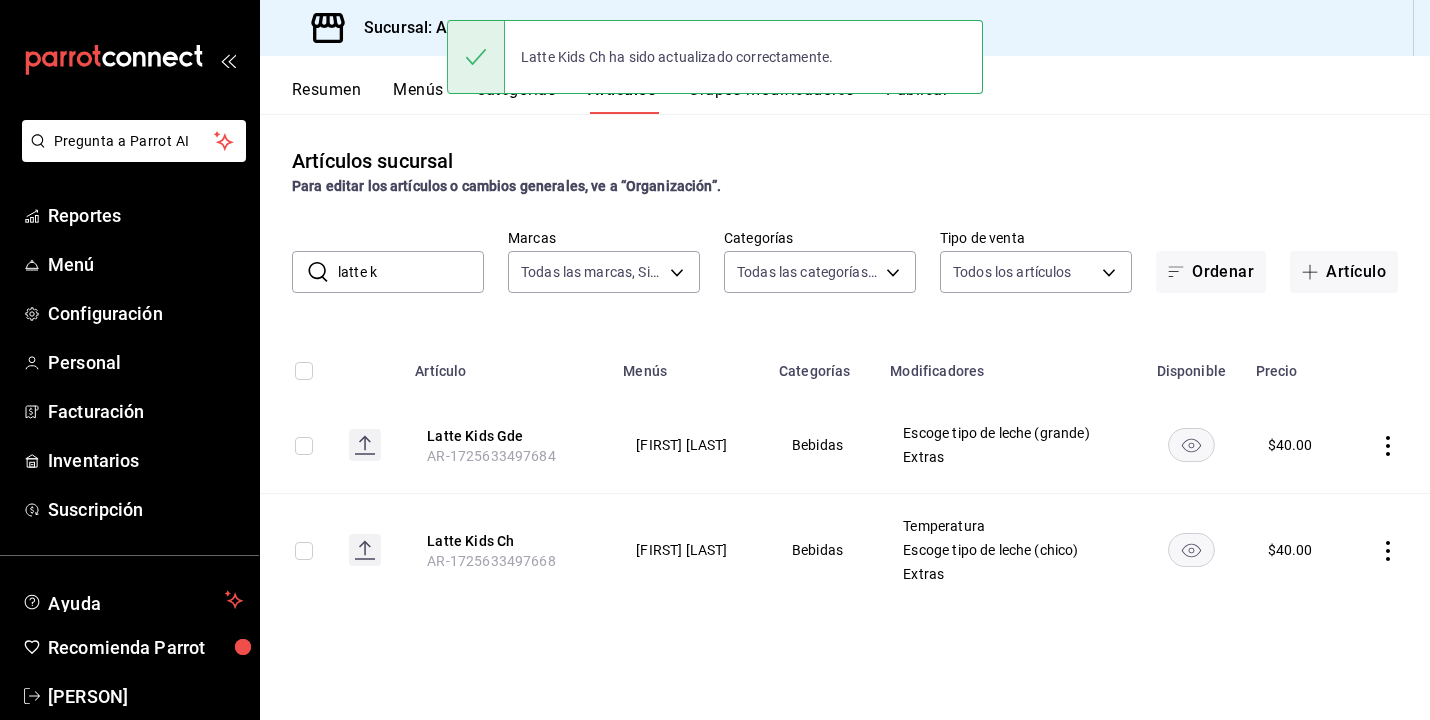 click on "latte k" at bounding box center (411, 272) 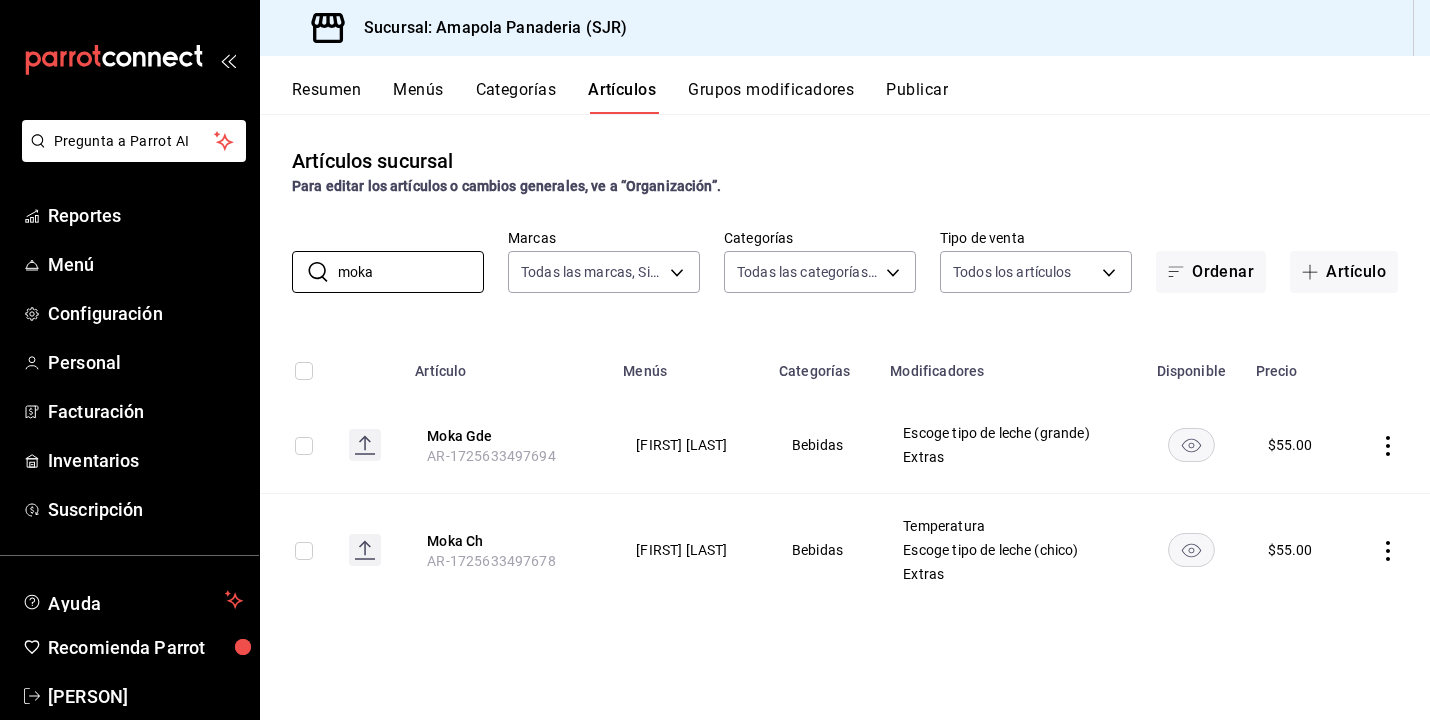 type on "moka" 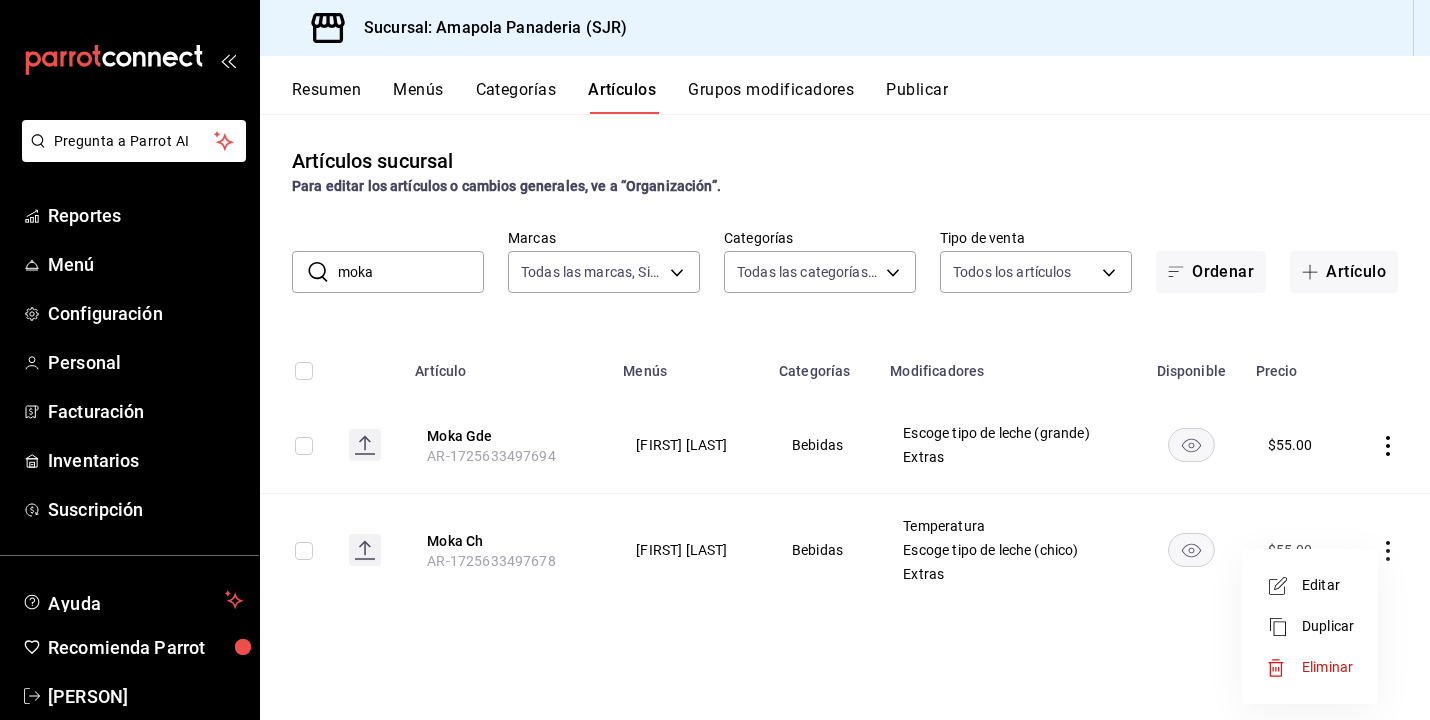 click on "Editar" at bounding box center (1328, 585) 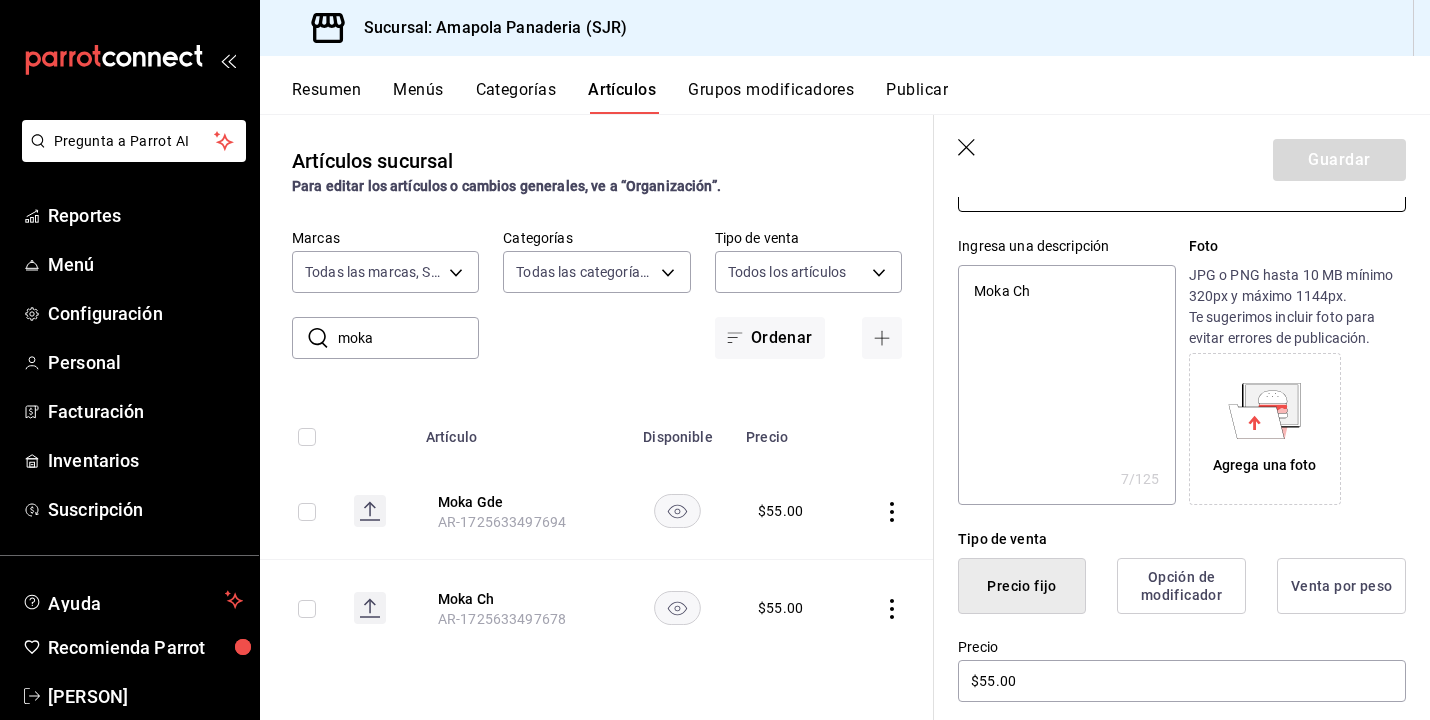 scroll, scrollTop: 226, scrollLeft: 0, axis: vertical 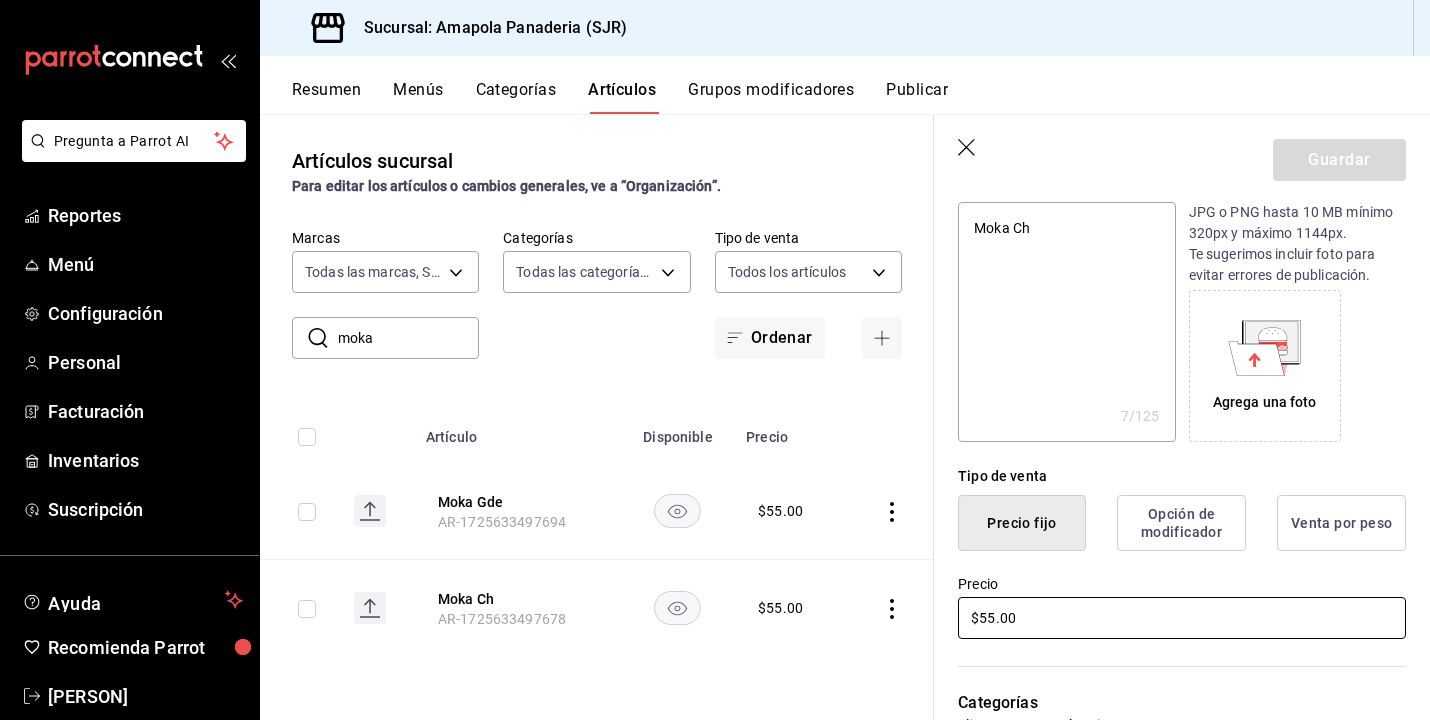 click on "$55.00" at bounding box center [1182, 618] 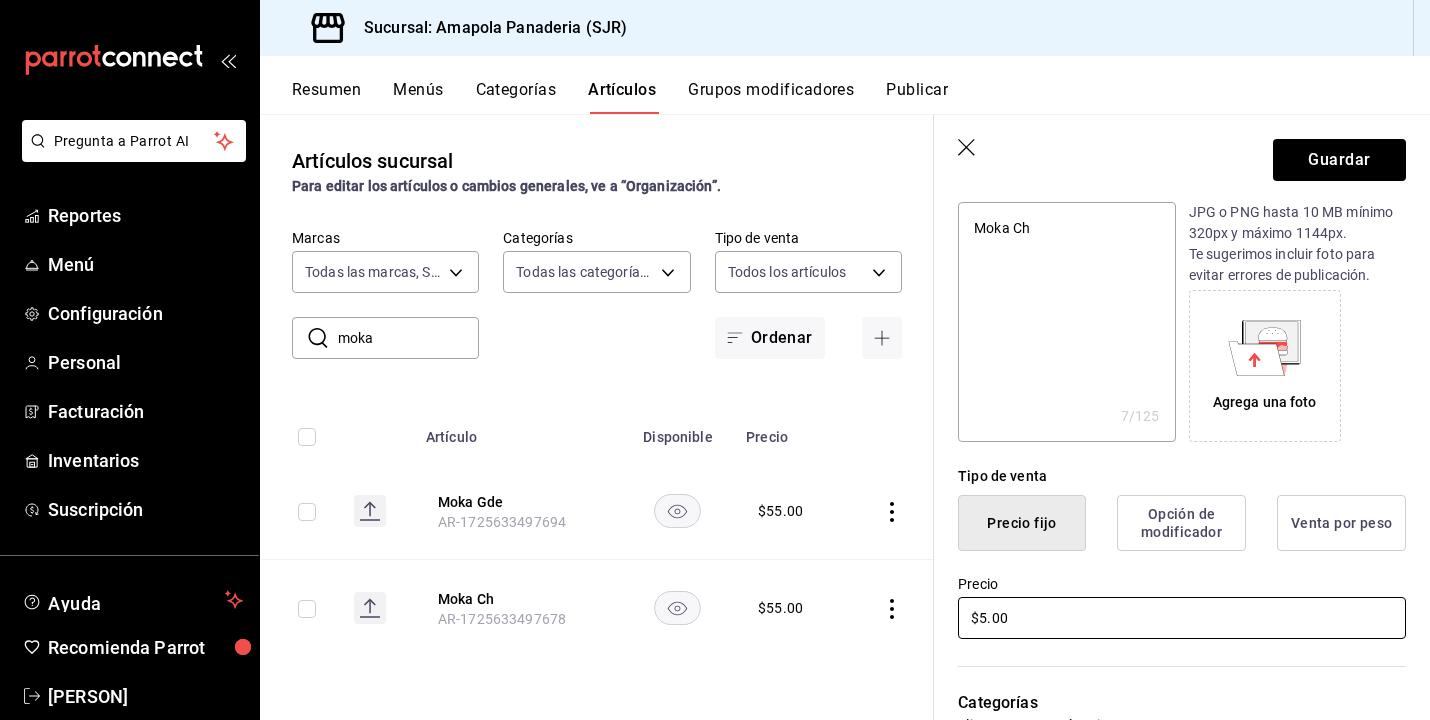 type on "x" 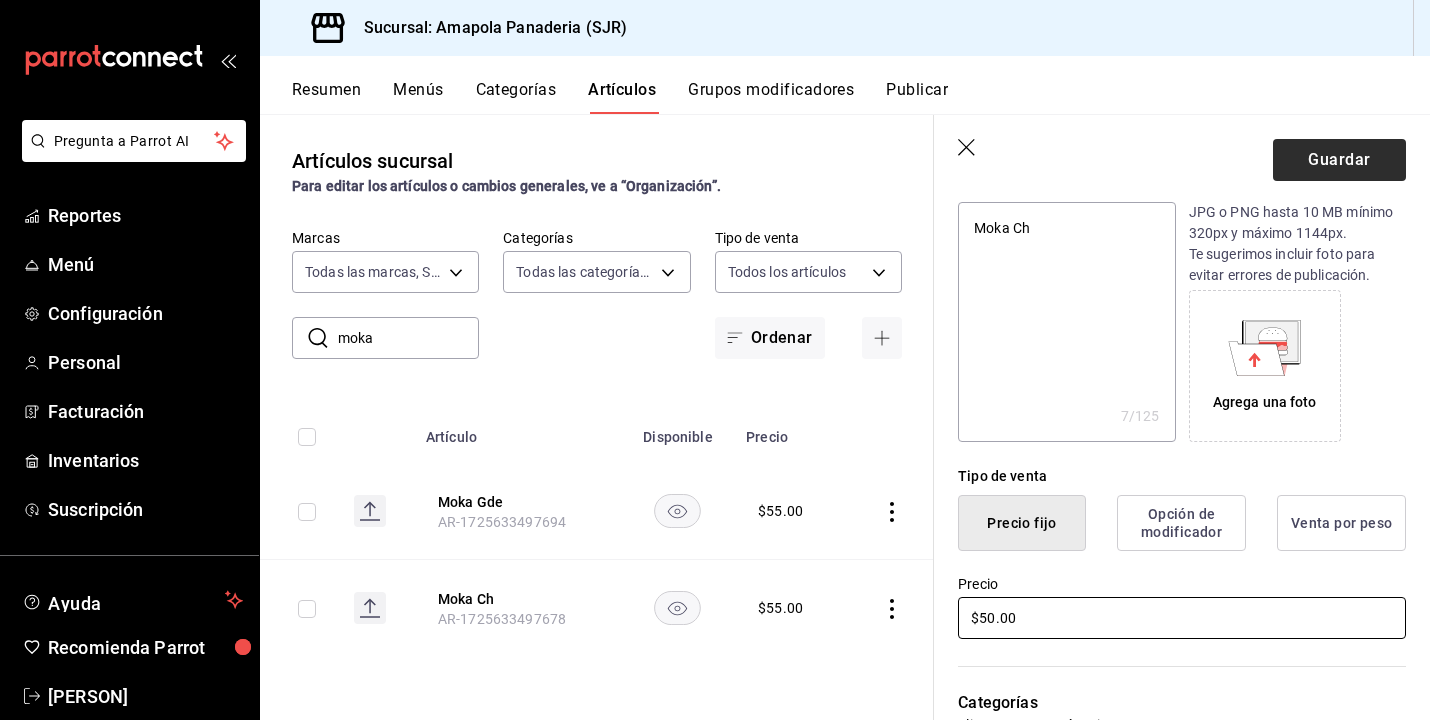 type on "$50.00" 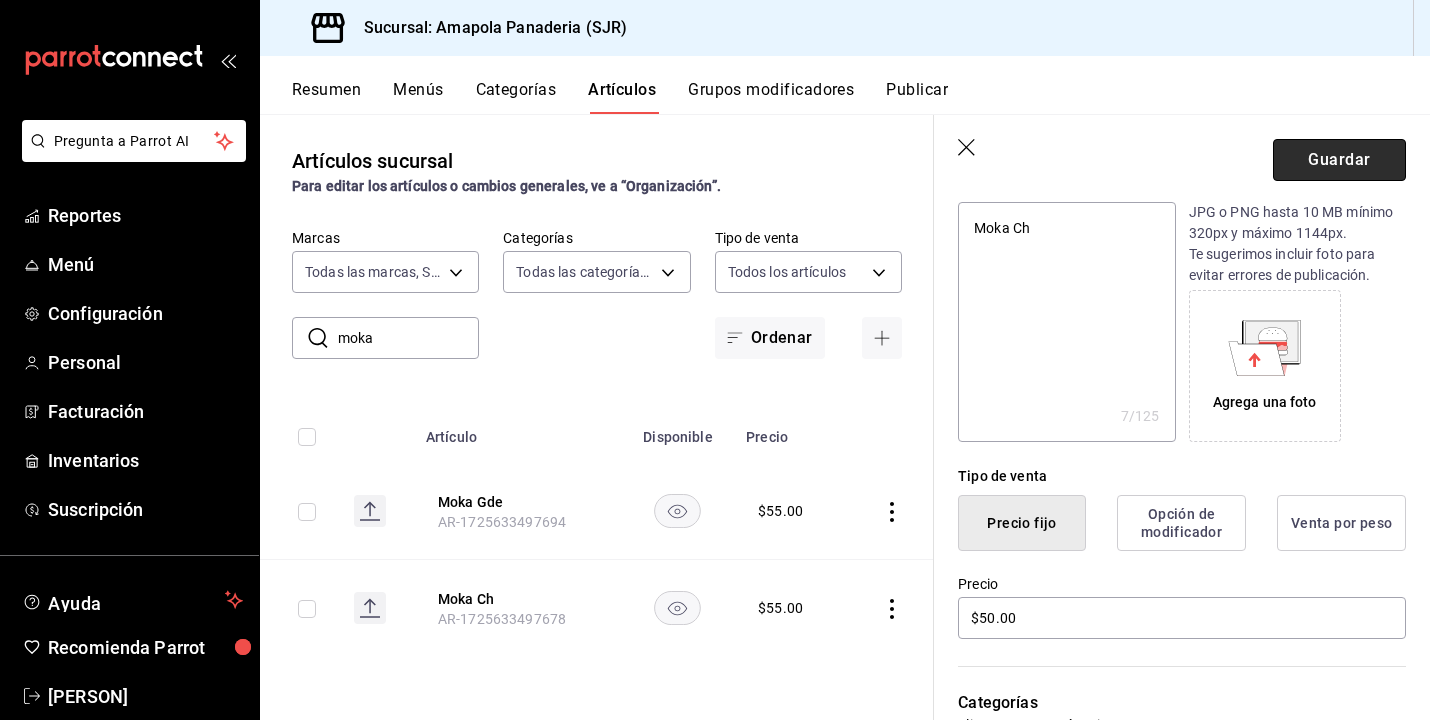 click on "Guardar" at bounding box center (1339, 160) 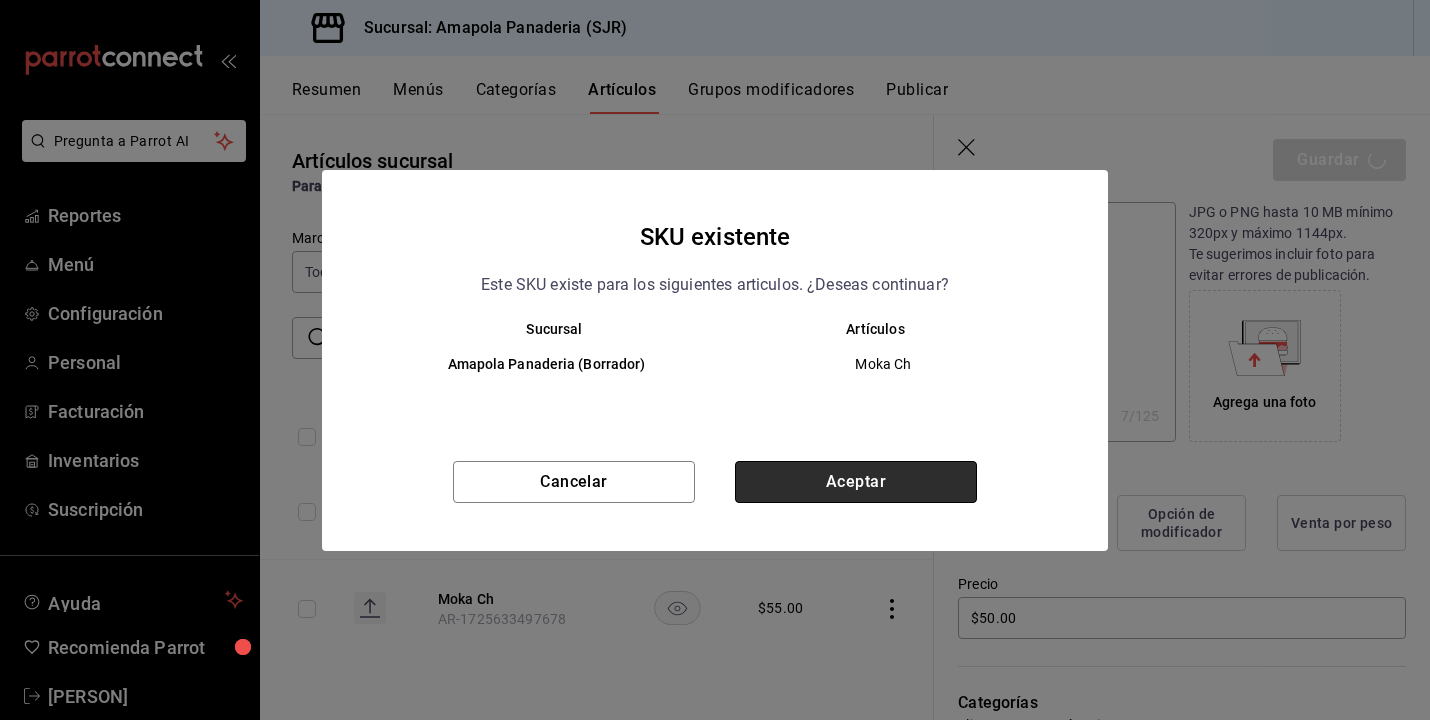 click on "Aceptar" at bounding box center (856, 482) 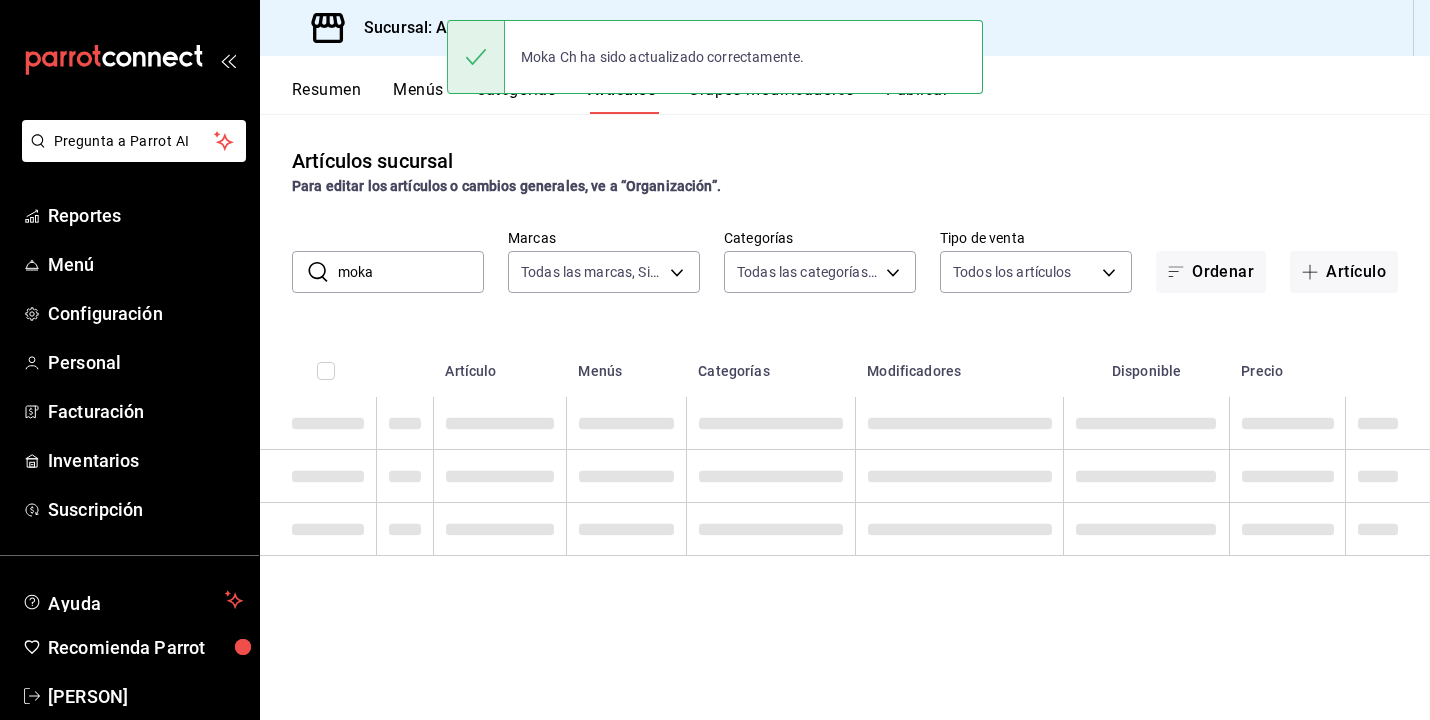 scroll, scrollTop: 0, scrollLeft: 0, axis: both 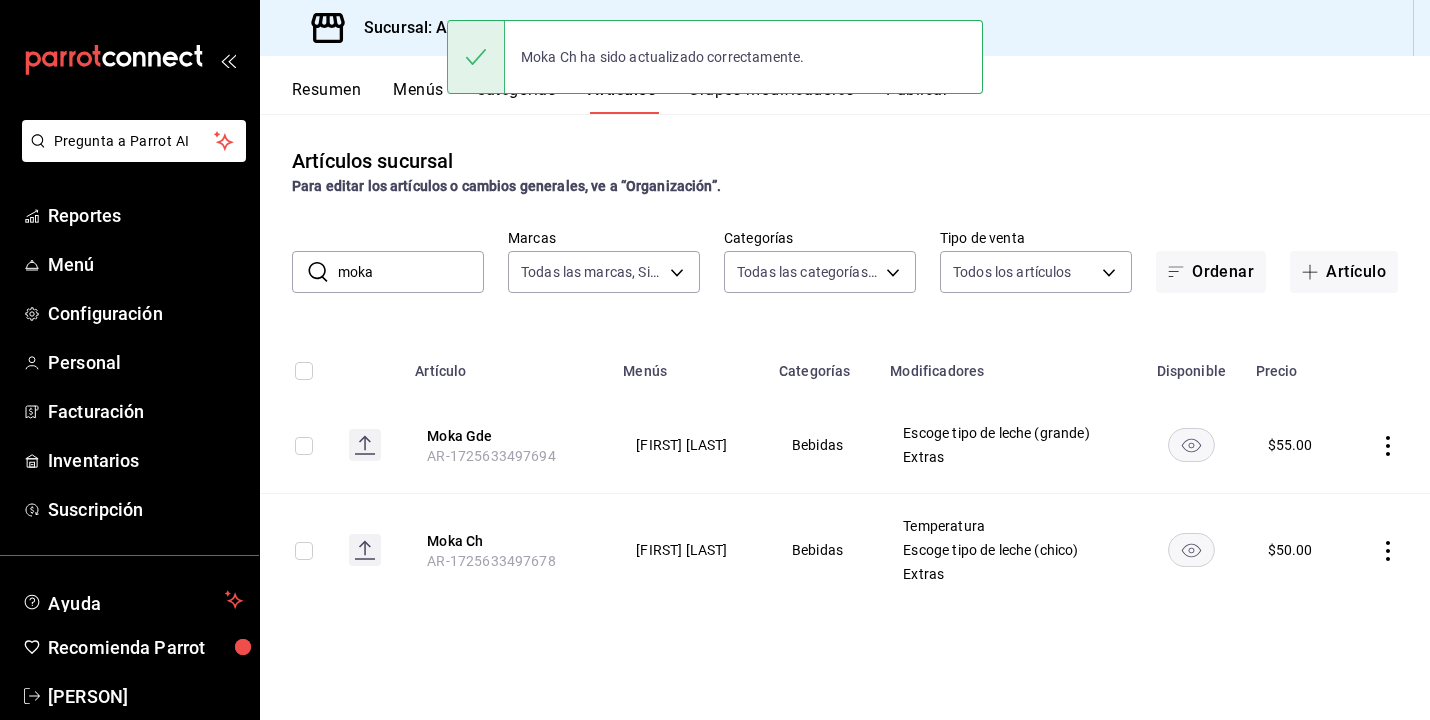 click 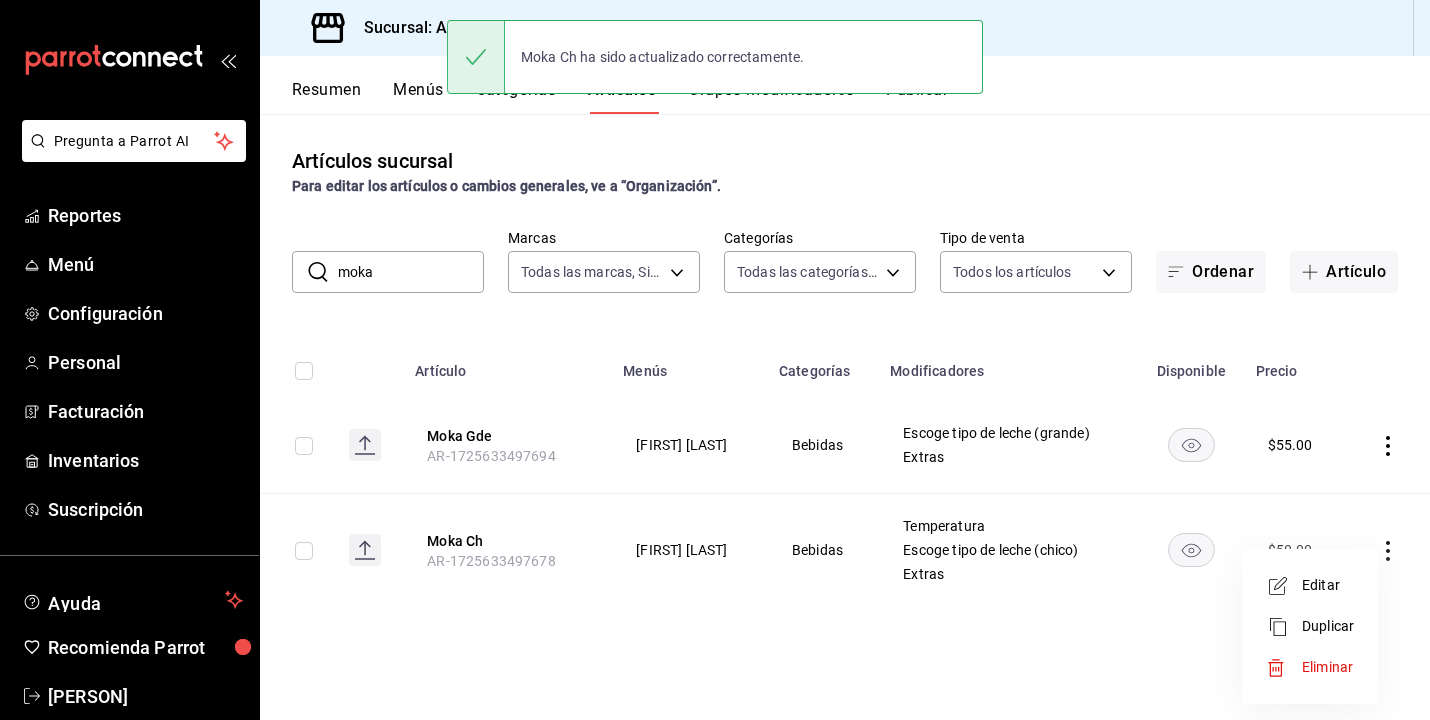 click on "Duplicar" at bounding box center [1328, 626] 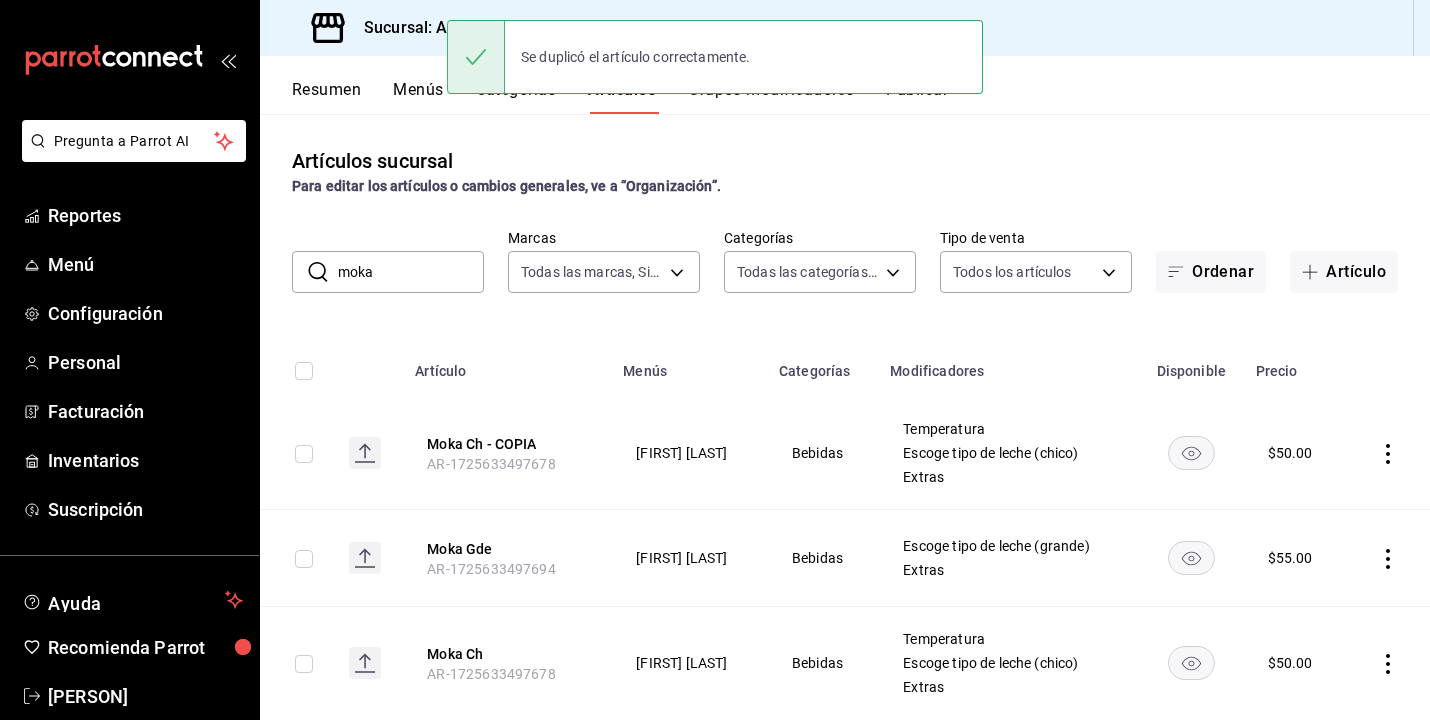 click 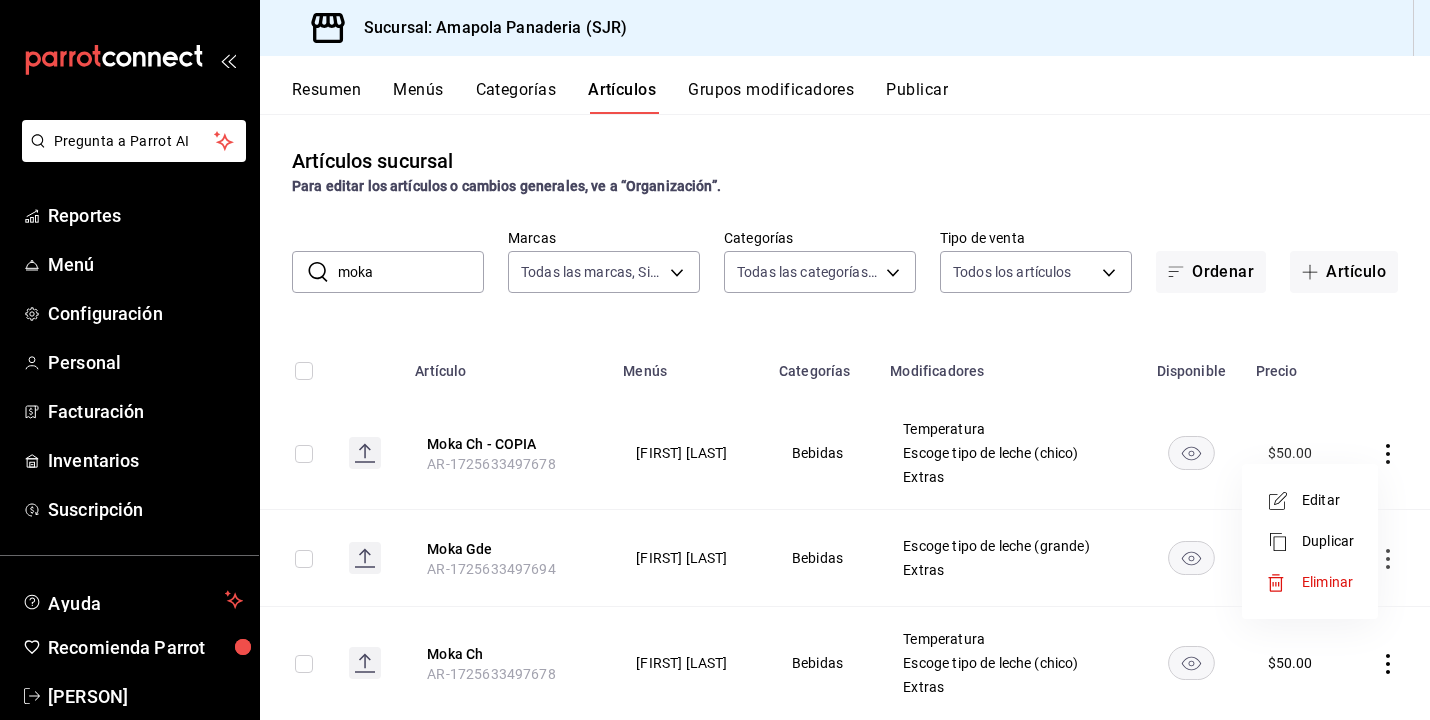 click on "Editar" at bounding box center [1328, 500] 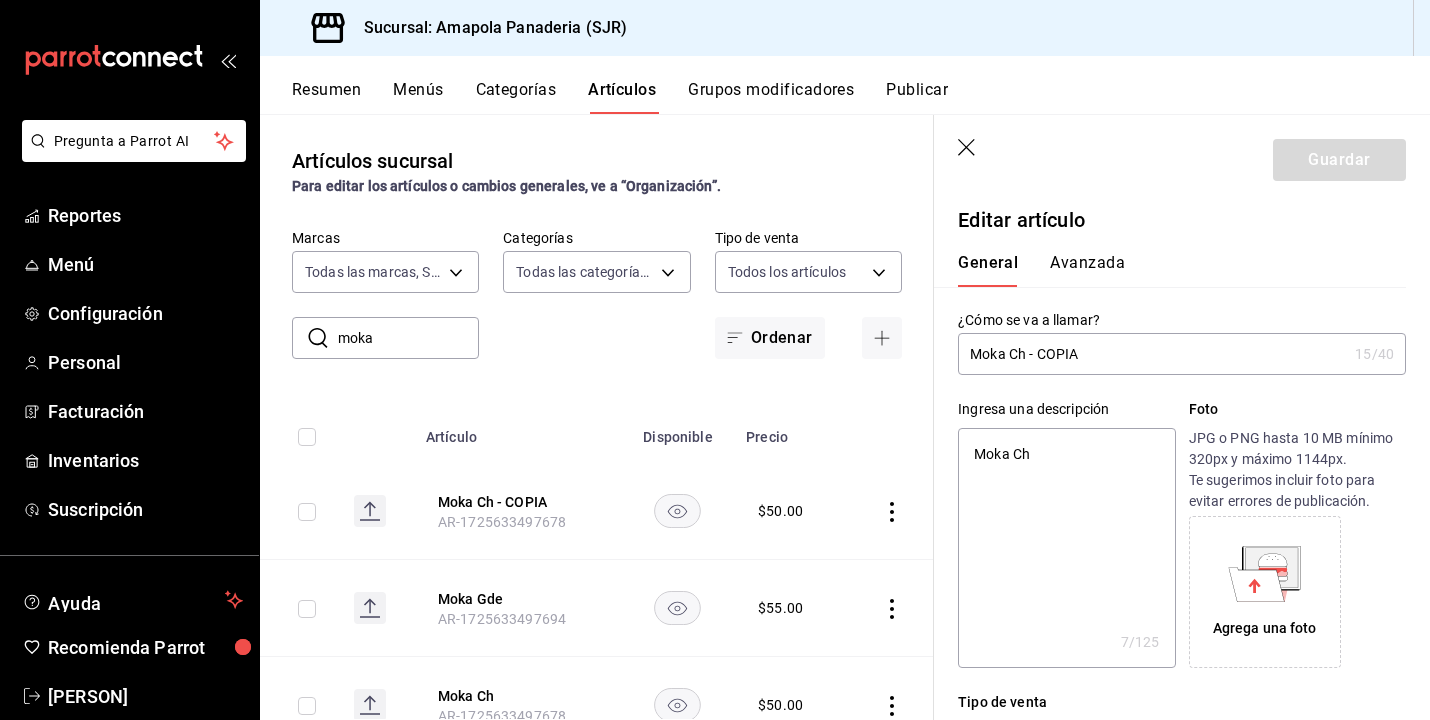 type on "Moka Ch - COPI" 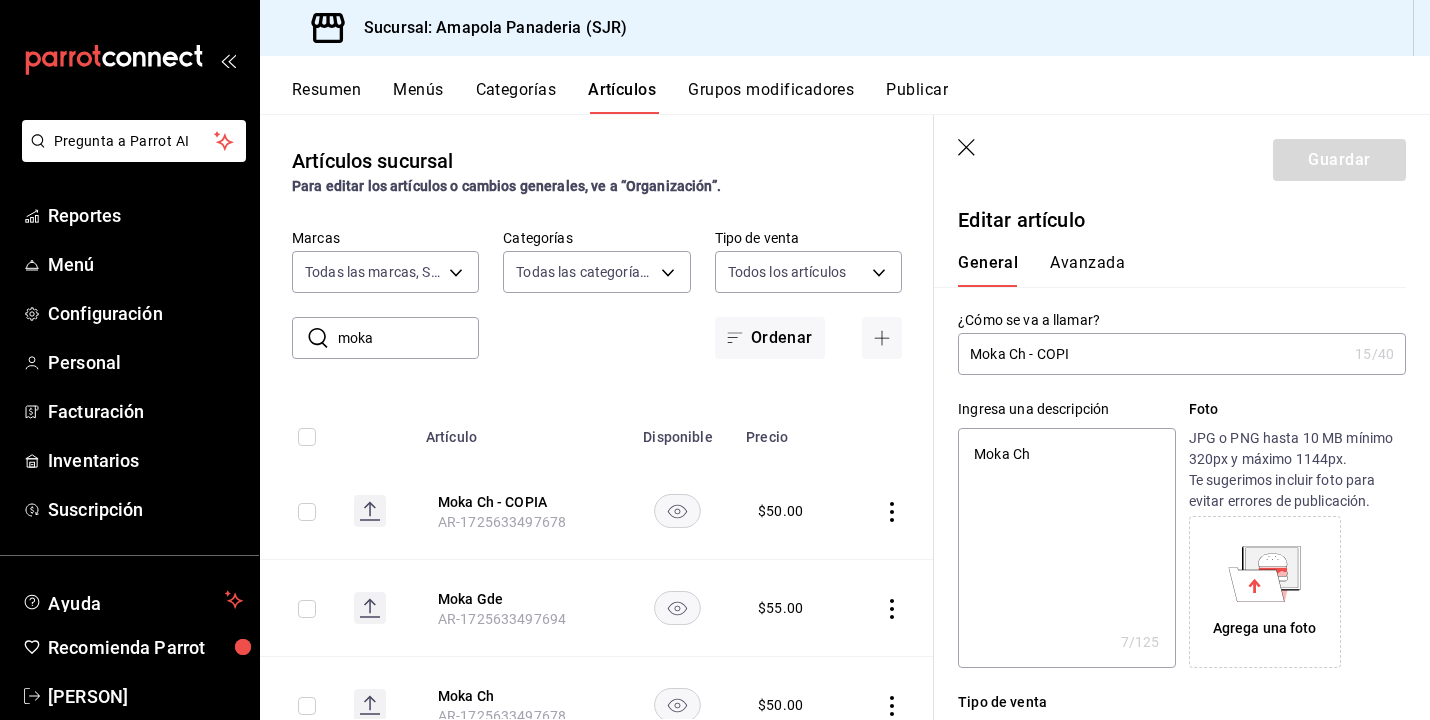 type on "x" 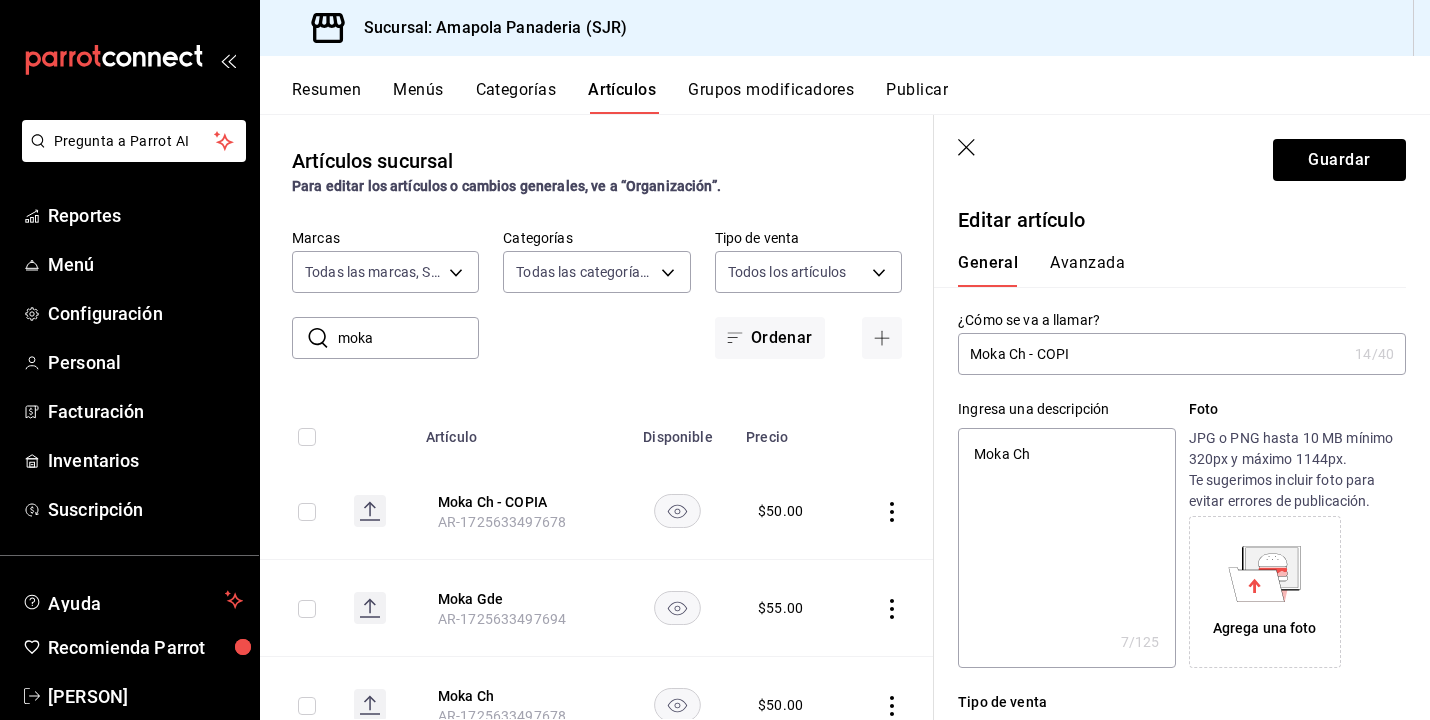 type on "Moka Ch - COP" 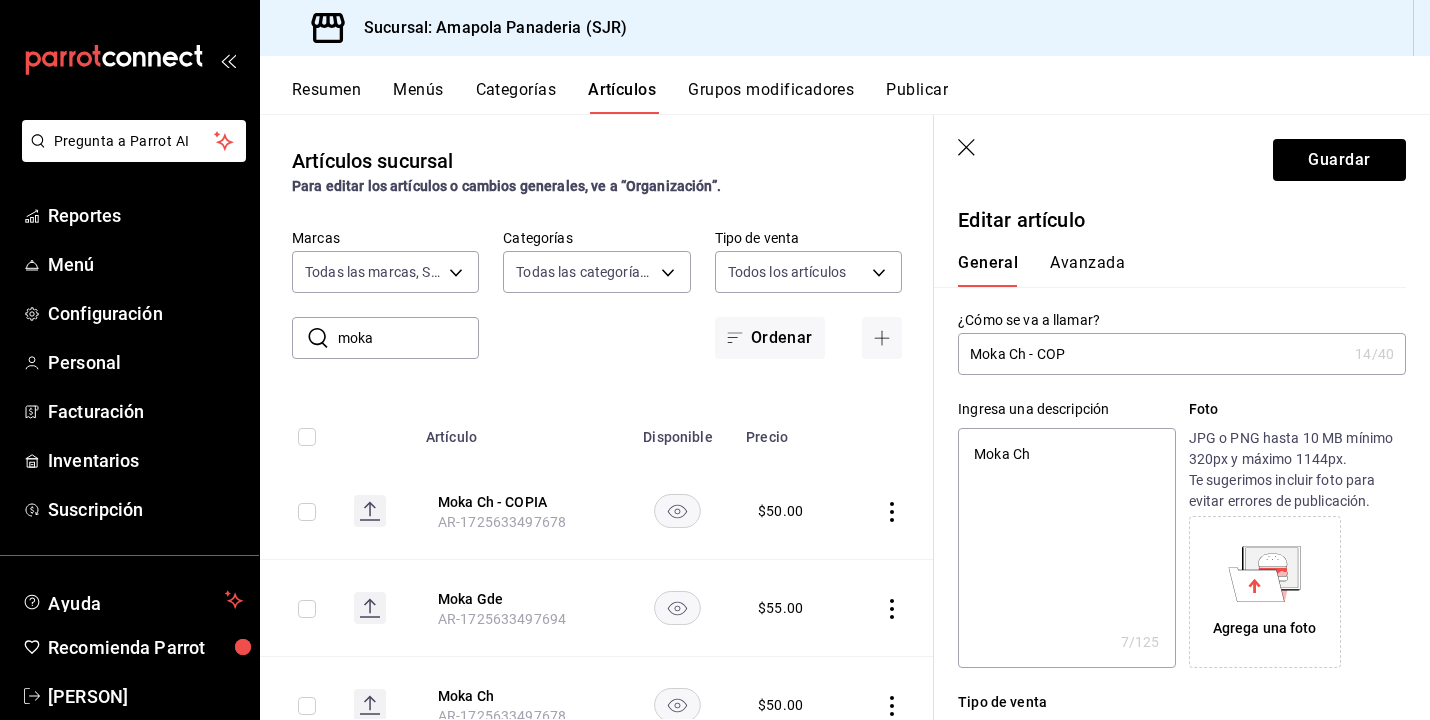 type on "Moka Ch - CO" 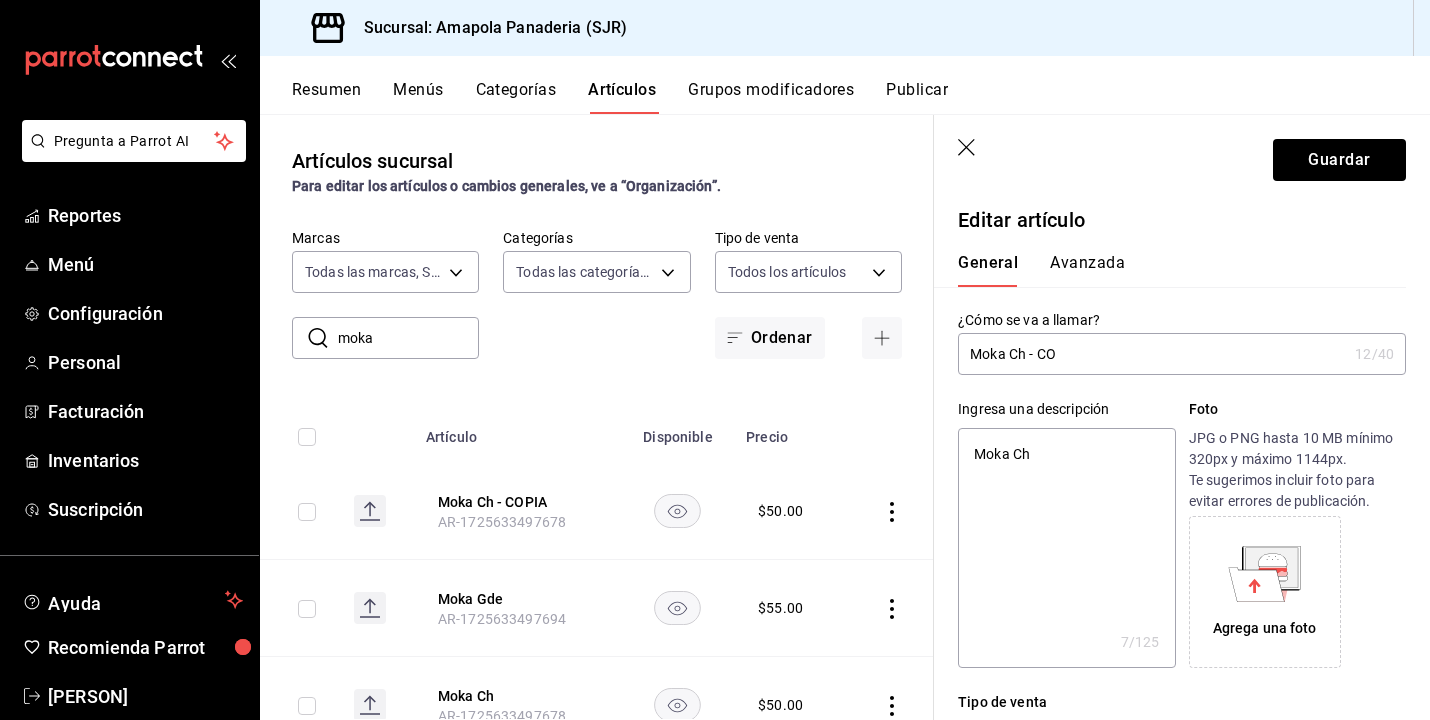 type on "Moka Ch - C" 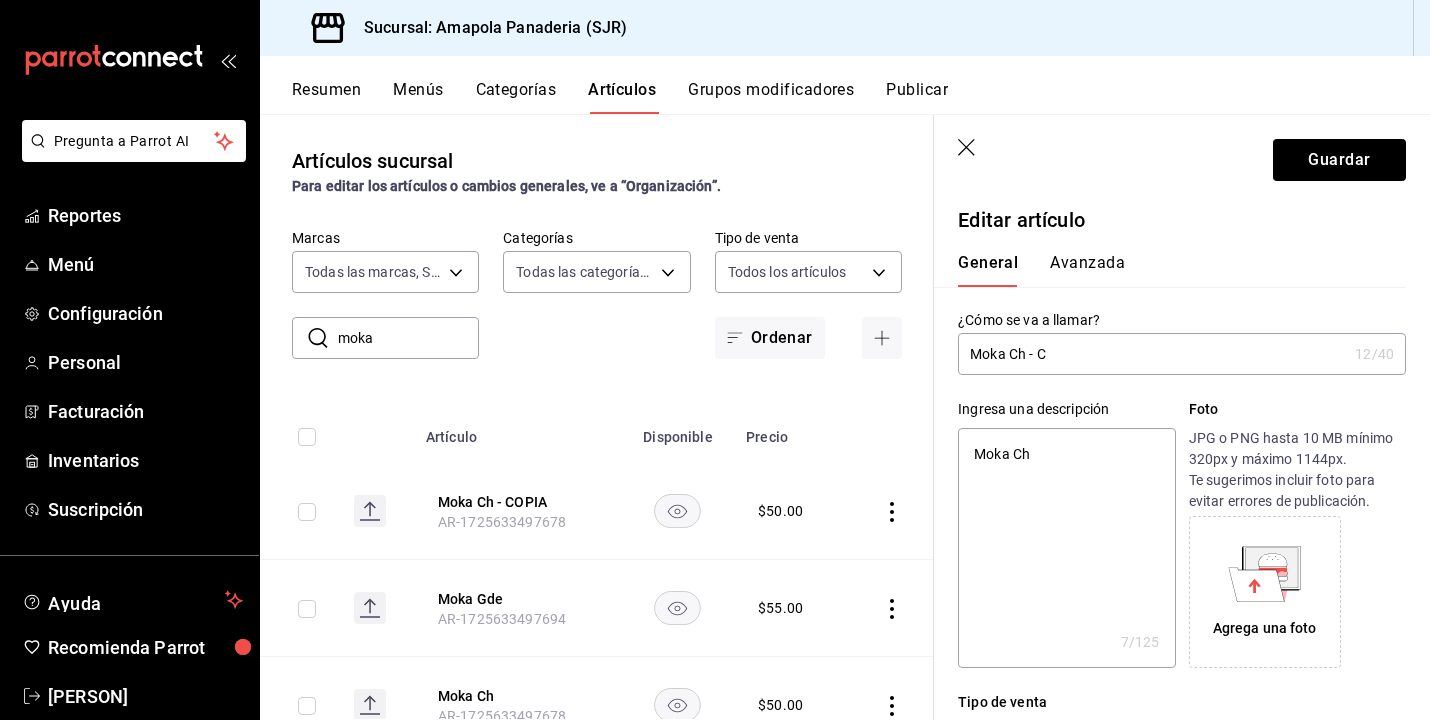 type on "x" 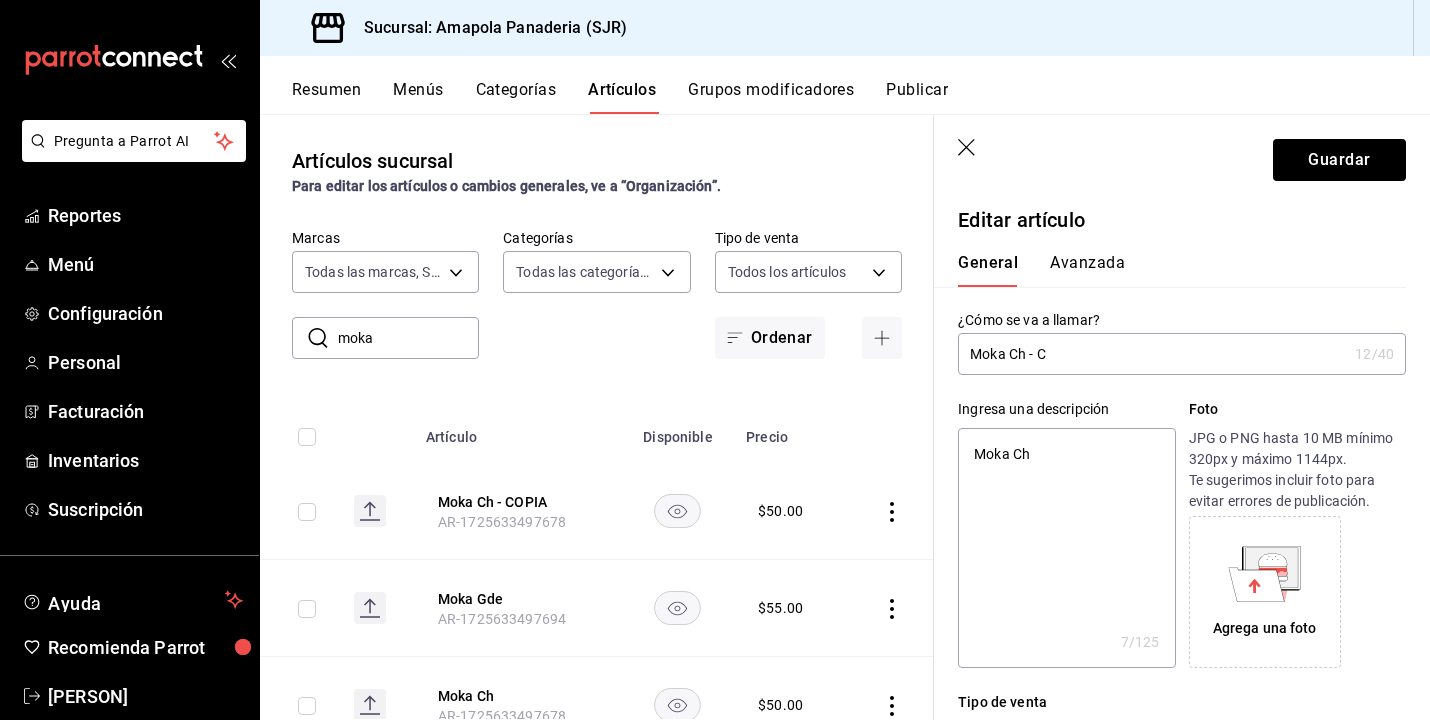 type on "x" 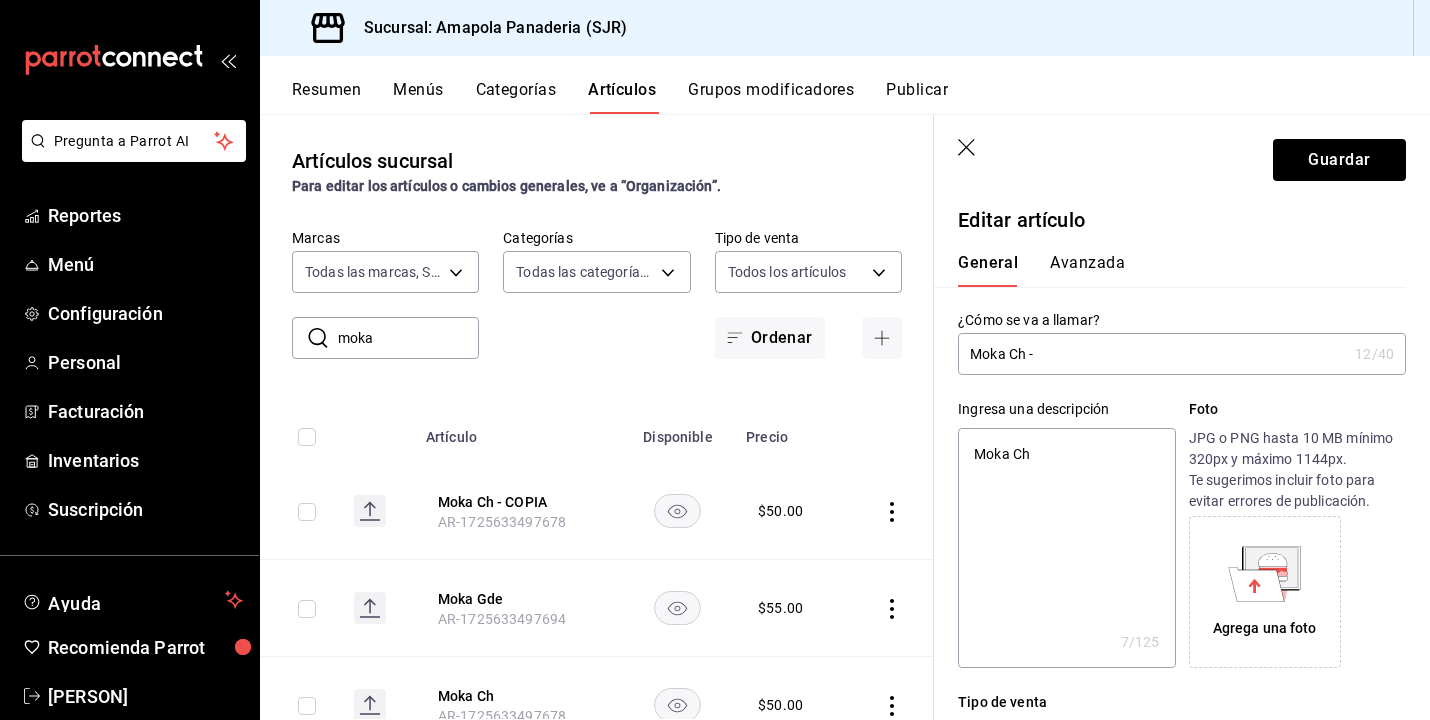 type on "Moka Ch -" 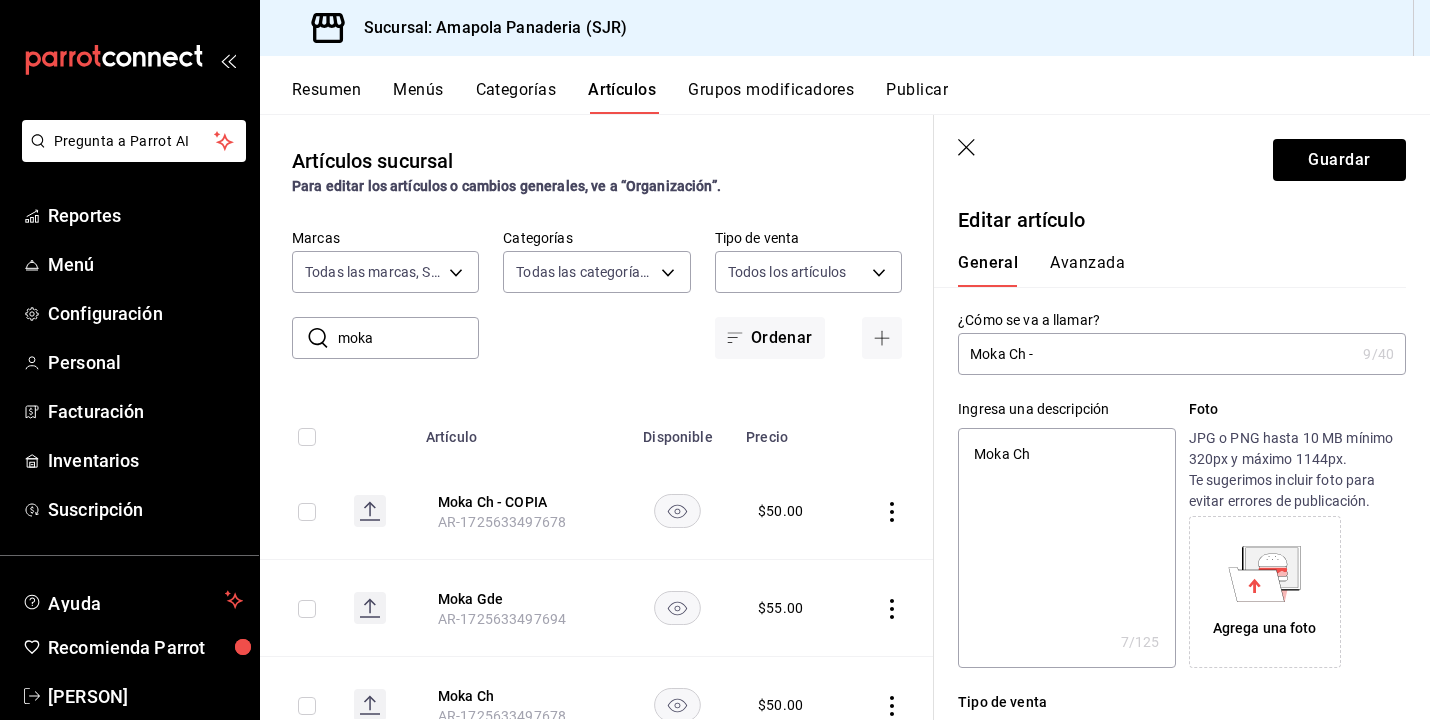 type on "Moka Ch" 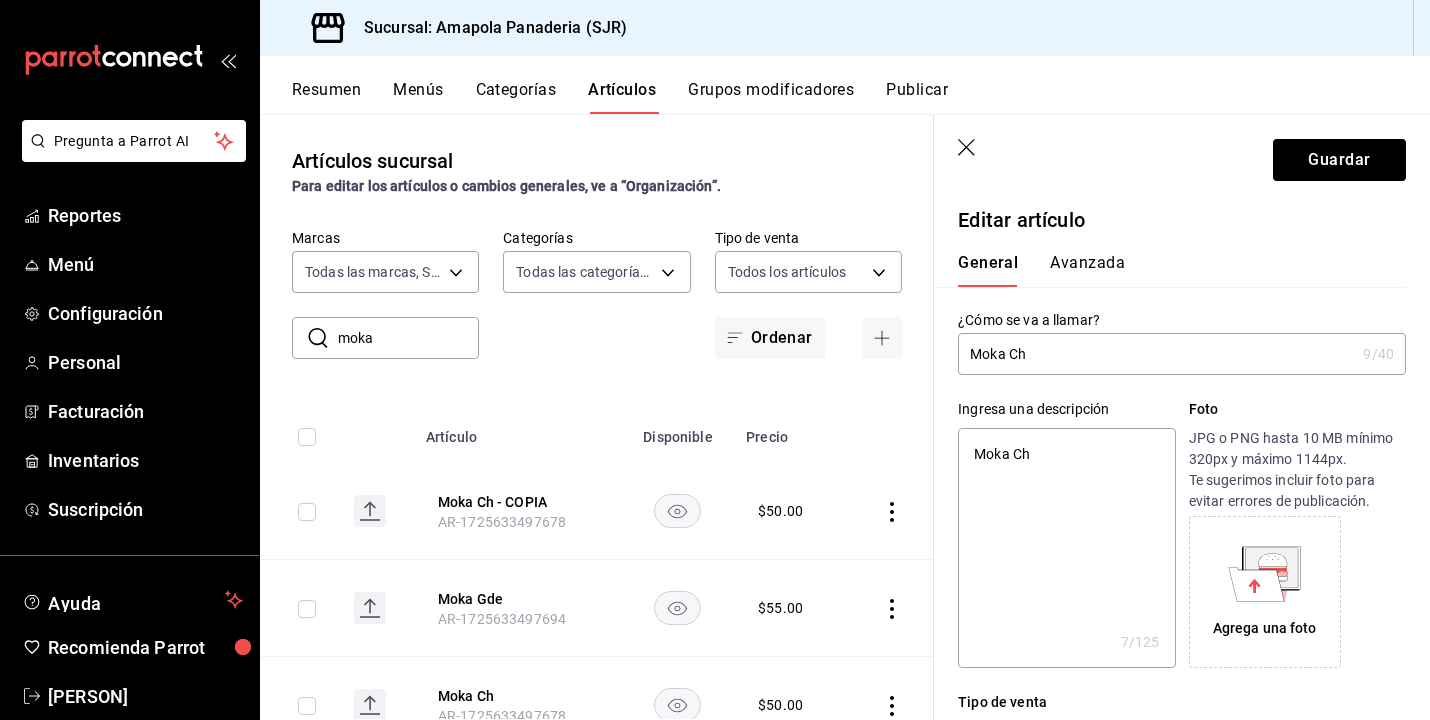 type on "x" 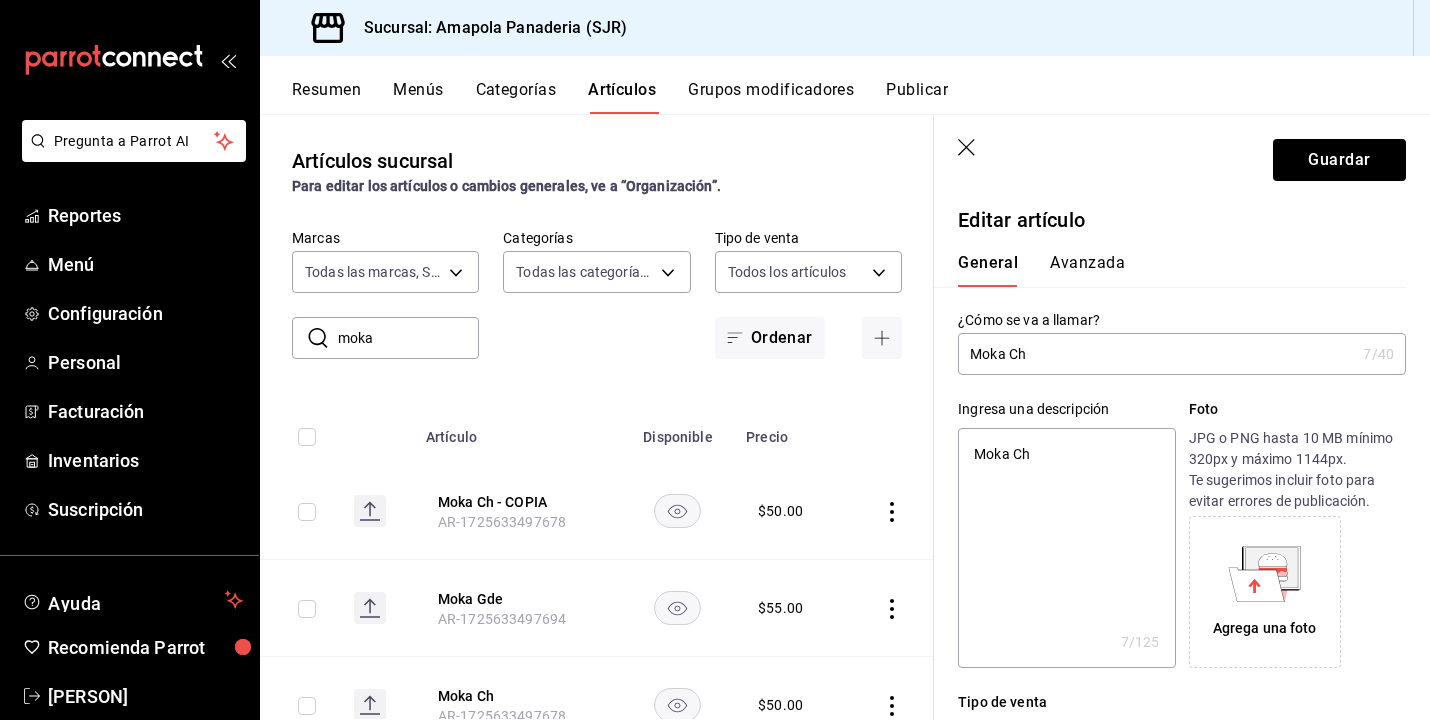 type on "Moka C" 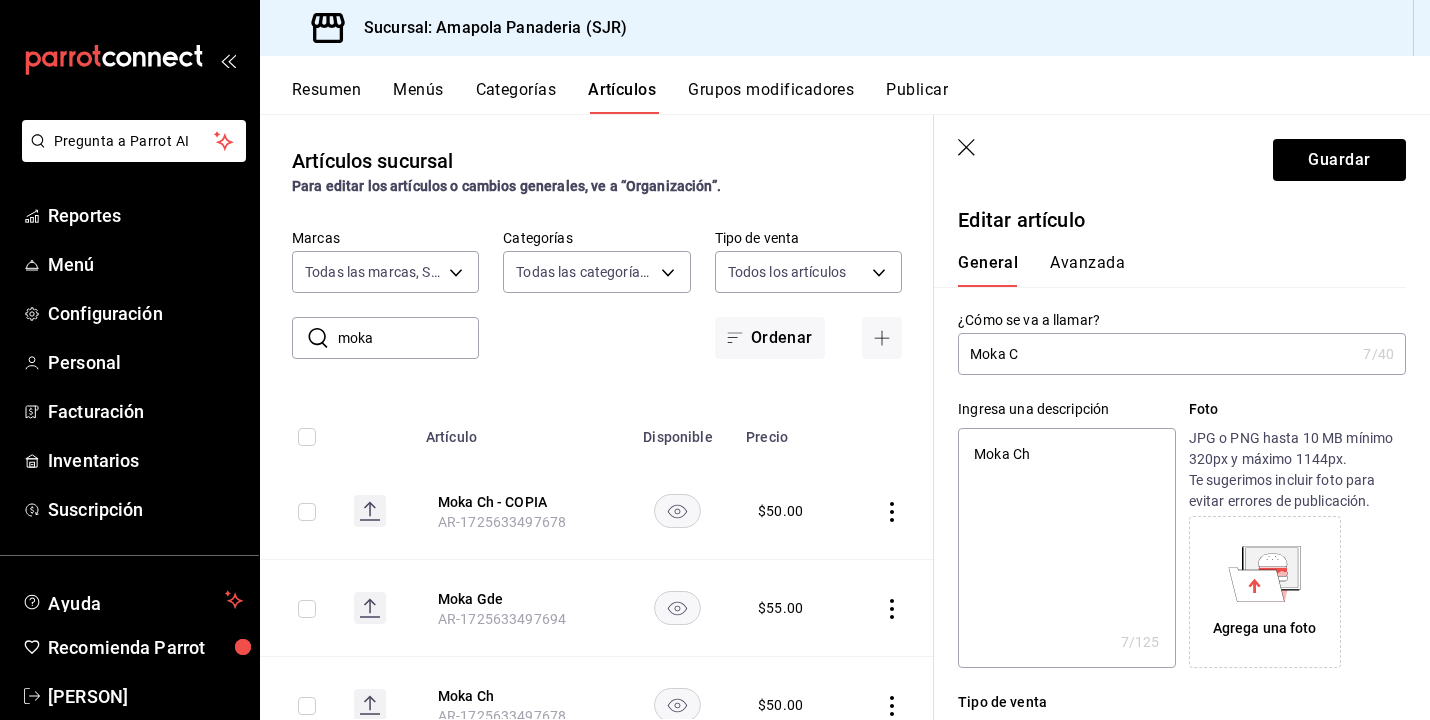 type on "Moka" 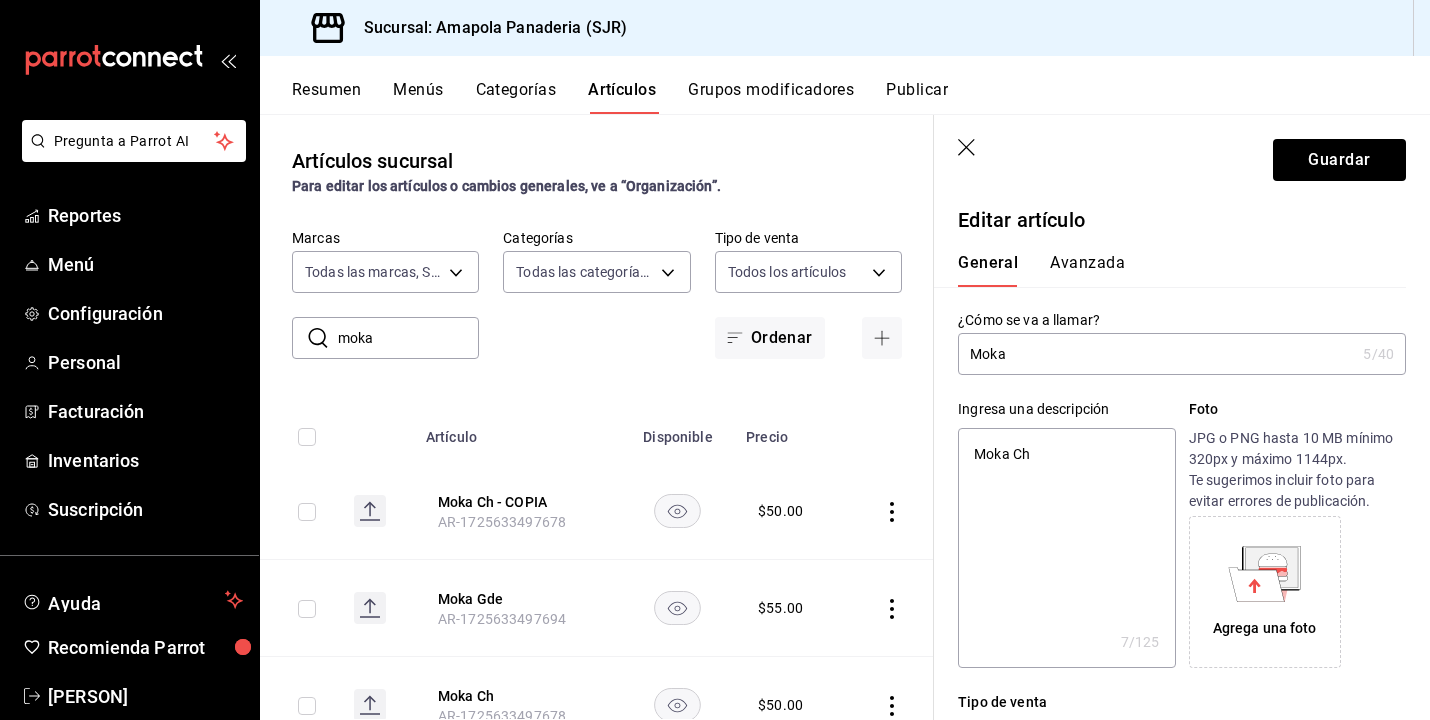 type on "Moka" 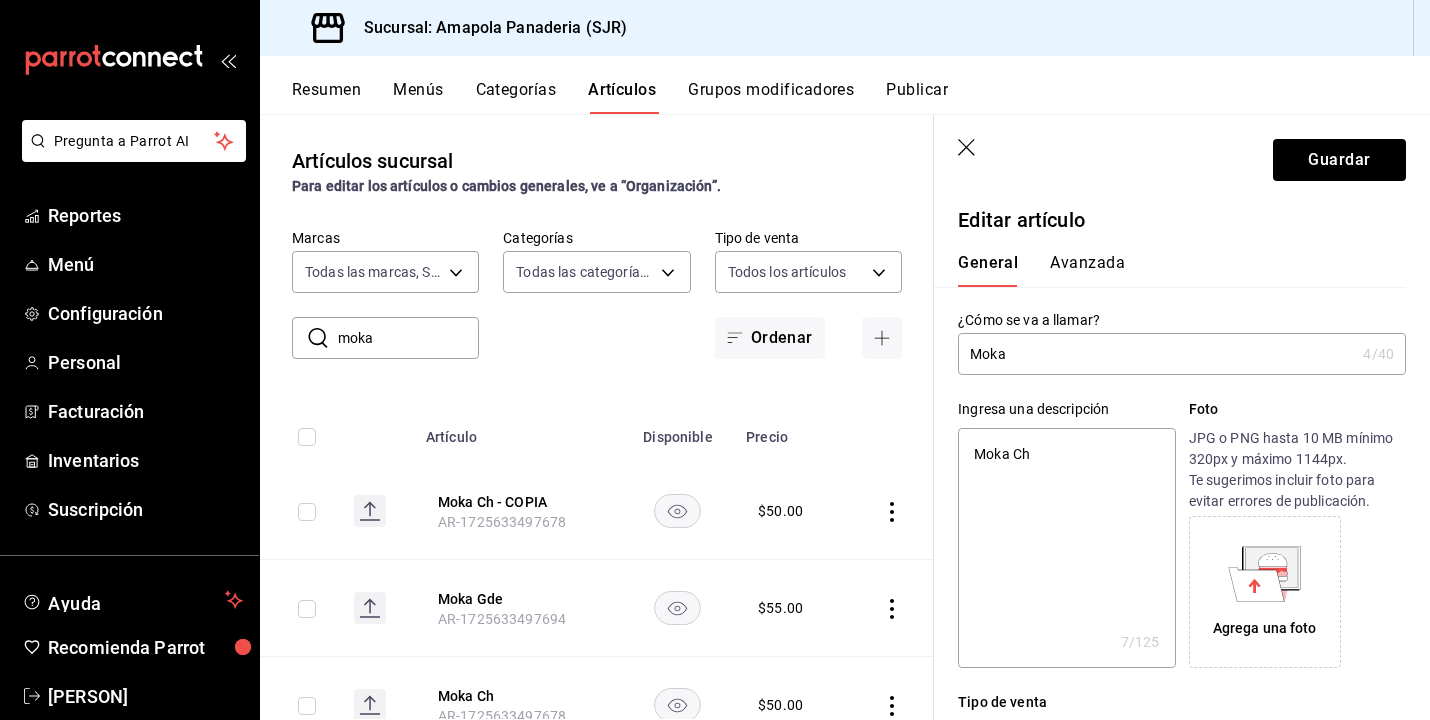 type on "Moka" 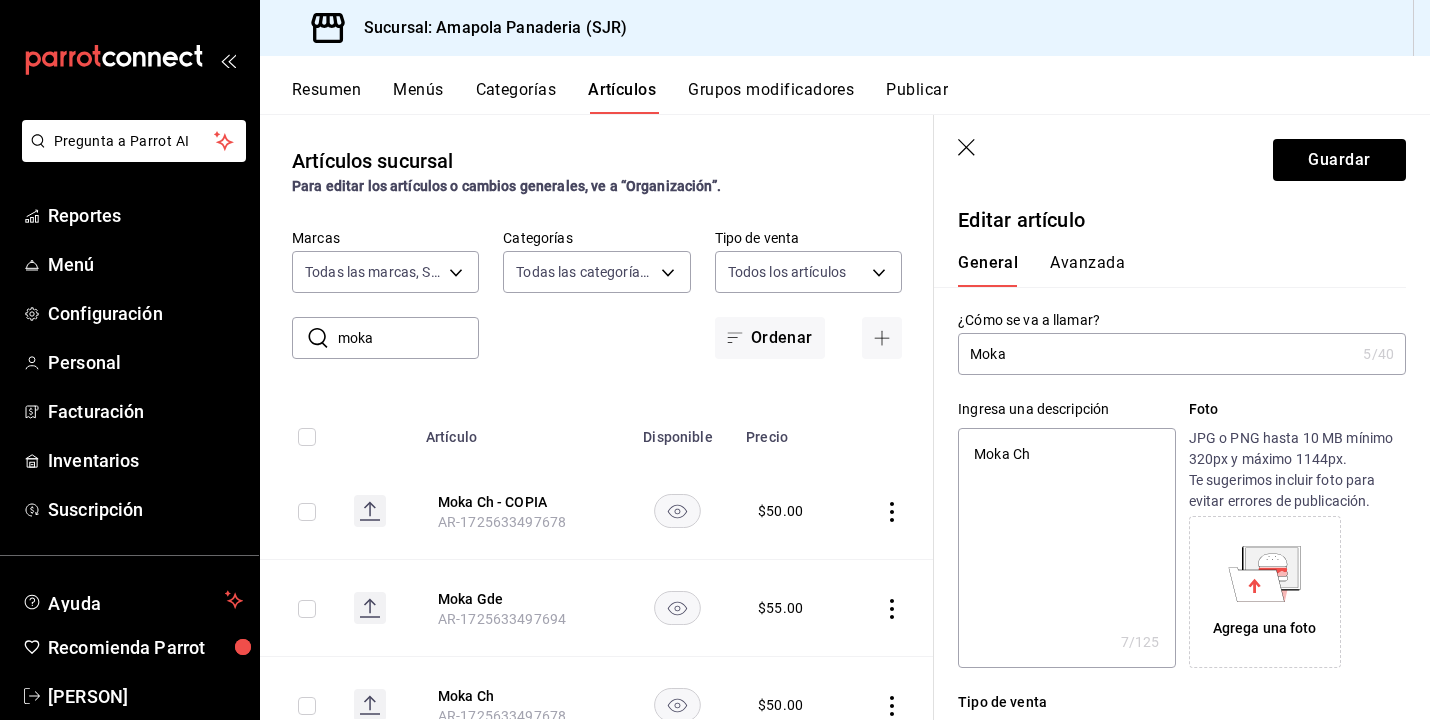type on "Moka B" 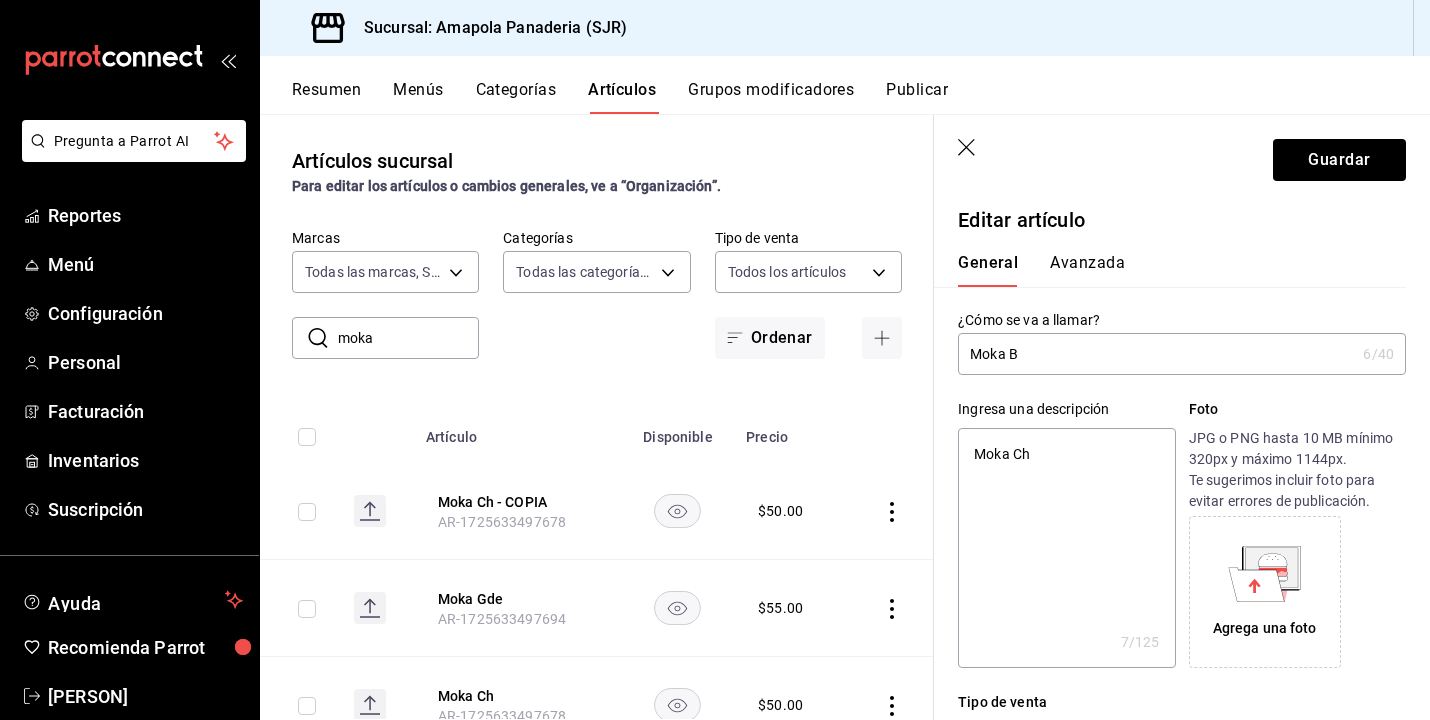 type on "Moka BL" 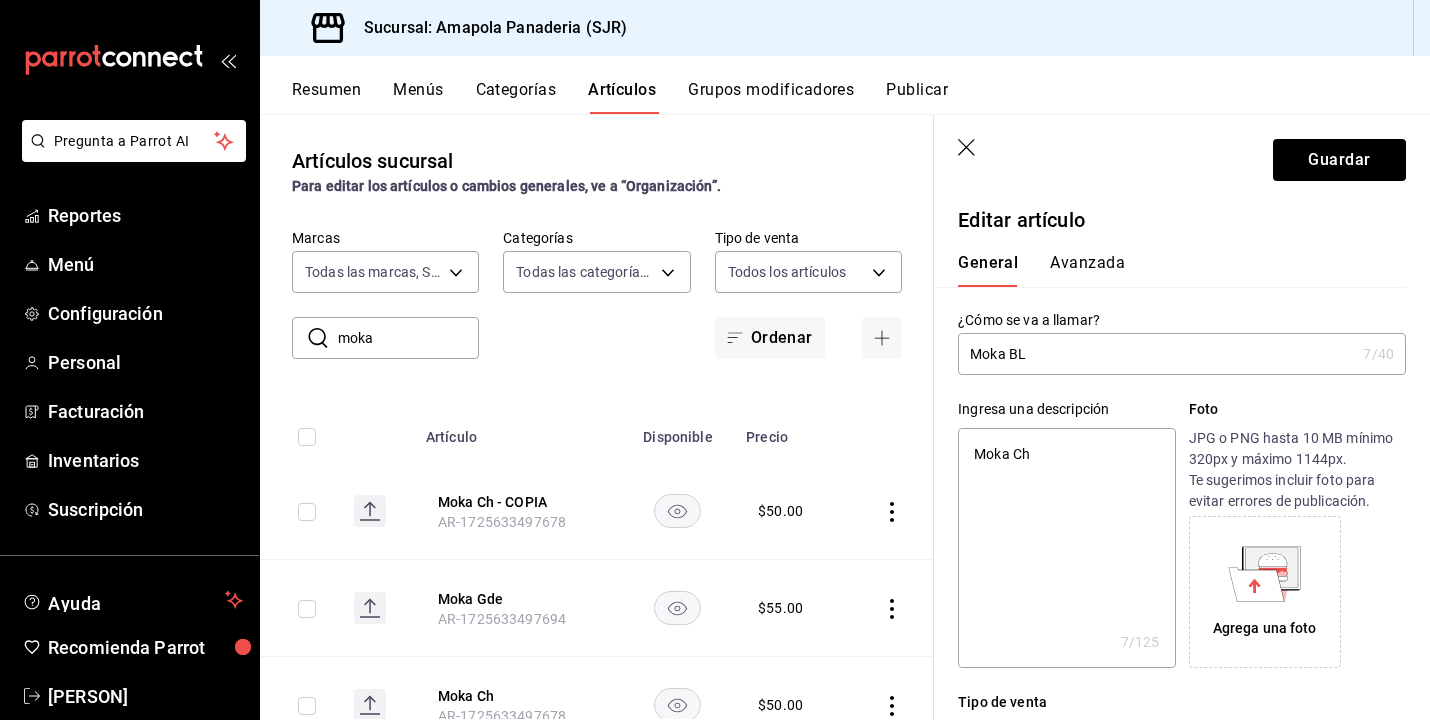 type on "Moka BLA" 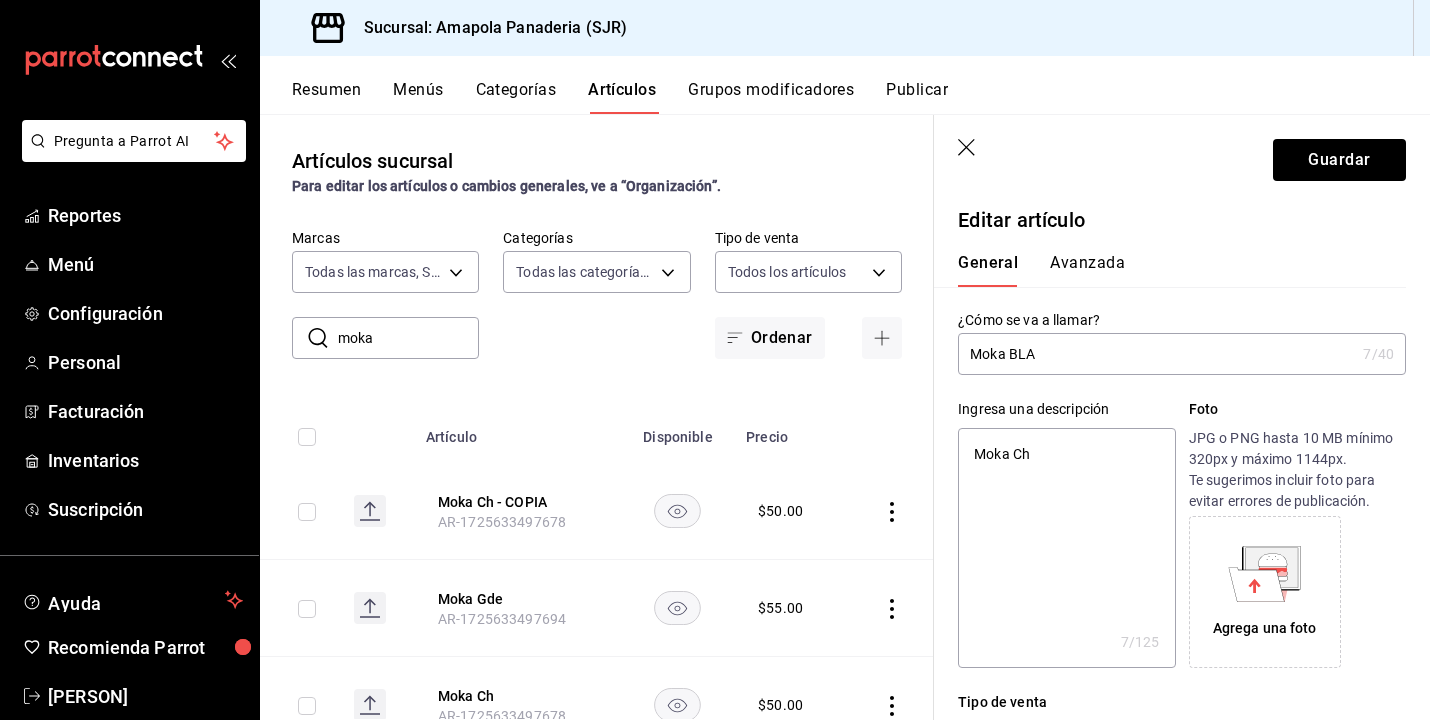 type on "Moka BLAN" 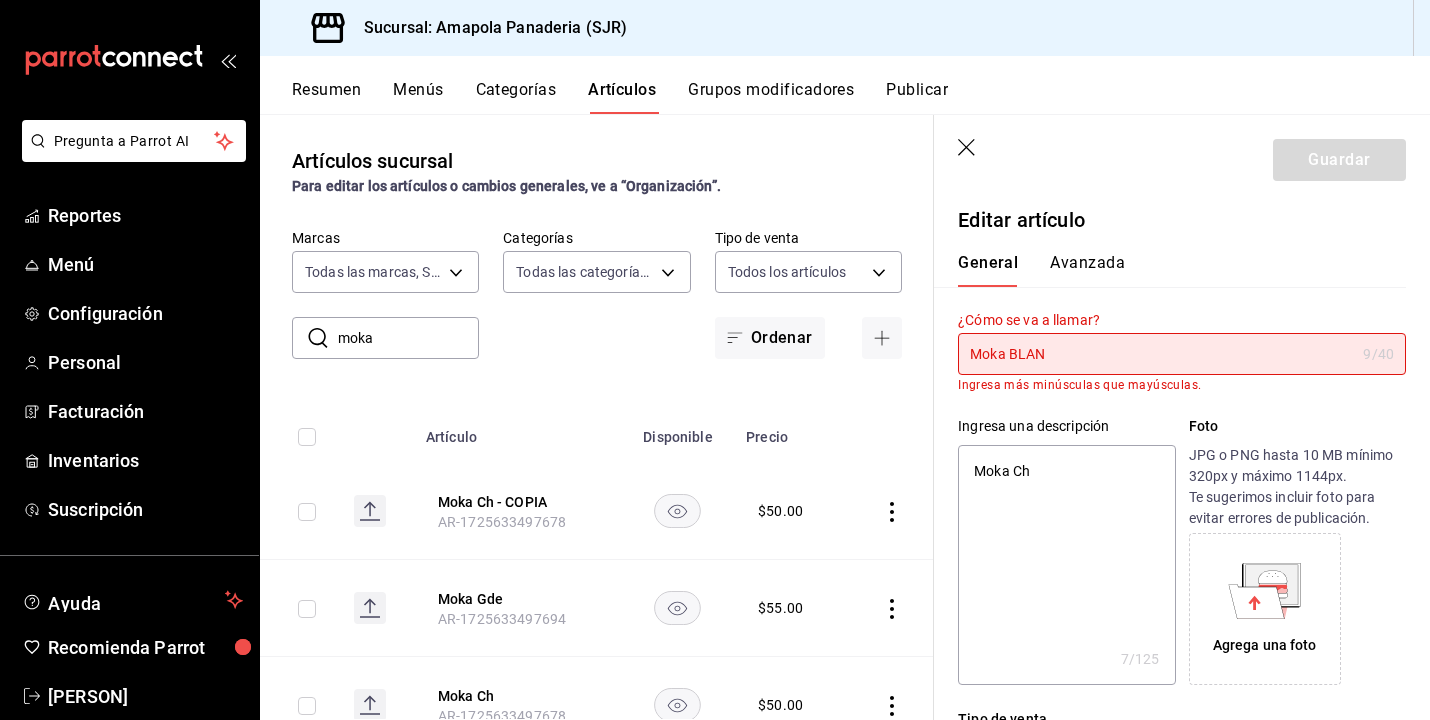 type on "Moka BLA" 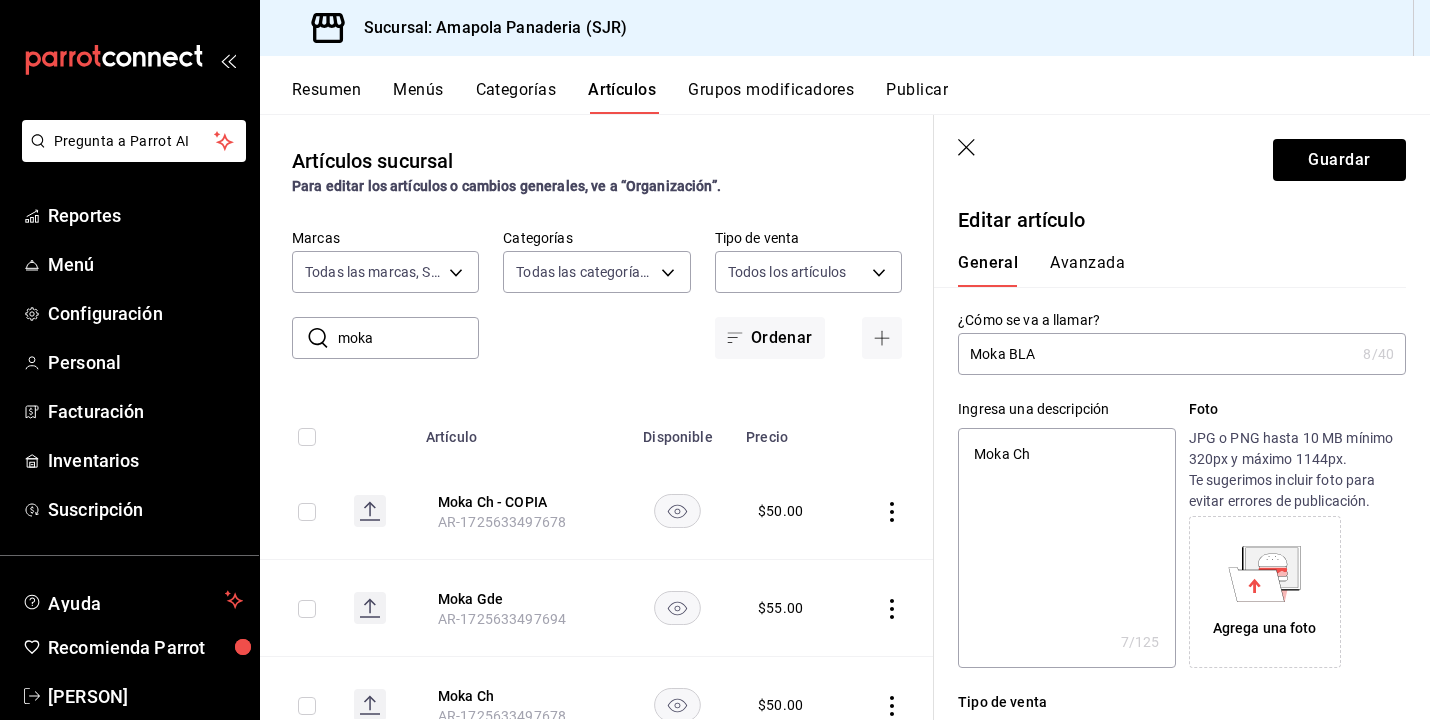 type on "Moka BL" 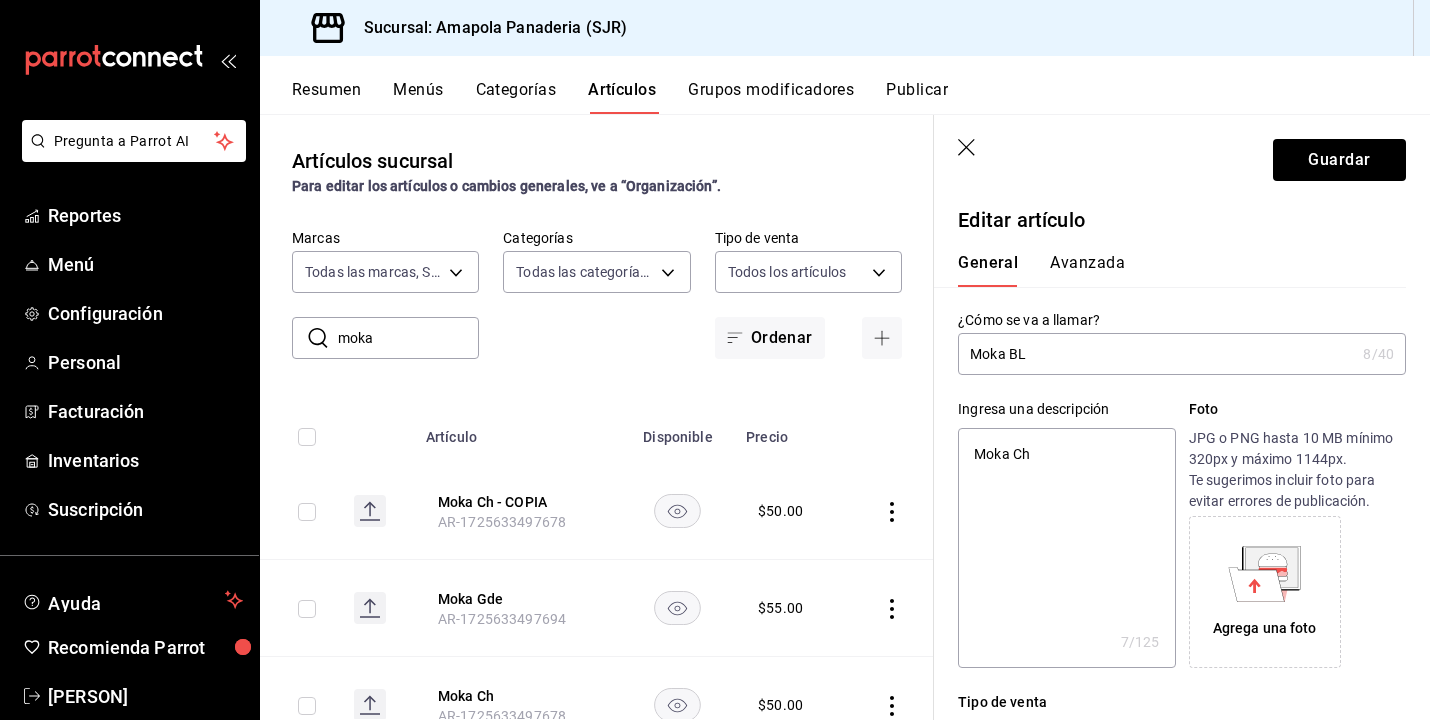 type on "Moka B" 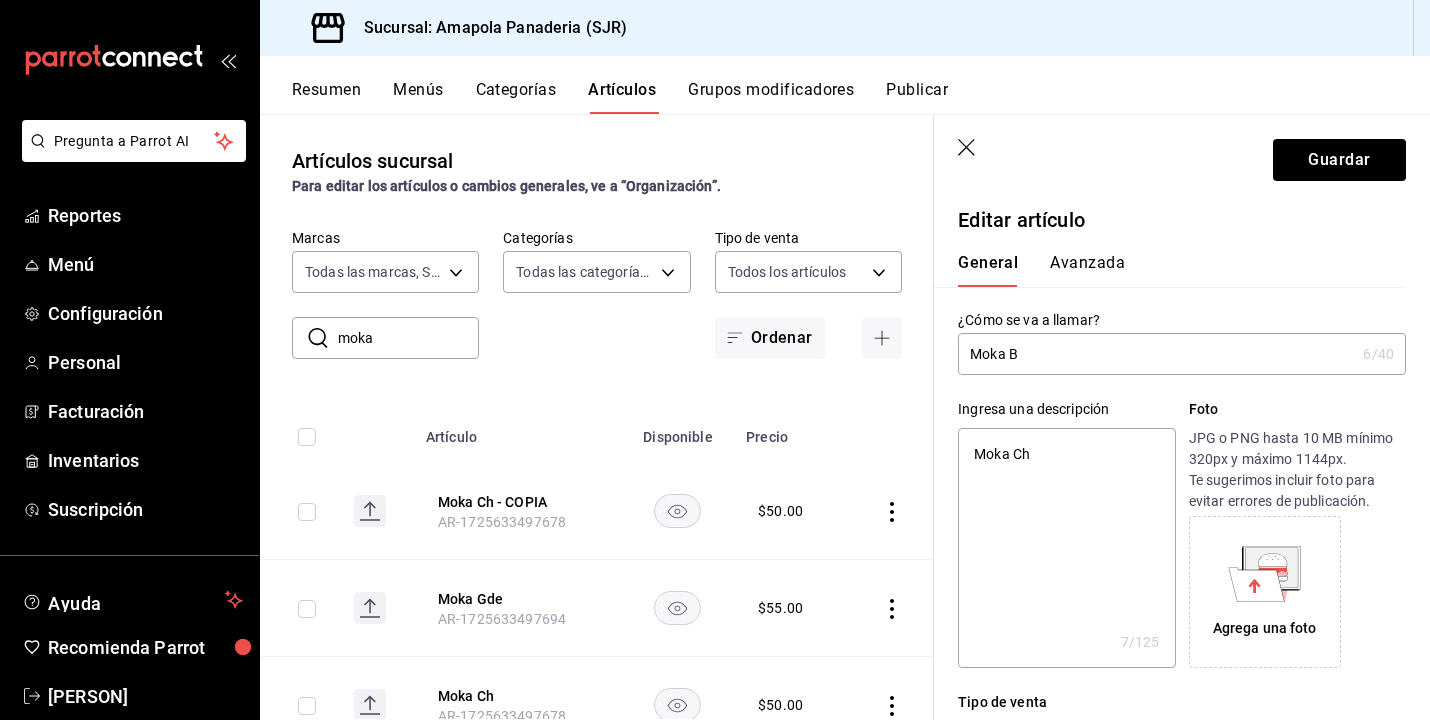 type on "Moka" 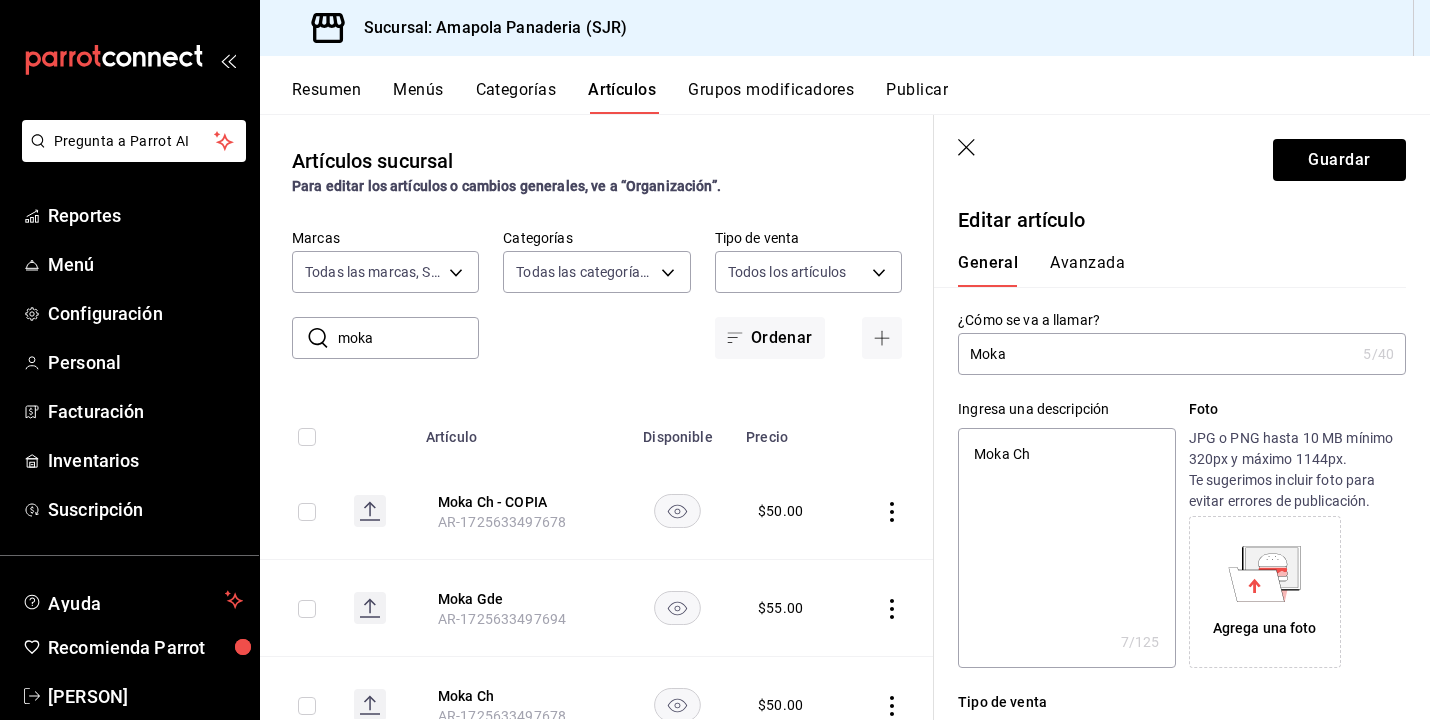 type on "Moka B" 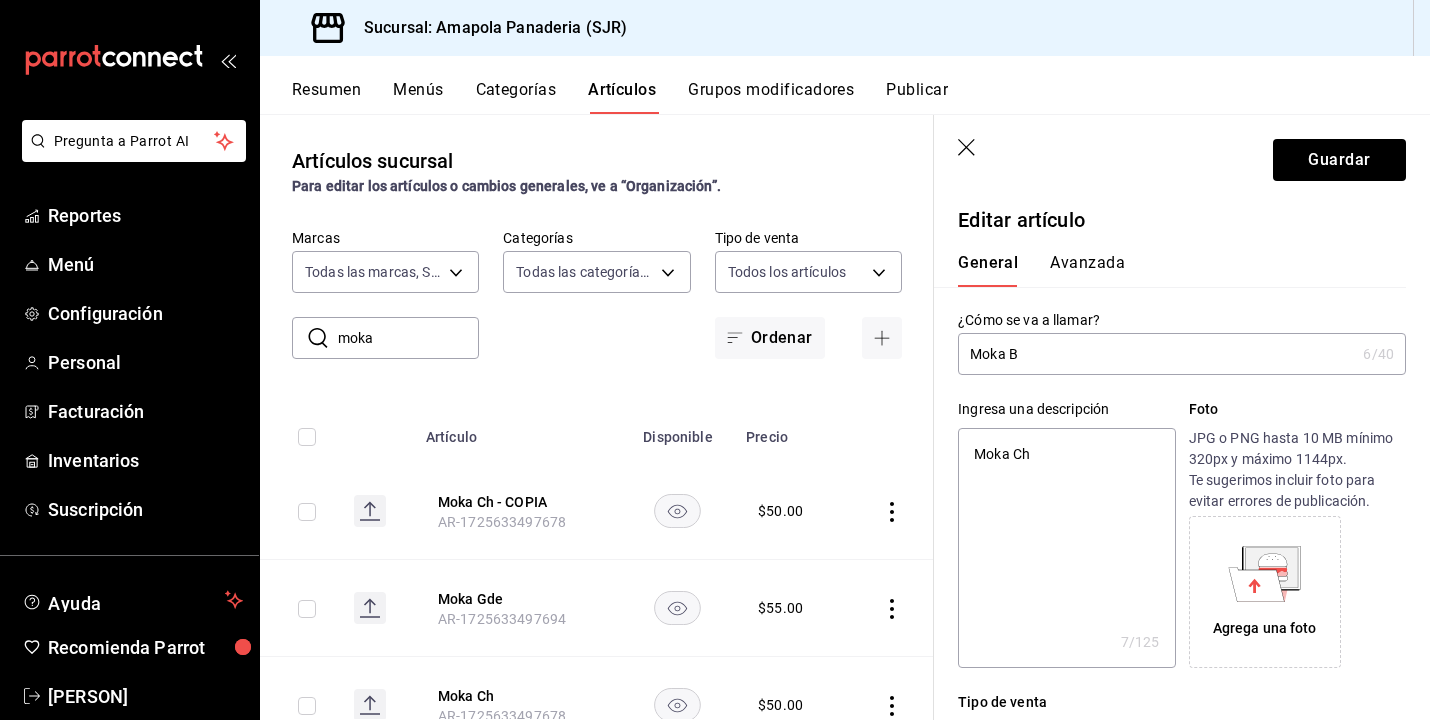 type on "Moka Bl" 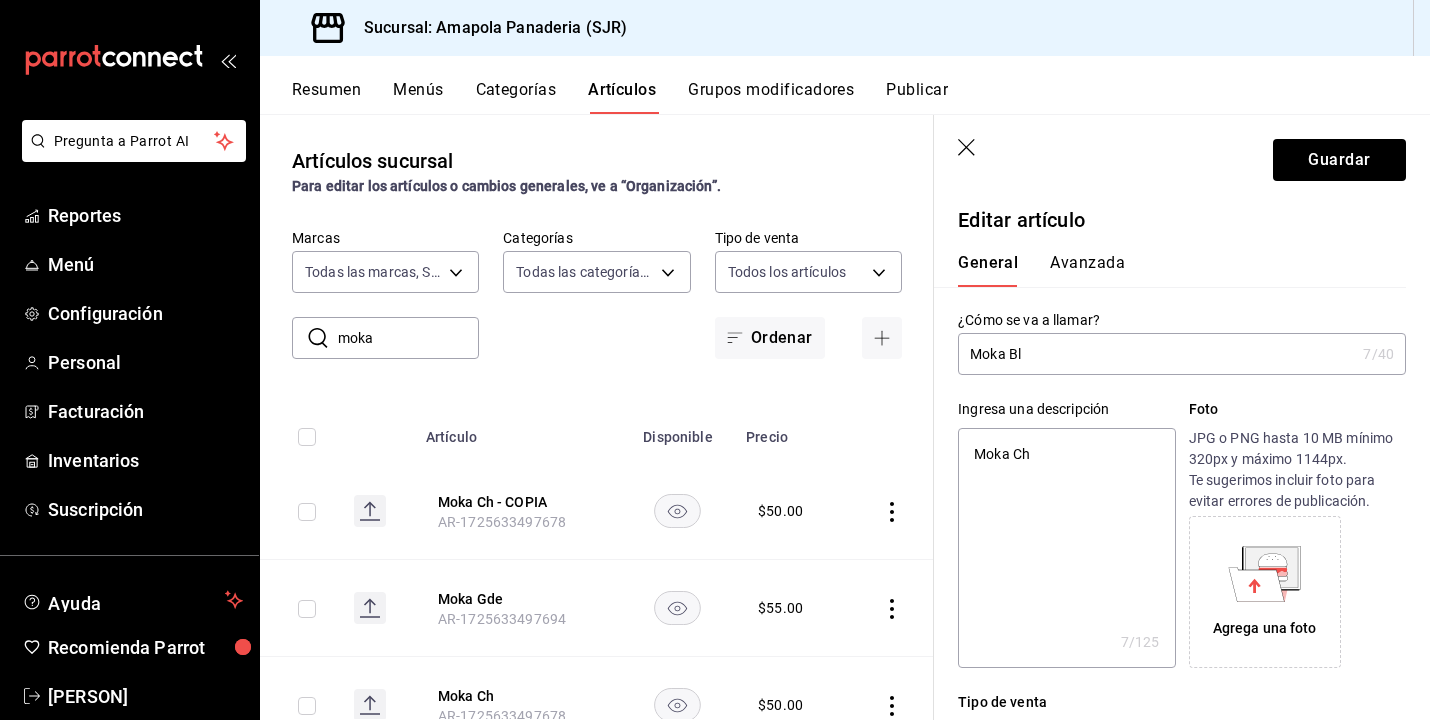 type on "Moka Bla" 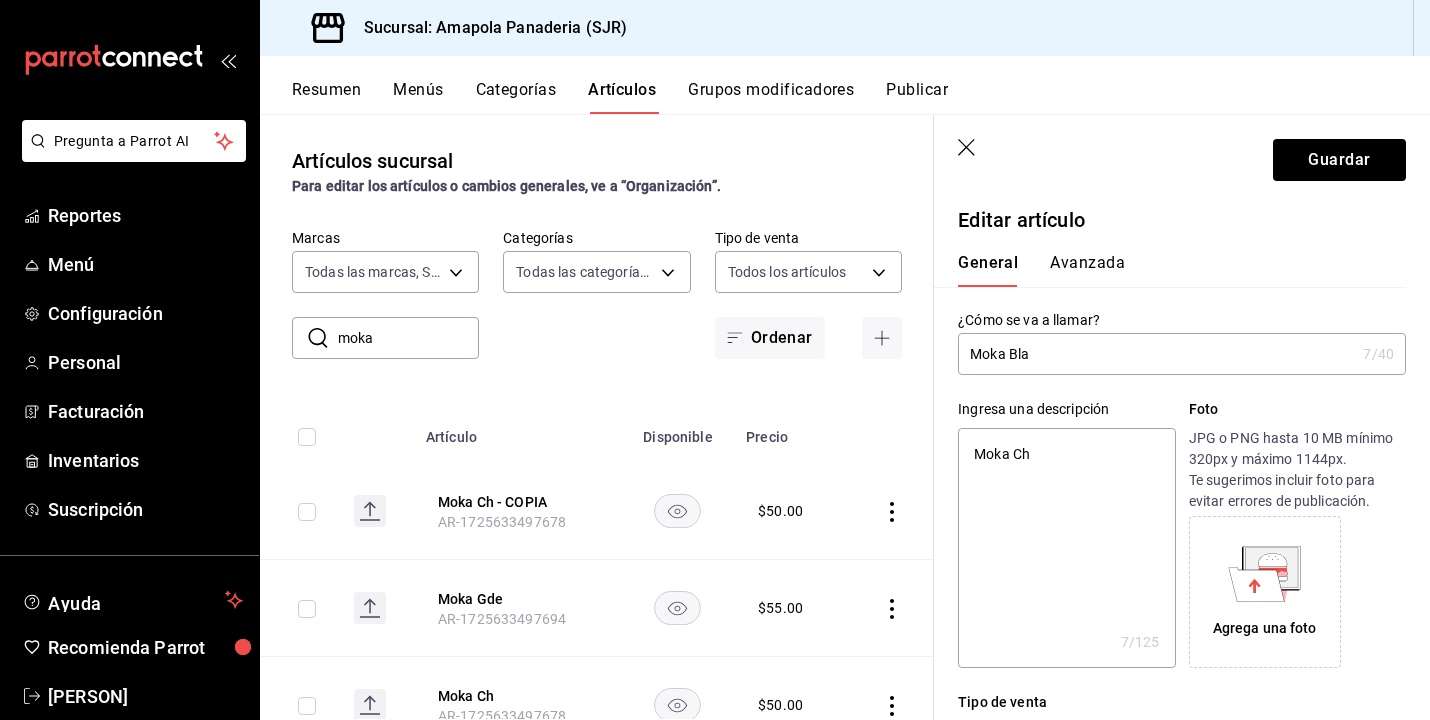 type on "Moka Blan" 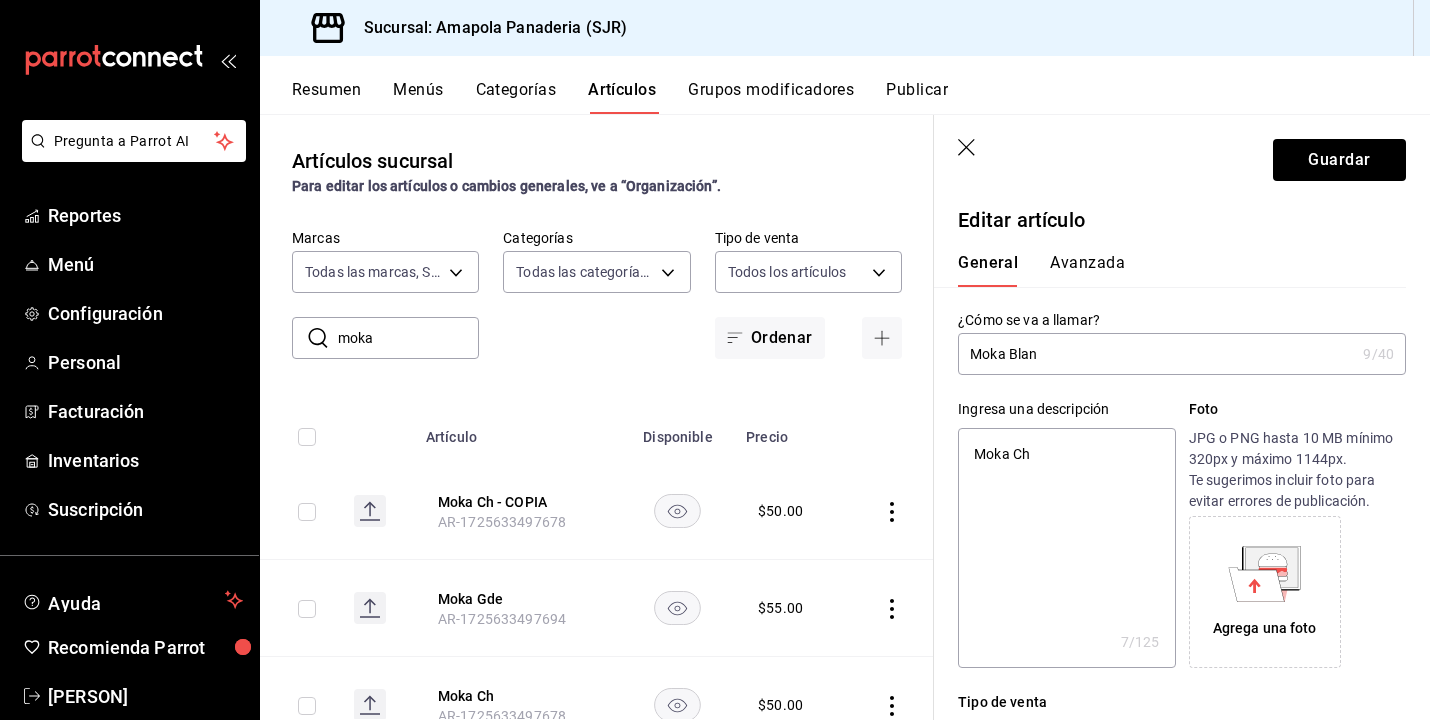 type on "Moka Blanc" 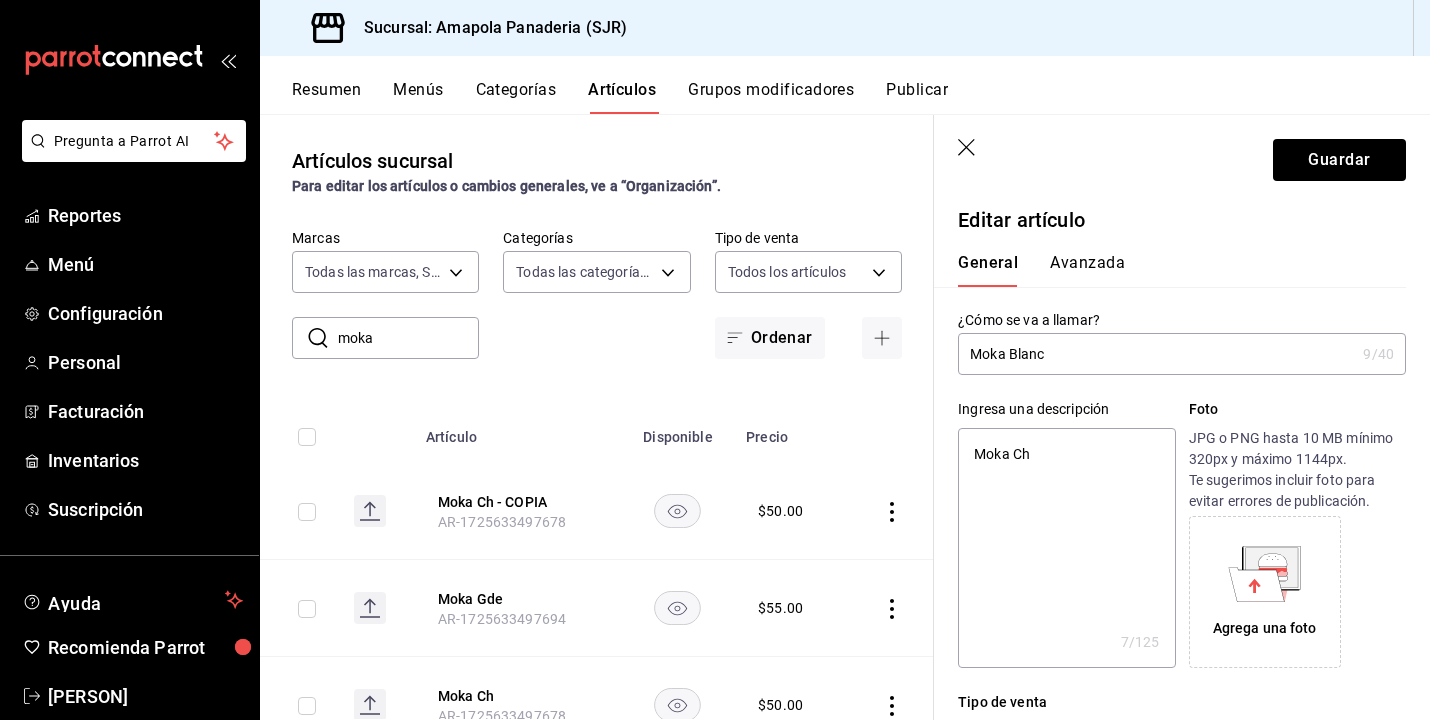 type on "Moka Blanco" 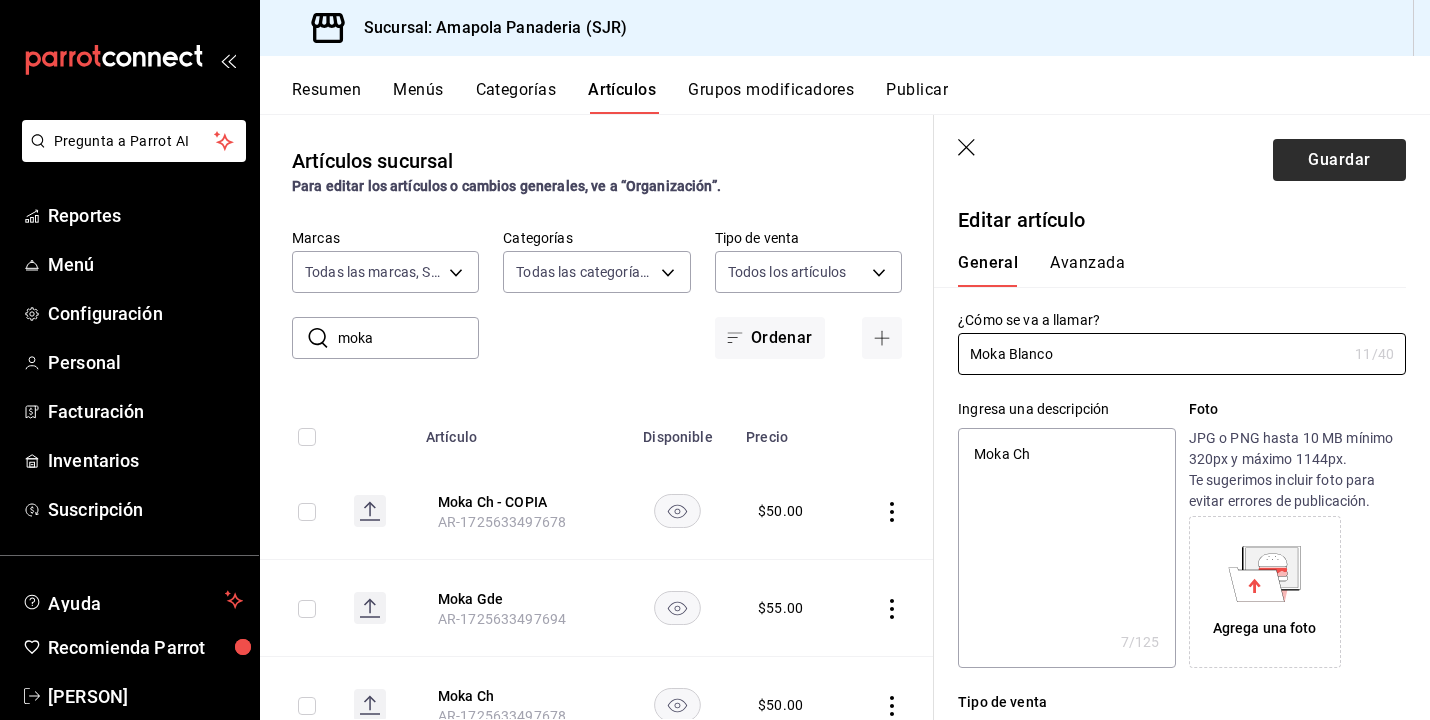type on "Moka Blanco" 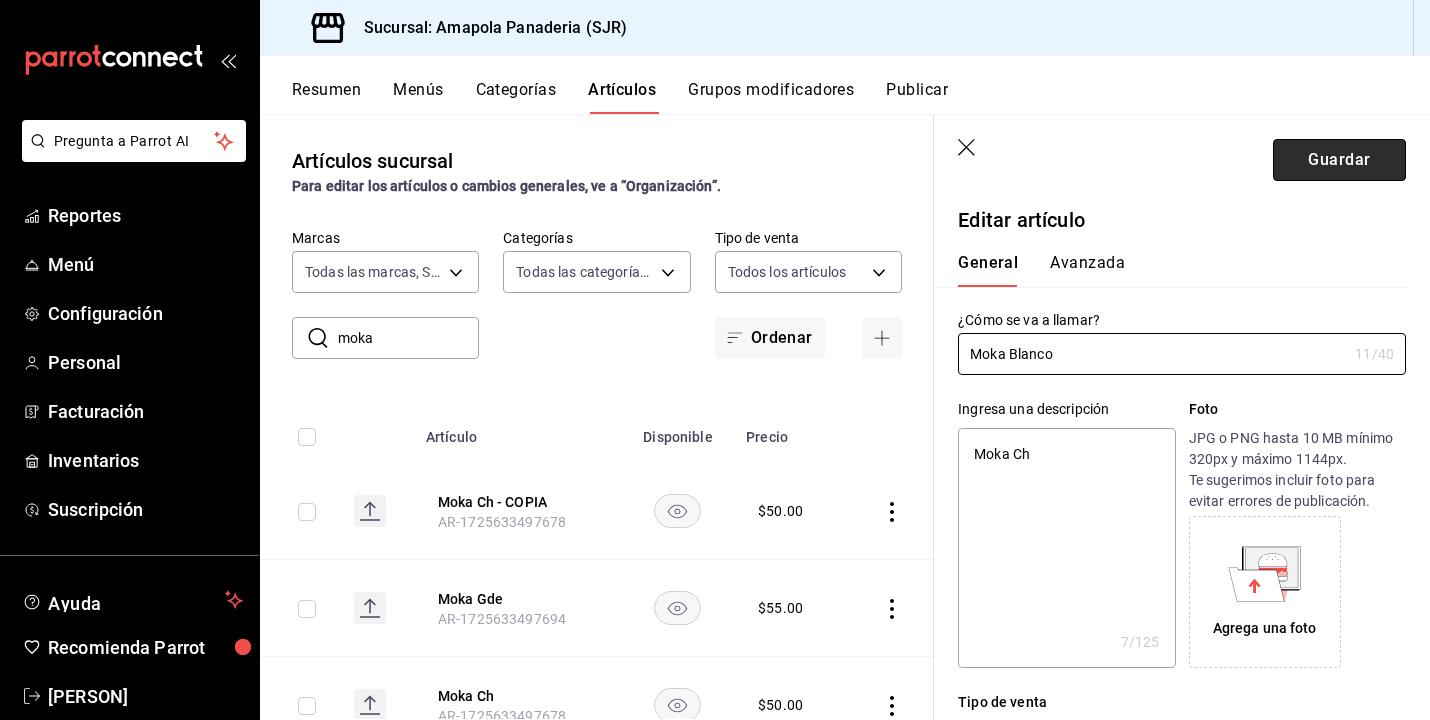 click on "Guardar" at bounding box center (1339, 160) 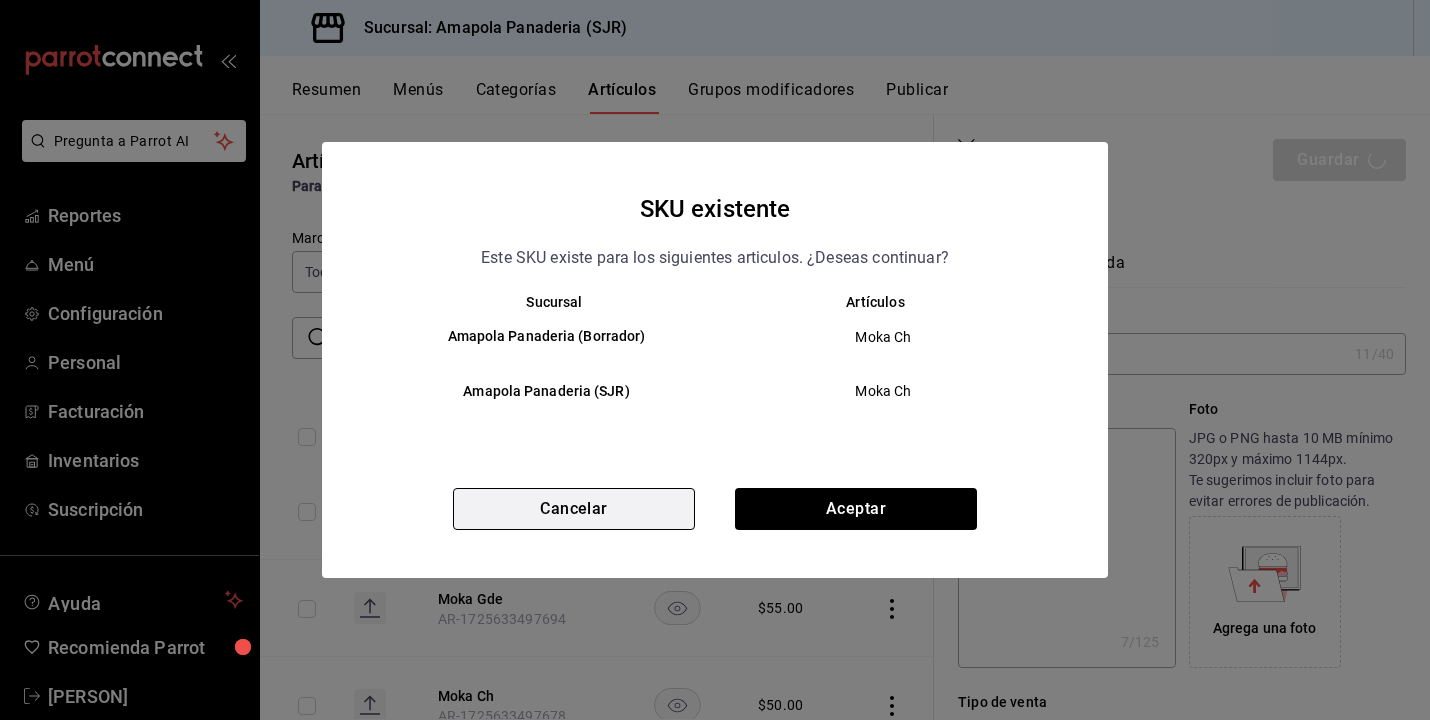 click on "Cancelar" at bounding box center [574, 509] 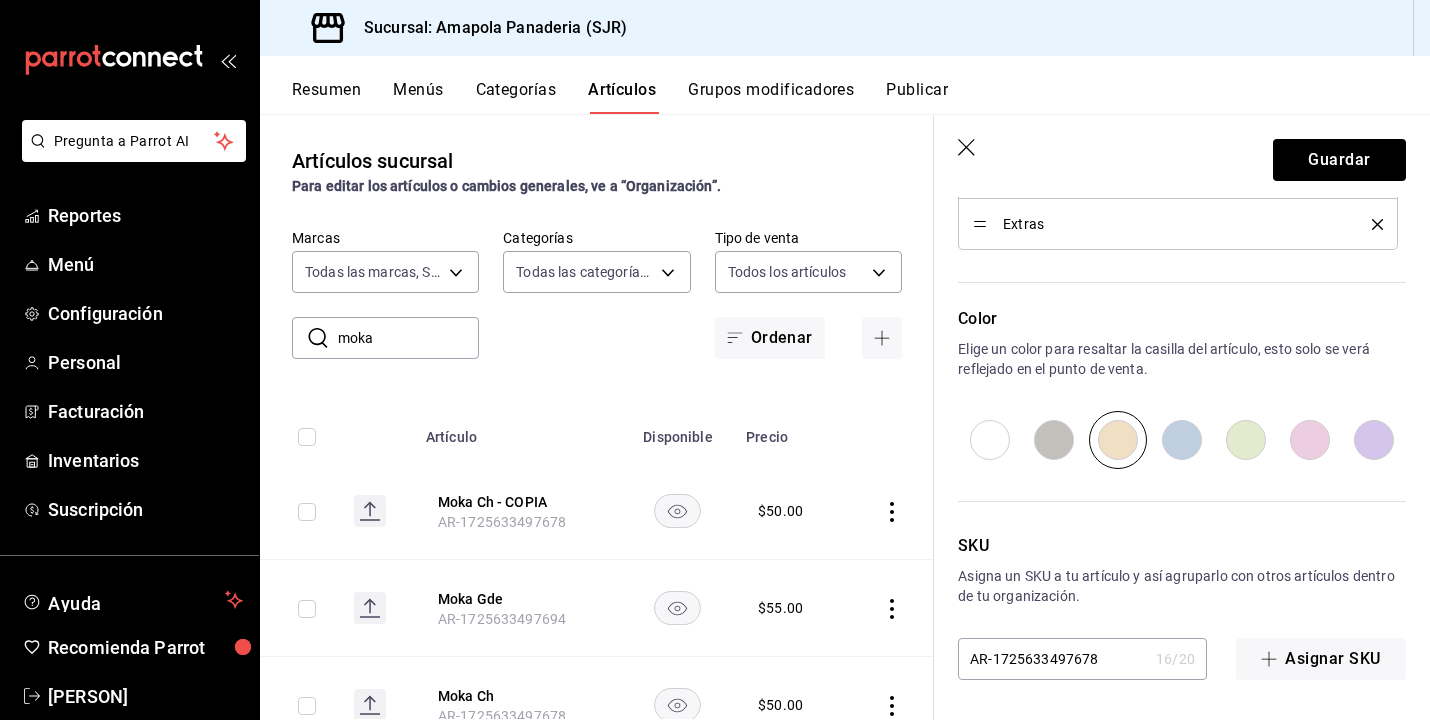 scroll, scrollTop: 1113, scrollLeft: 0, axis: vertical 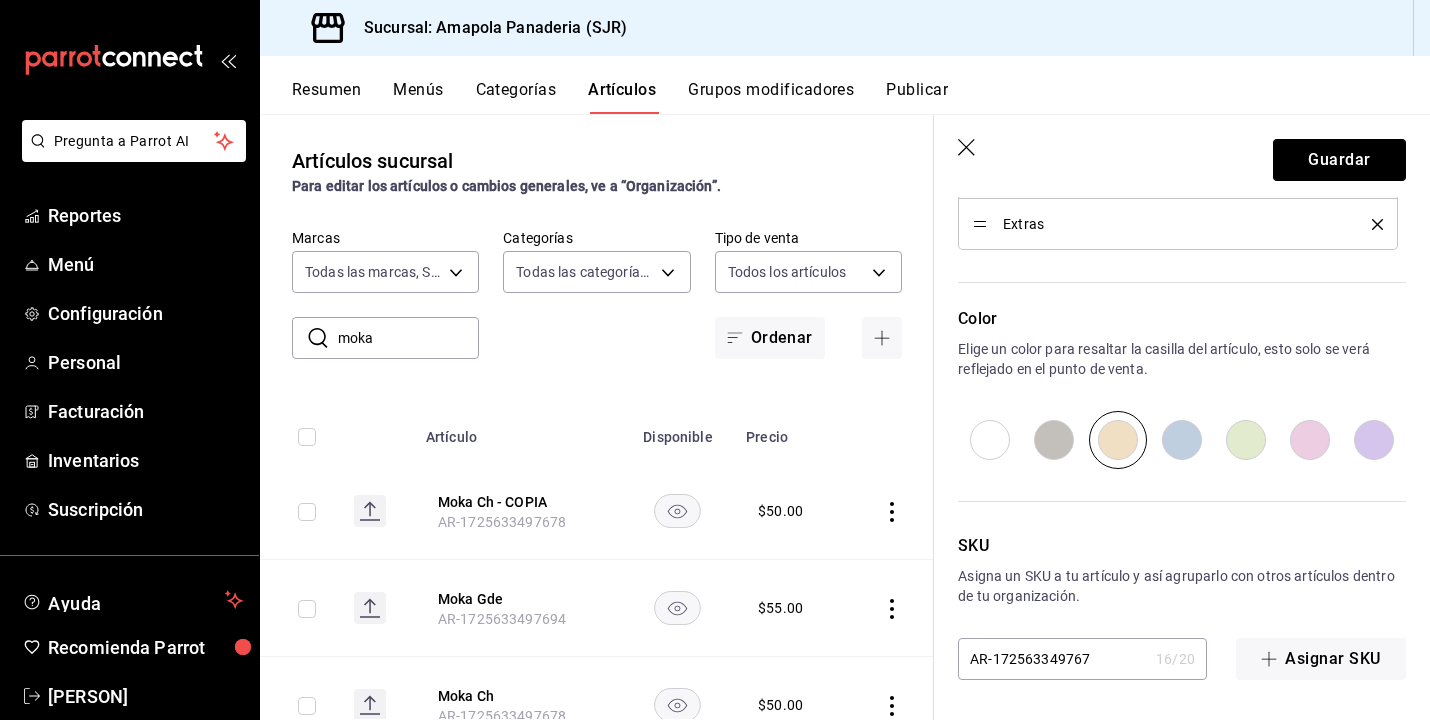 type on "x" 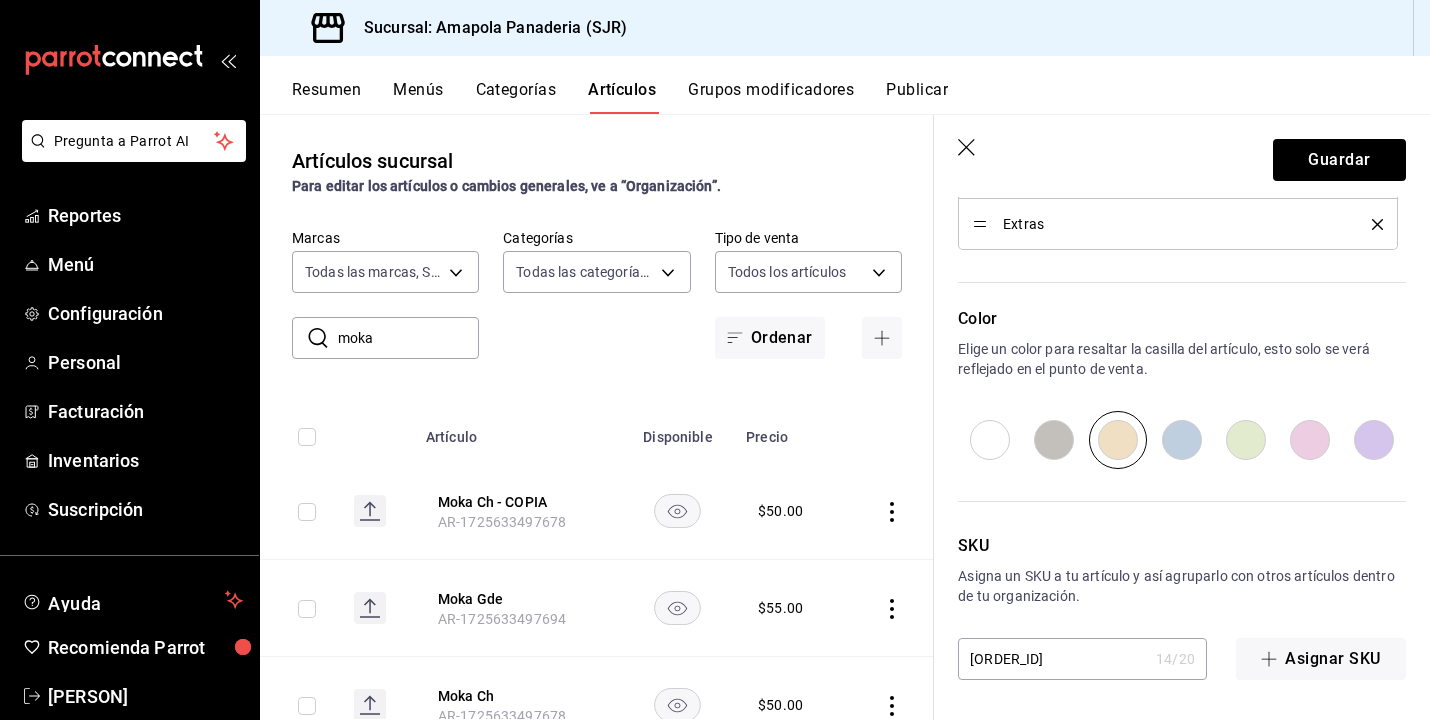 type on "x" 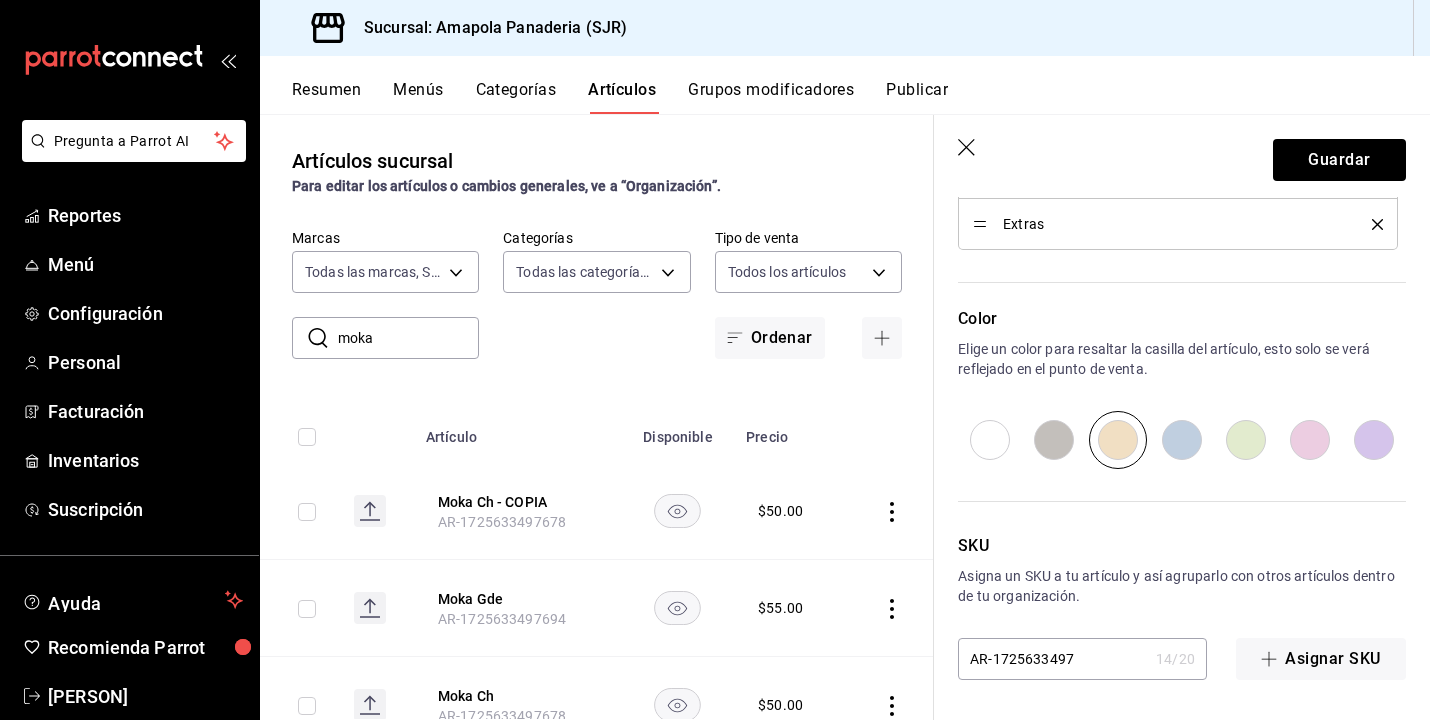type on "x" 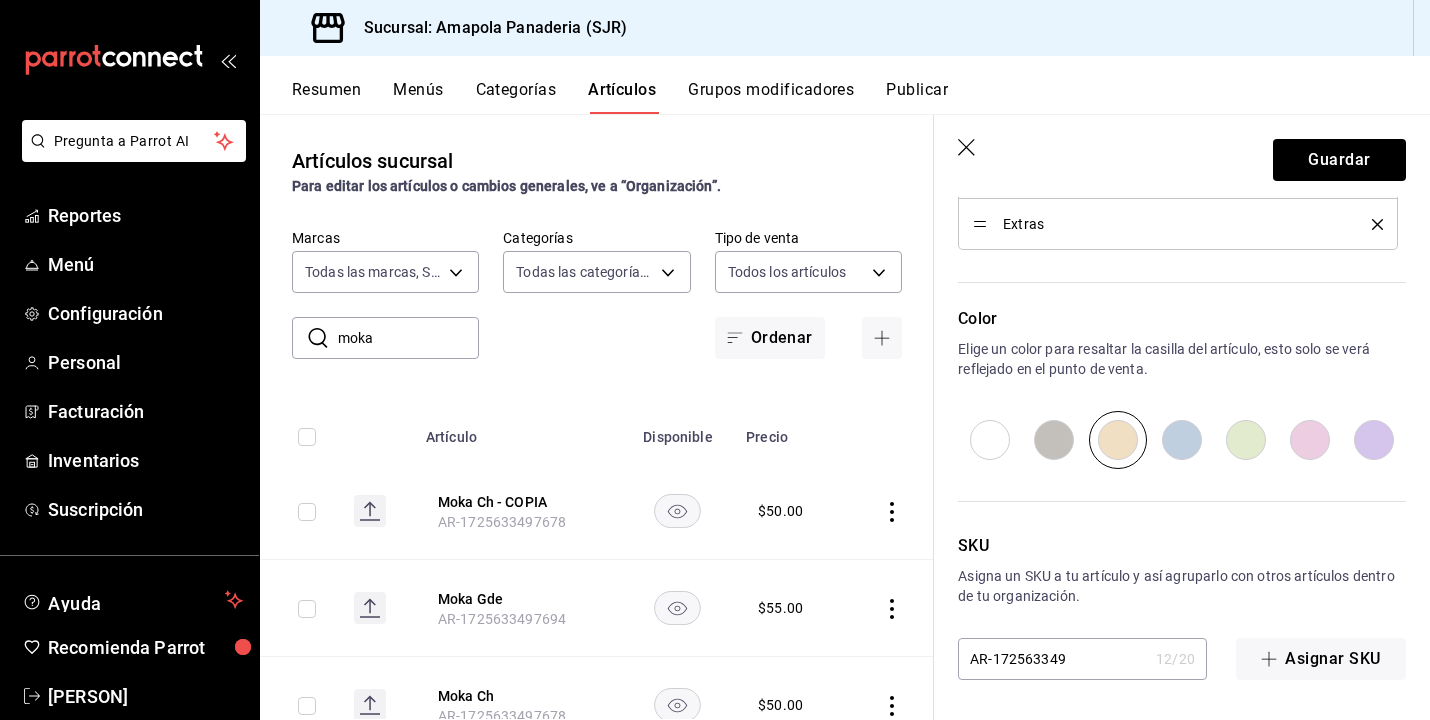 type on "x" 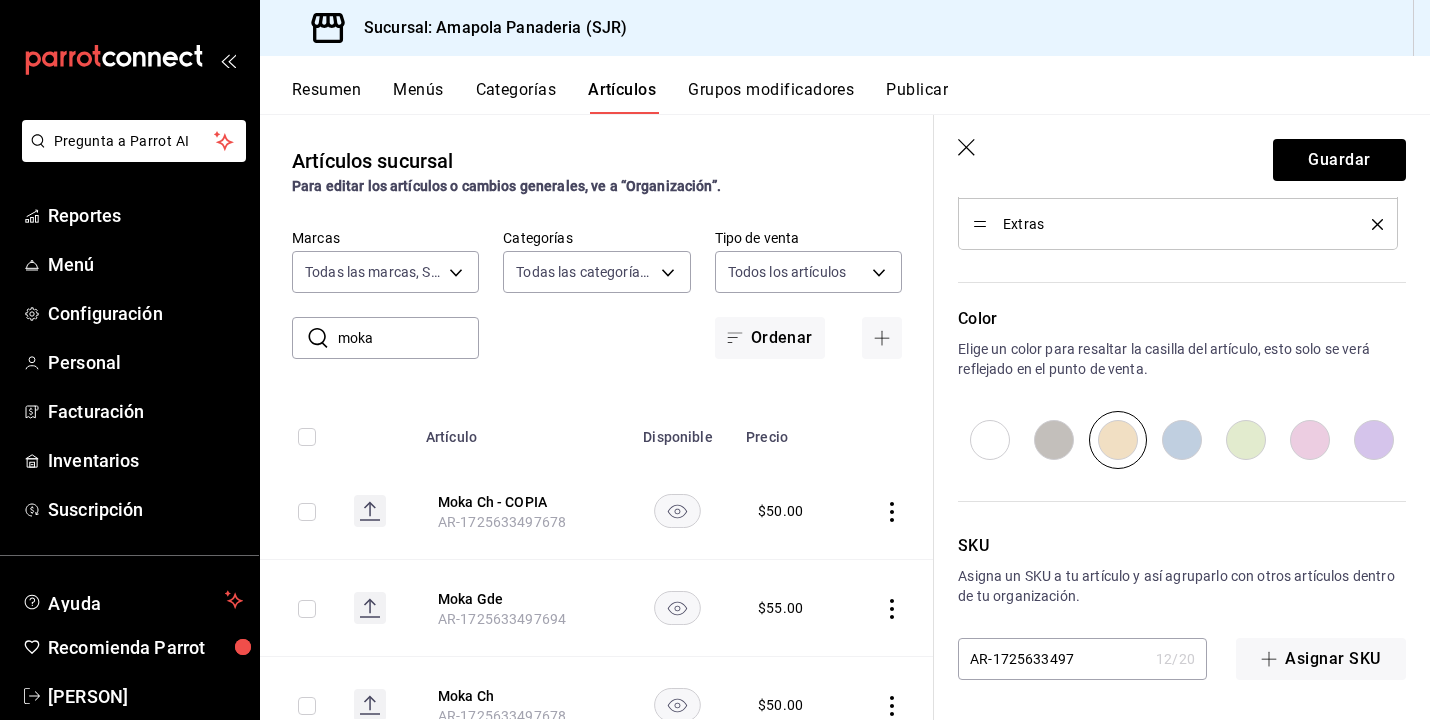 type on "x" 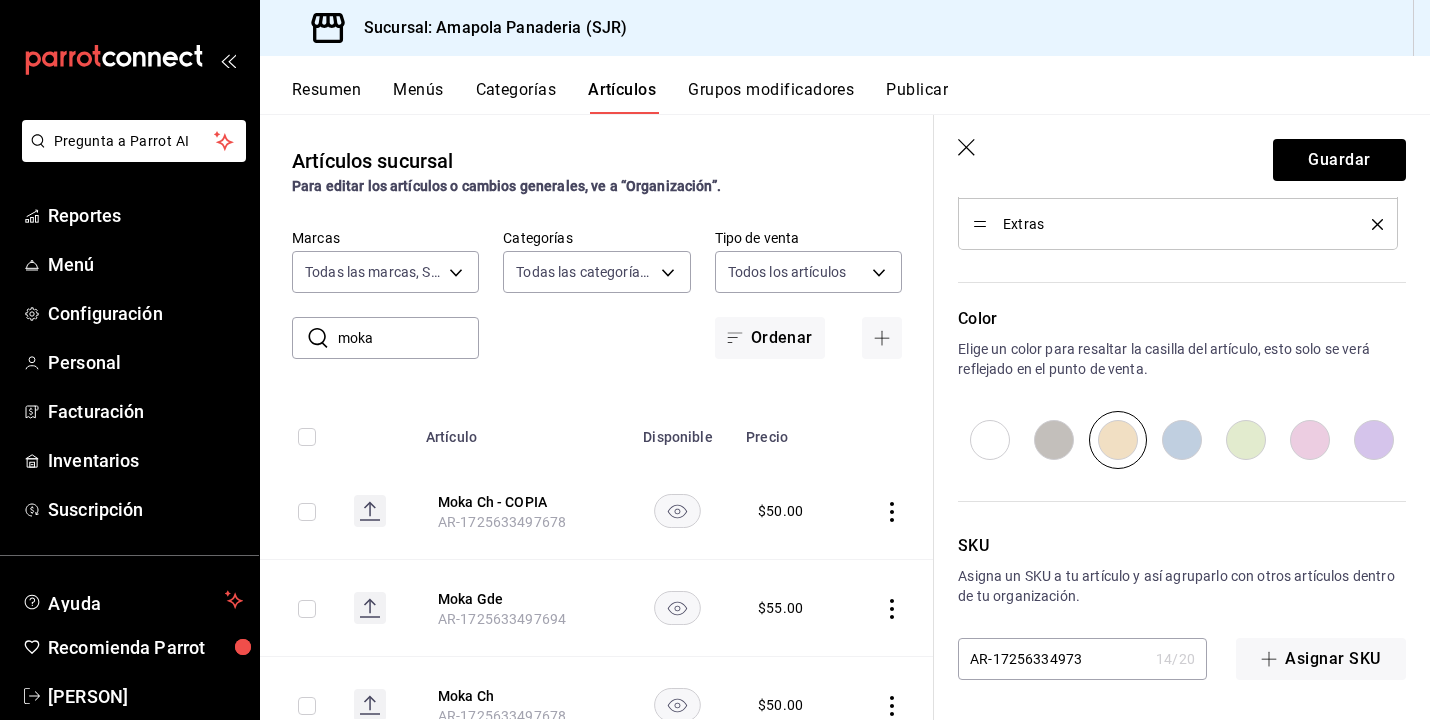 type on "x" 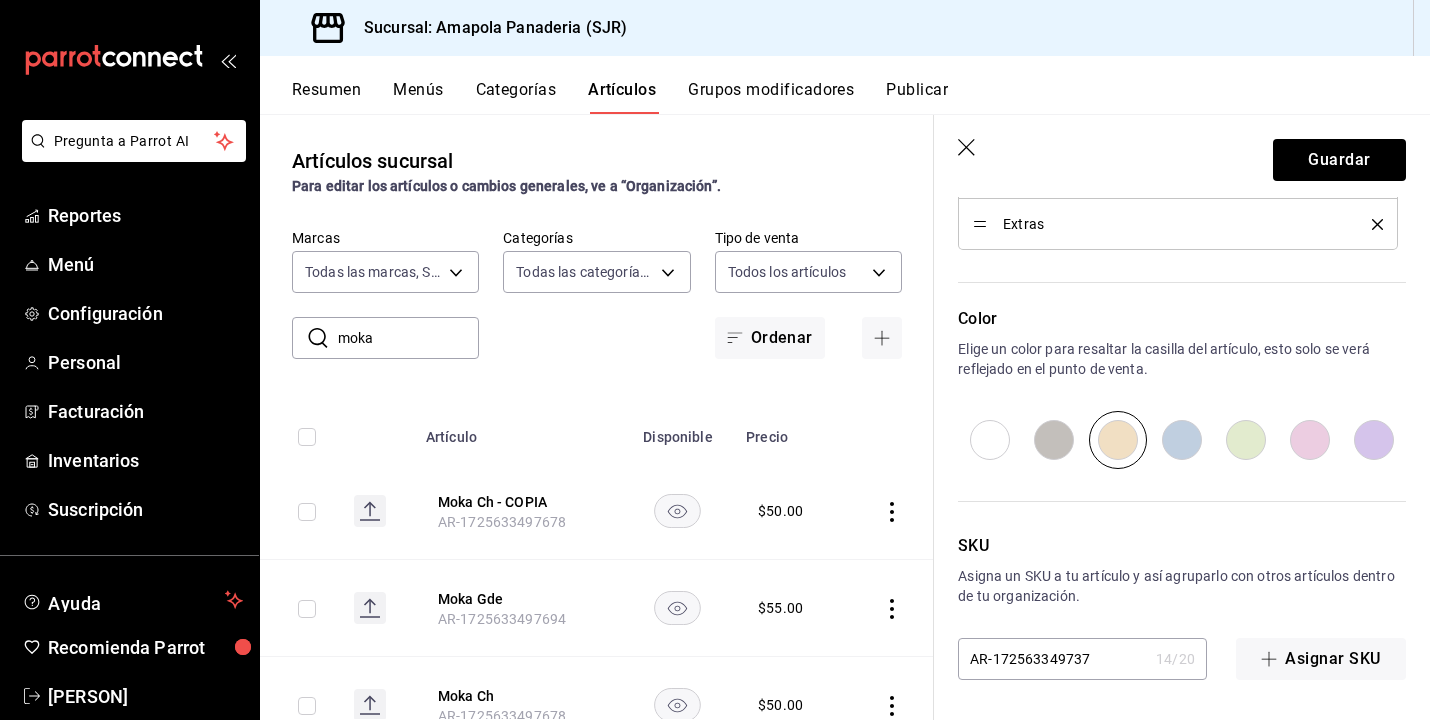 type on "x" 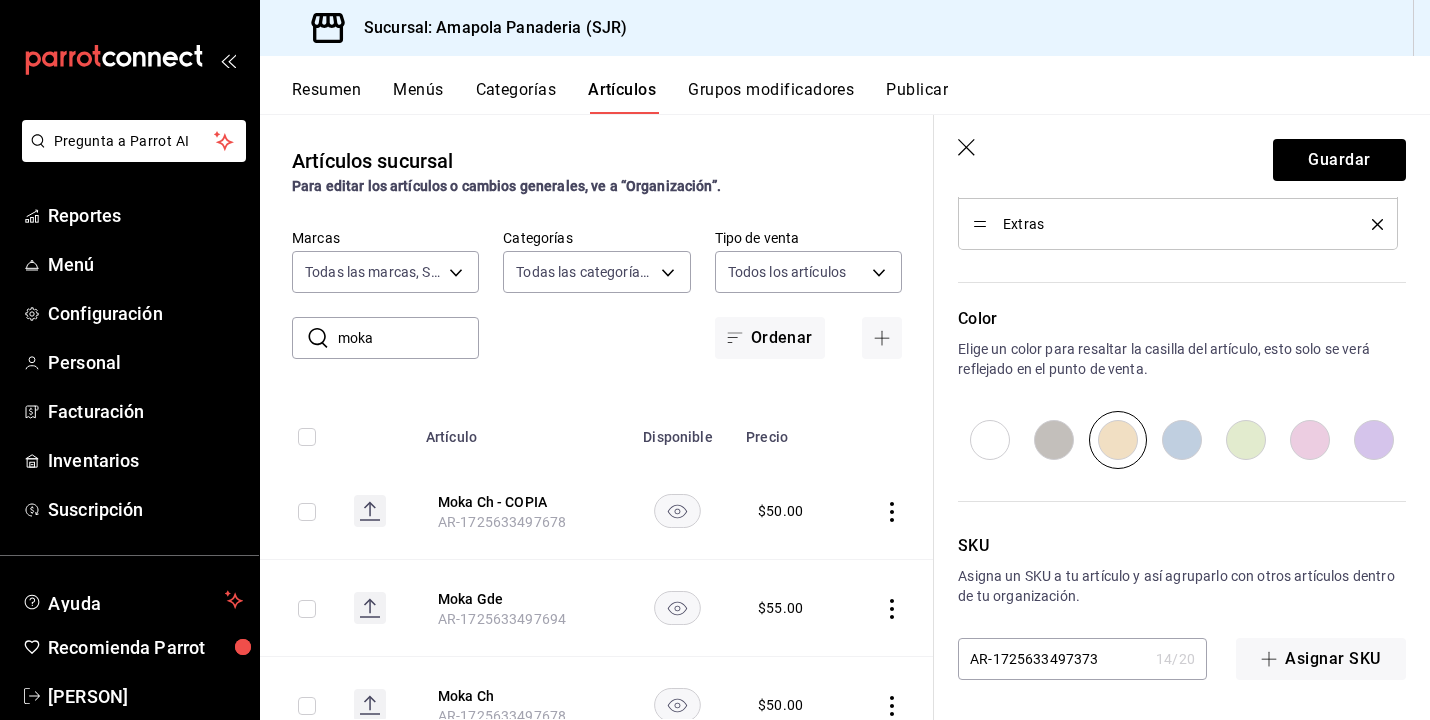 type on "x" 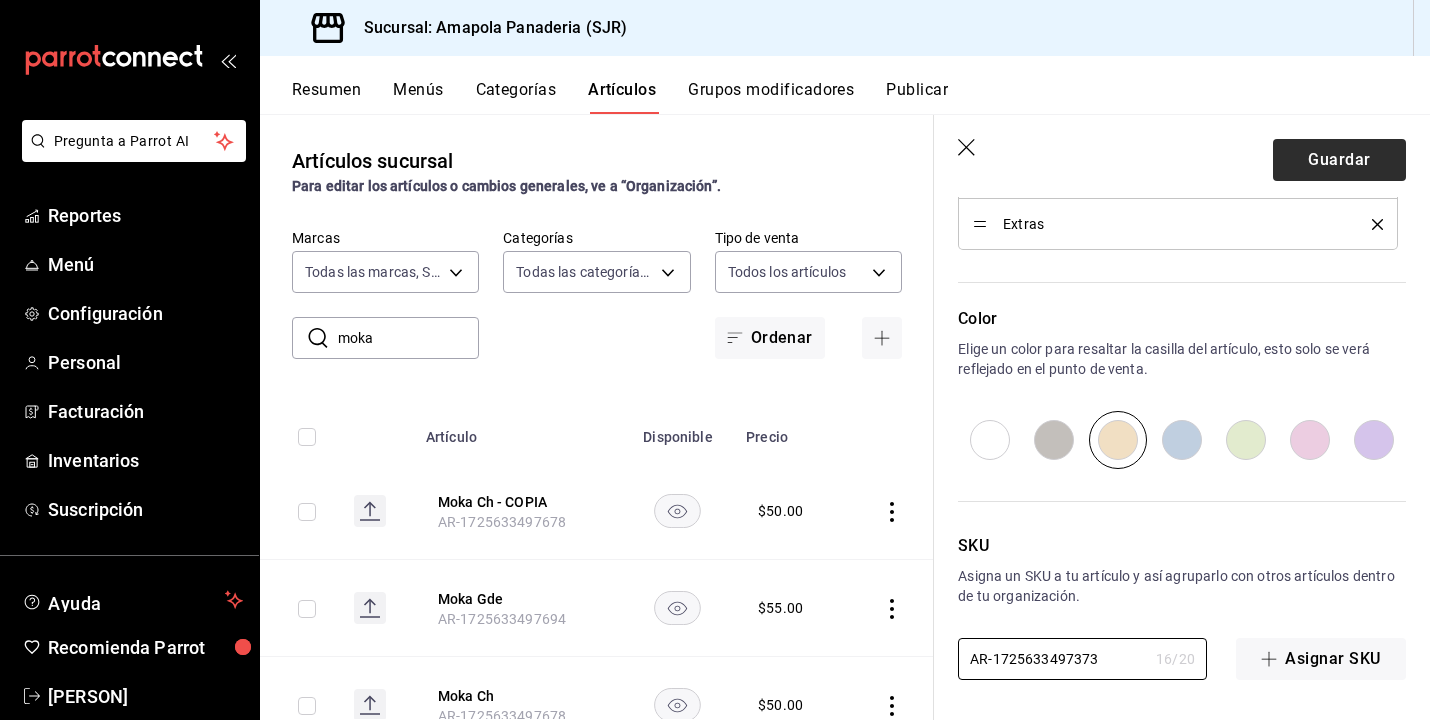 type on "AR-1725633497373" 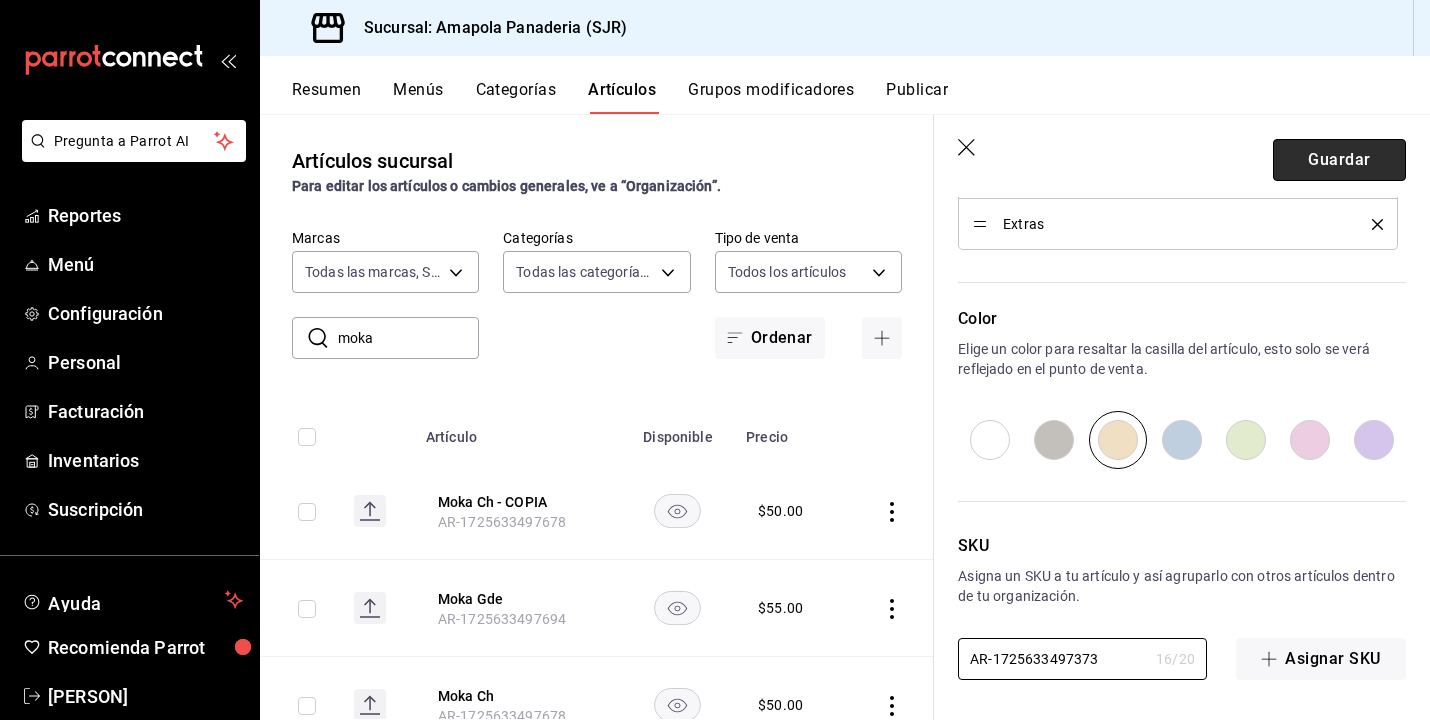 click on "Guardar" at bounding box center (1339, 160) 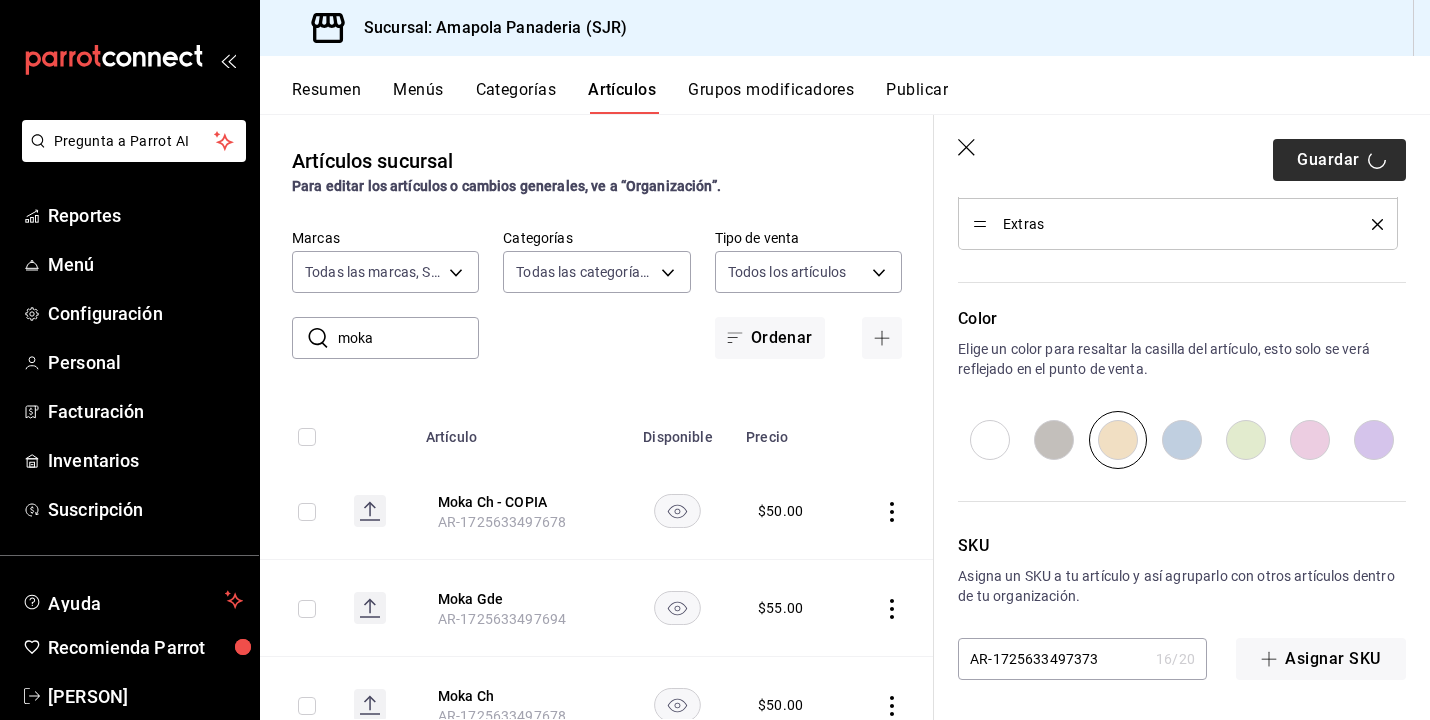 type on "x" 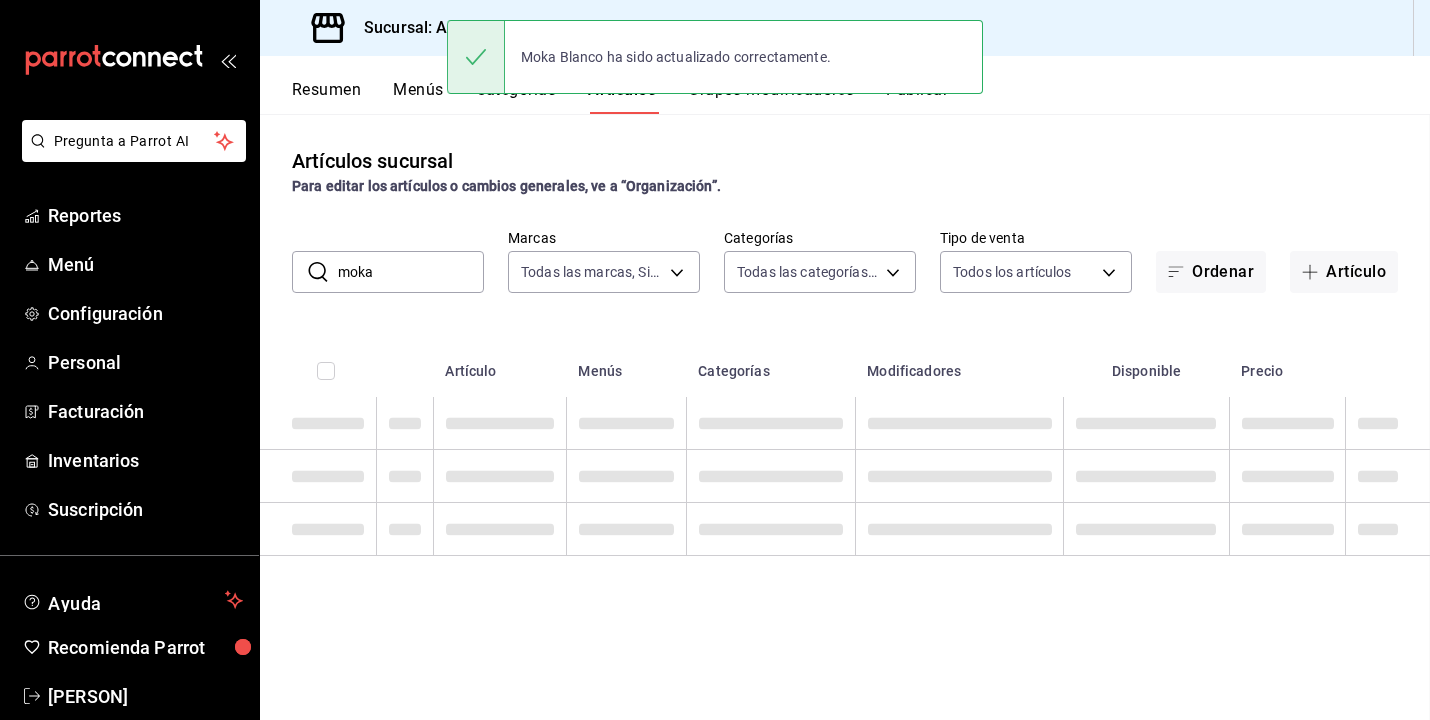 scroll, scrollTop: 0, scrollLeft: 0, axis: both 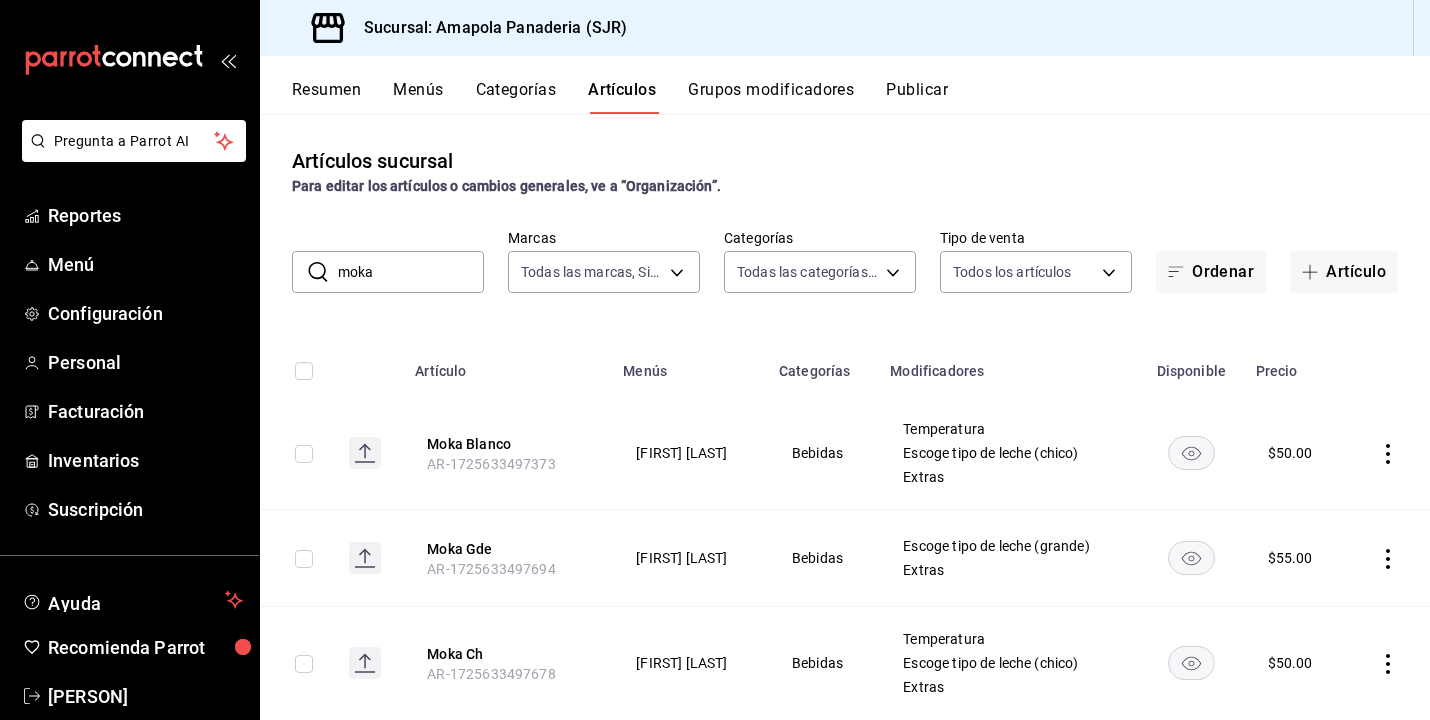 click on "moka" at bounding box center (411, 272) 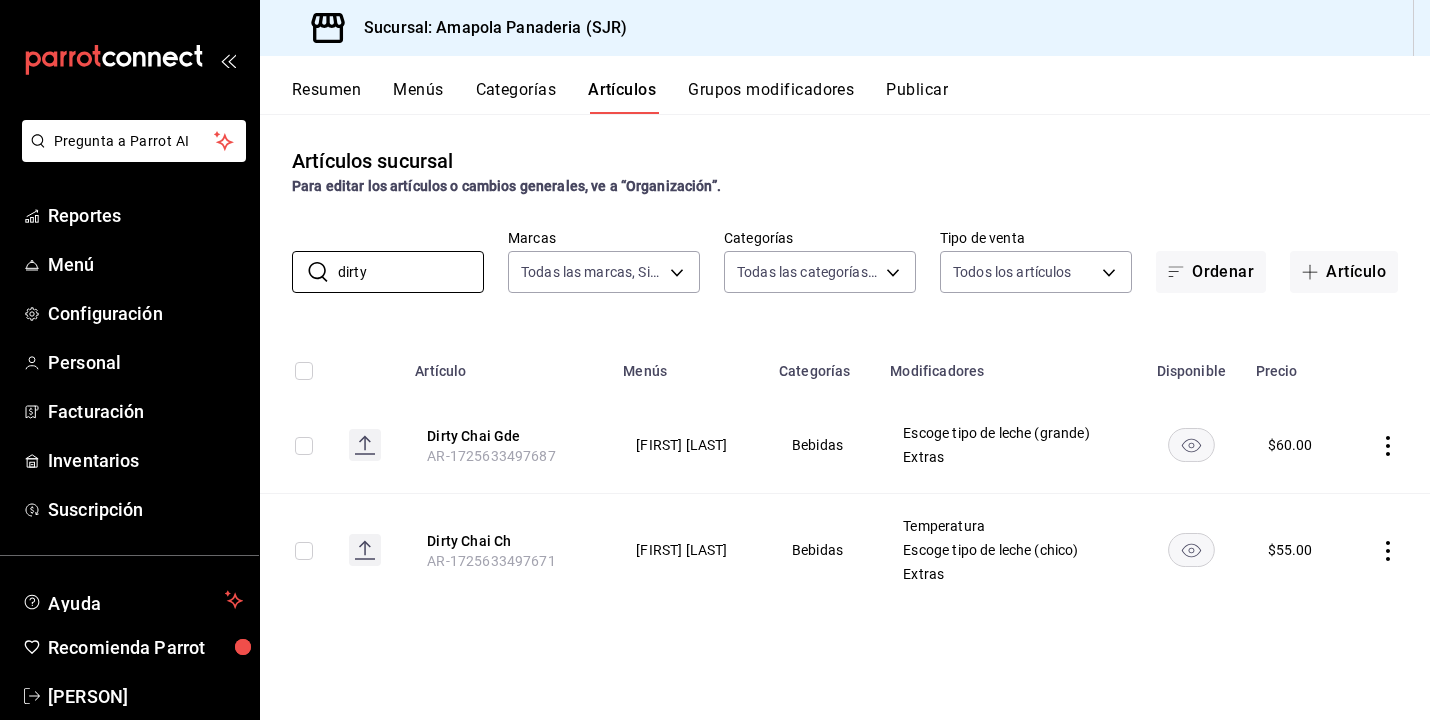 type on "dirty" 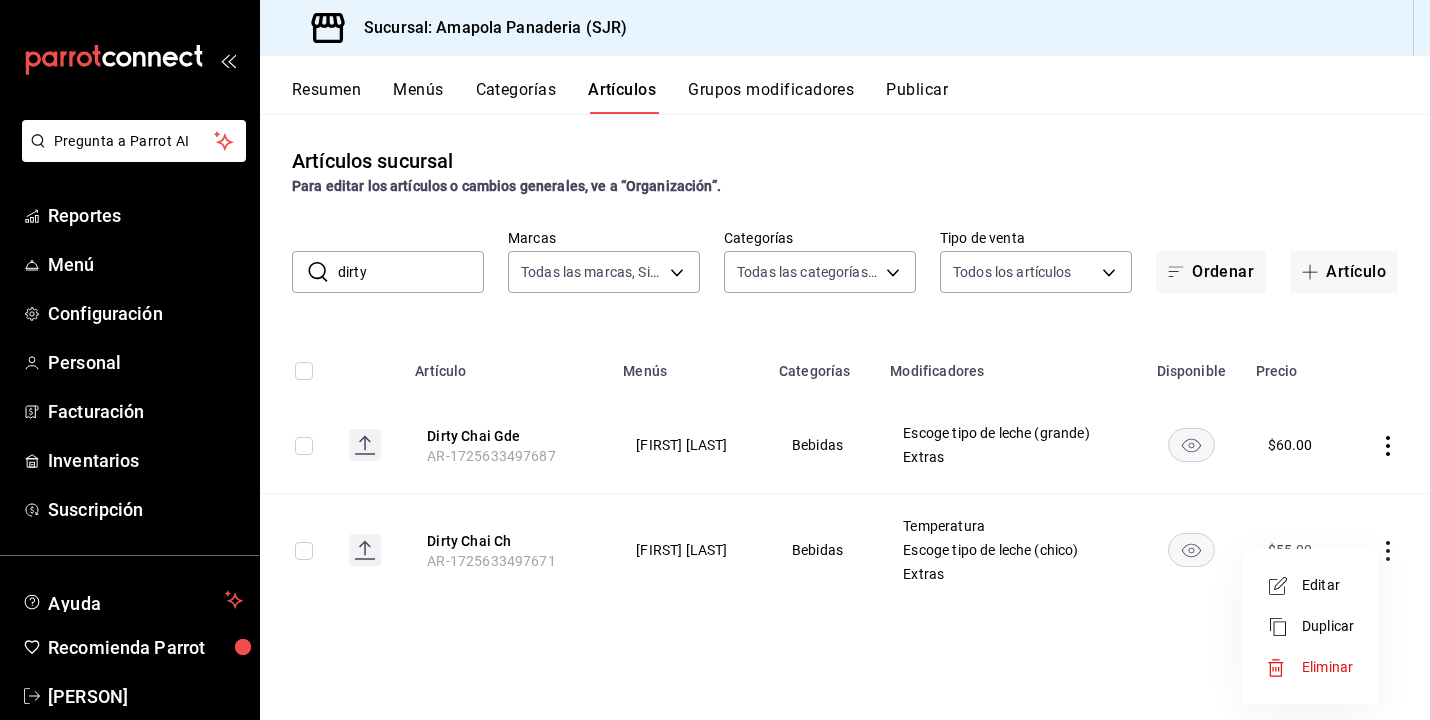 click on "Editar" at bounding box center [1328, 585] 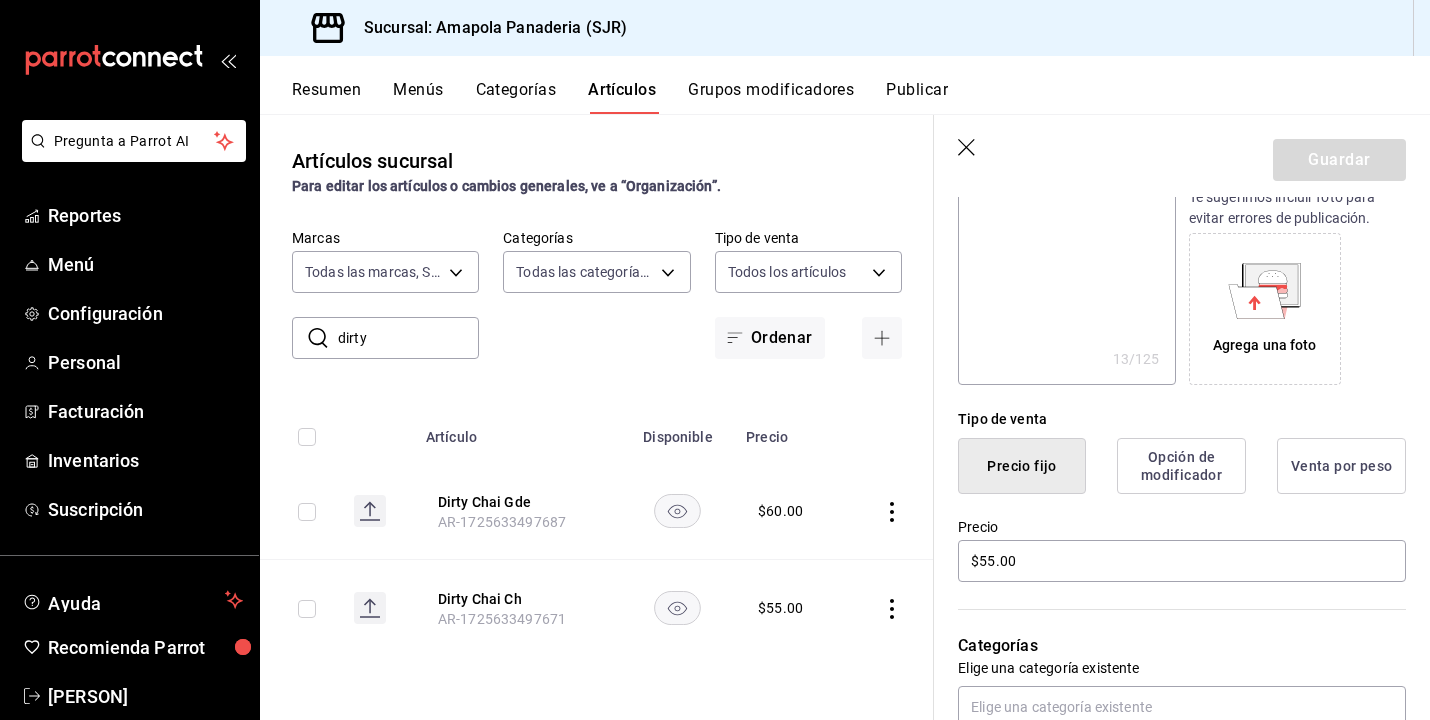 scroll, scrollTop: 313, scrollLeft: 0, axis: vertical 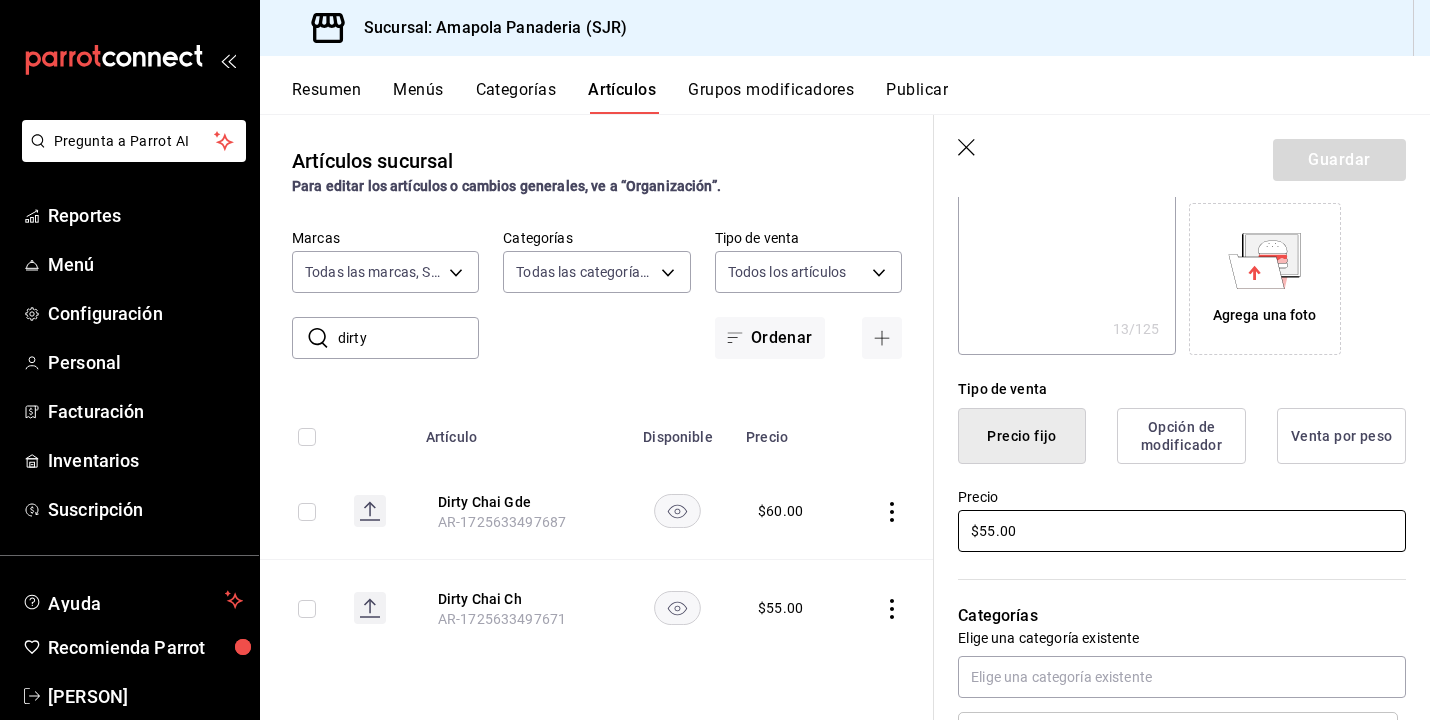 click on "$55.00" at bounding box center [1182, 531] 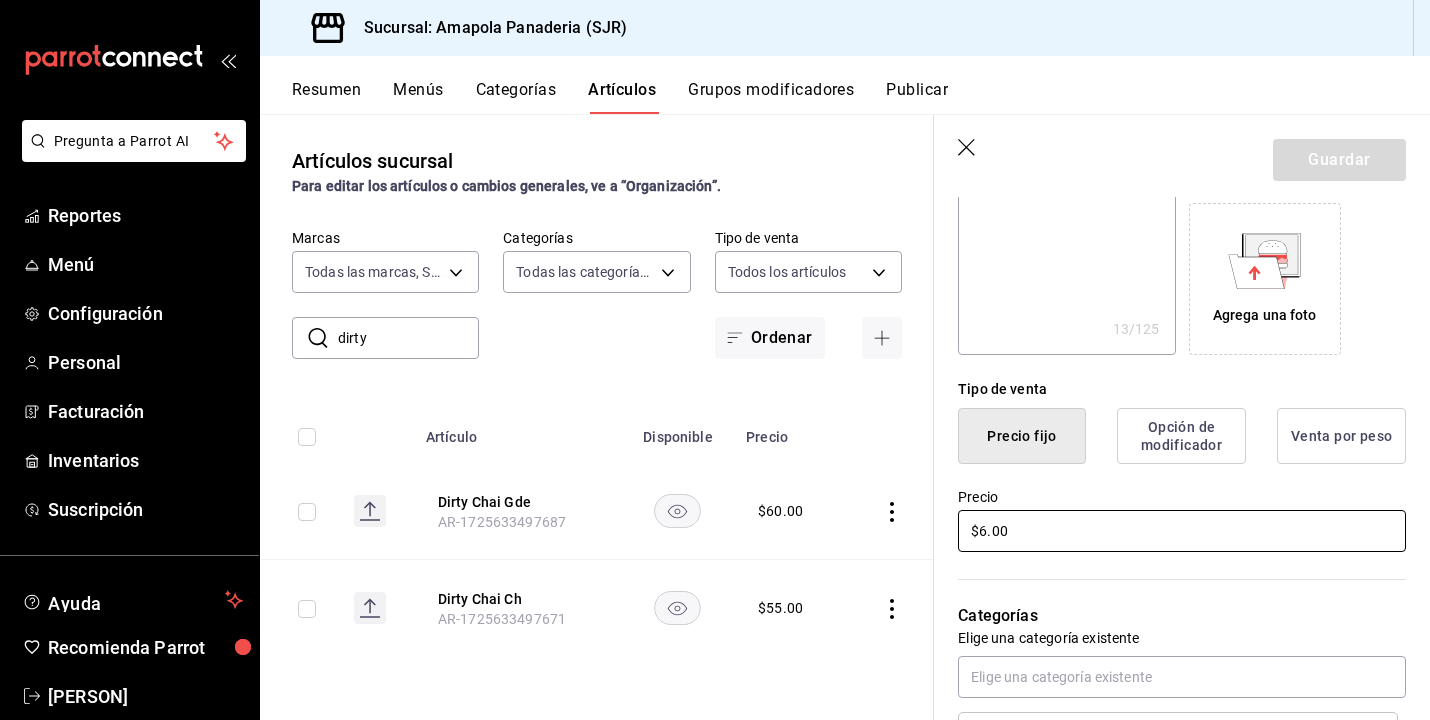 type on "x" 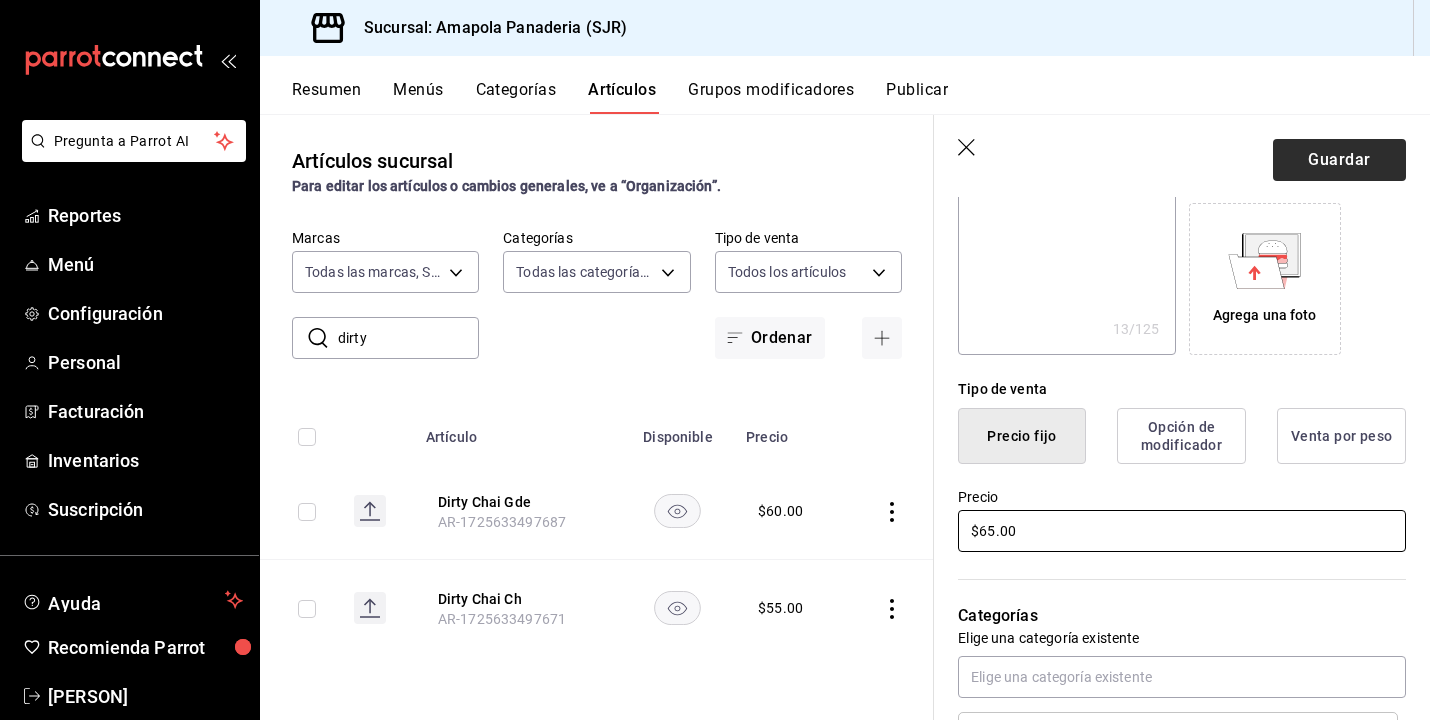 type on "$65.00" 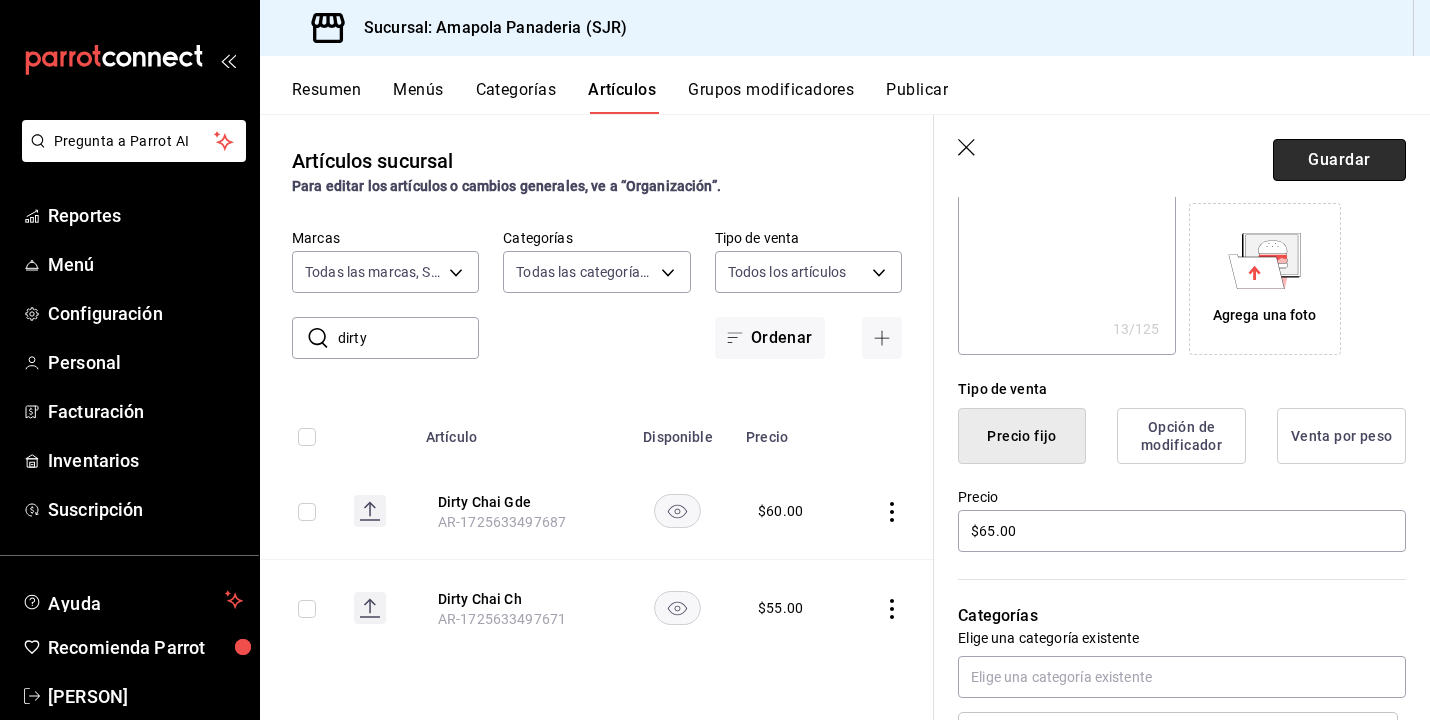 click on "Guardar" at bounding box center [1339, 160] 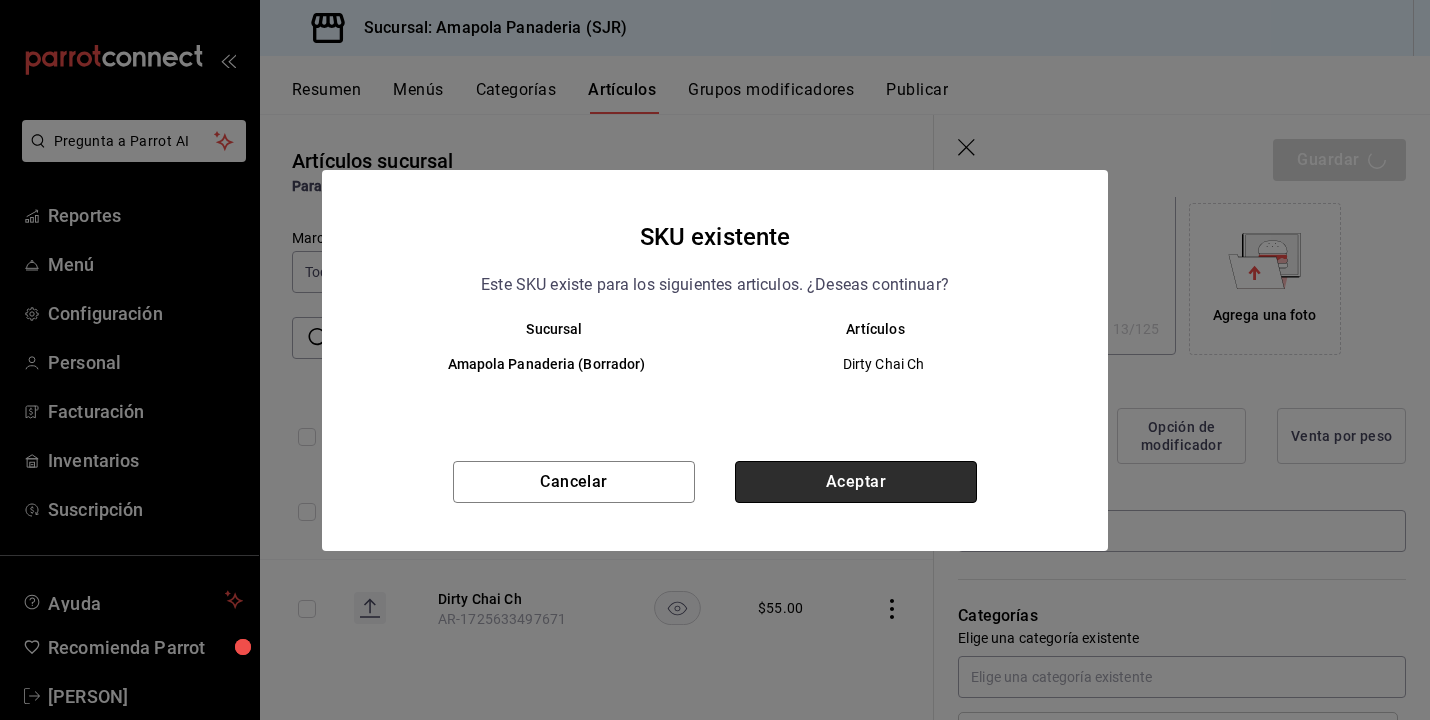 click on "Aceptar" at bounding box center (856, 482) 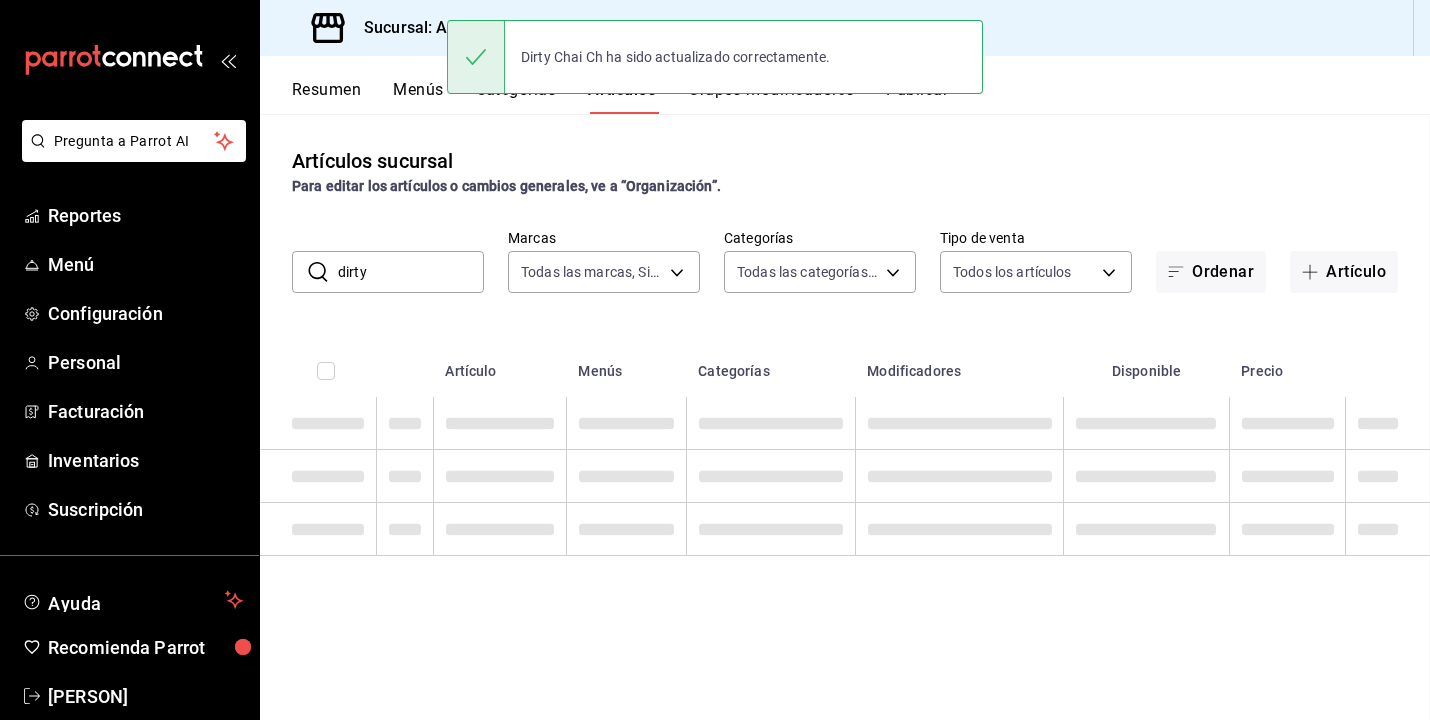scroll, scrollTop: 0, scrollLeft: 0, axis: both 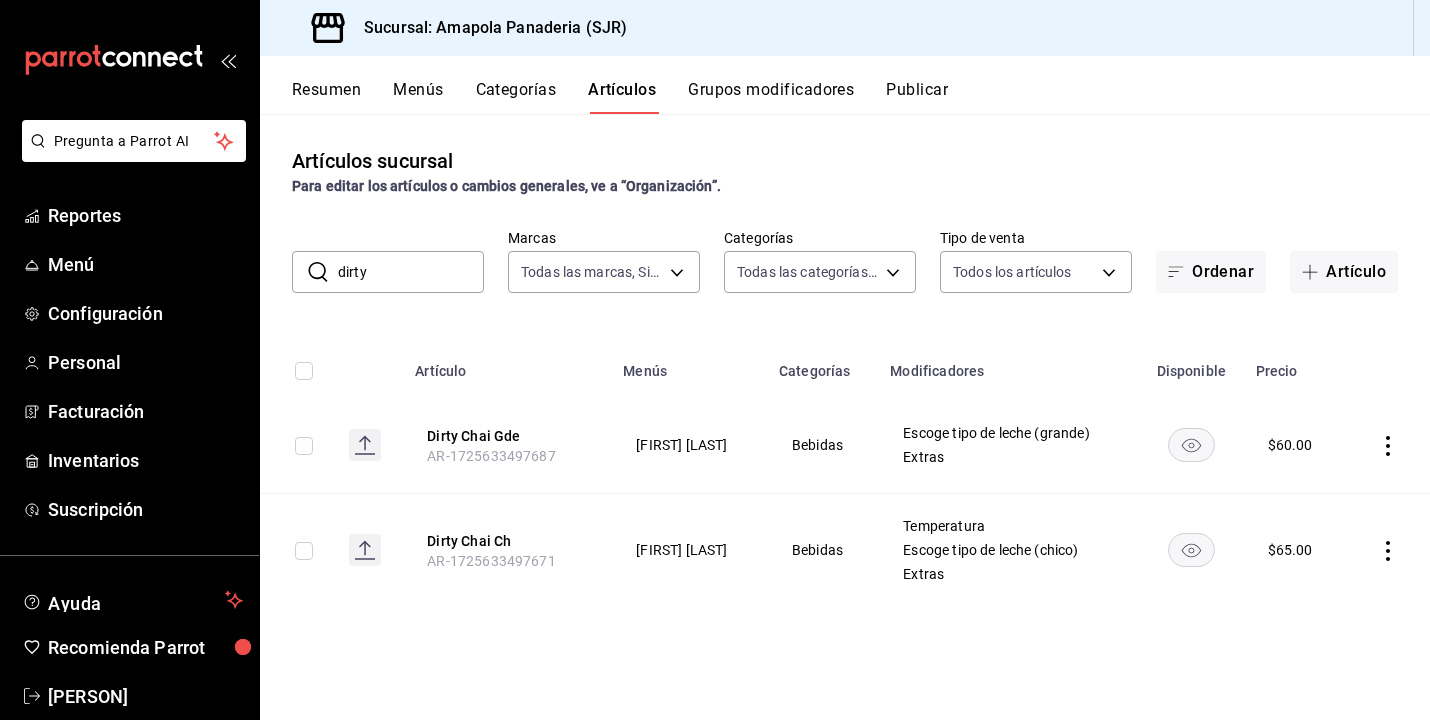 click on "dirty" at bounding box center [411, 272] 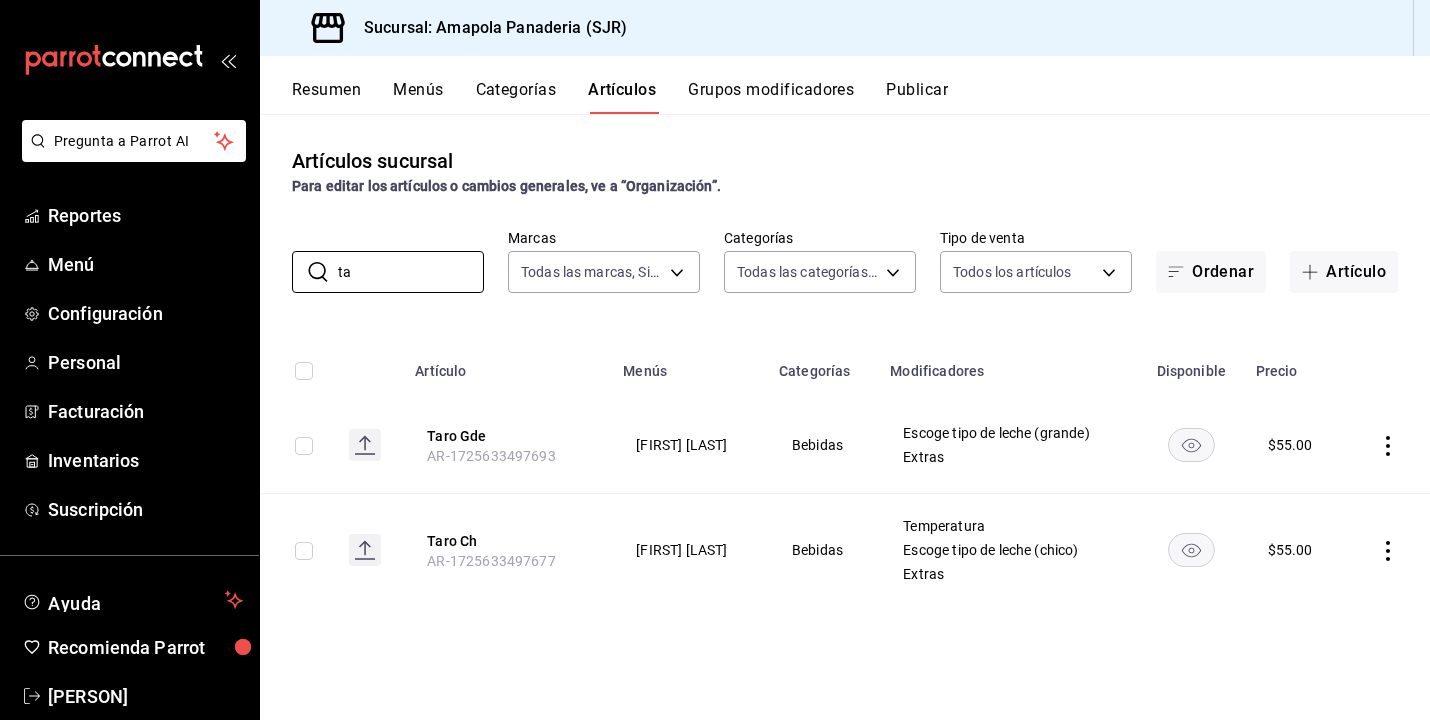 type on "t" 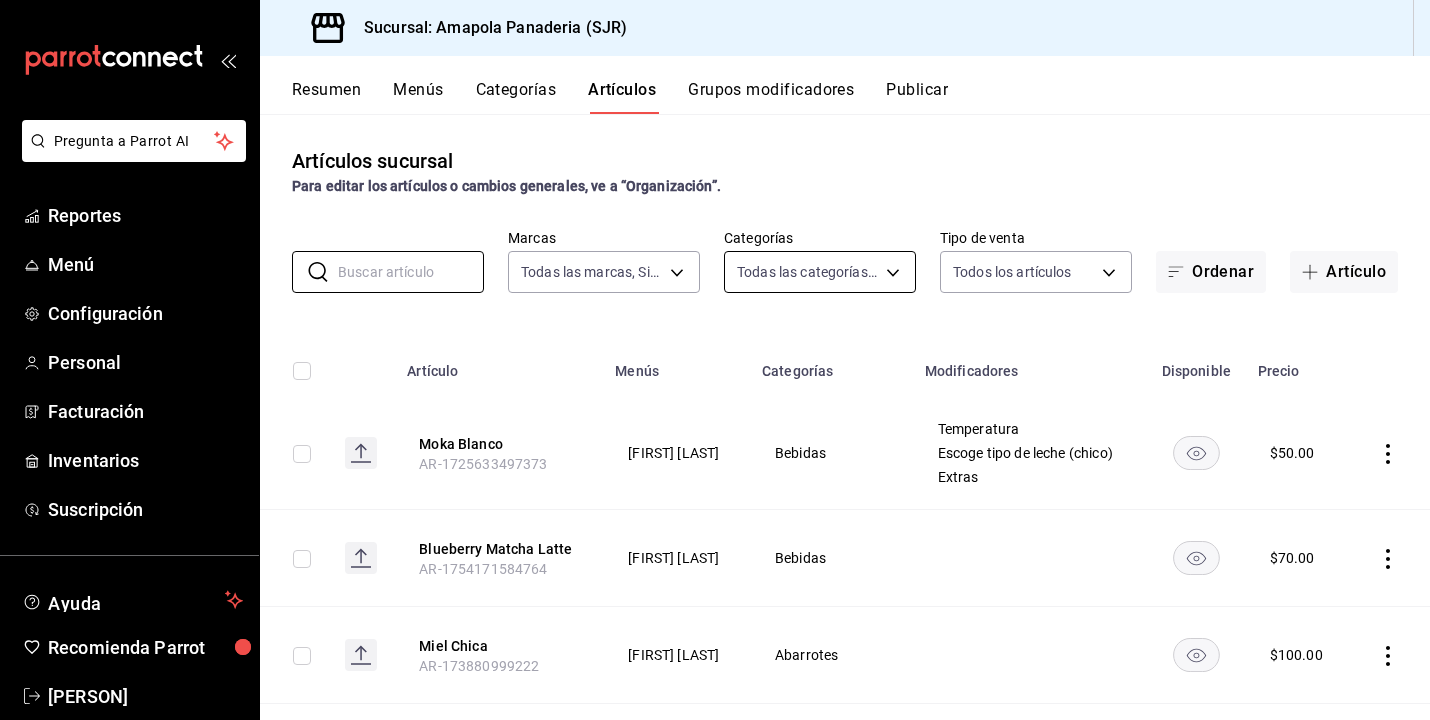 type 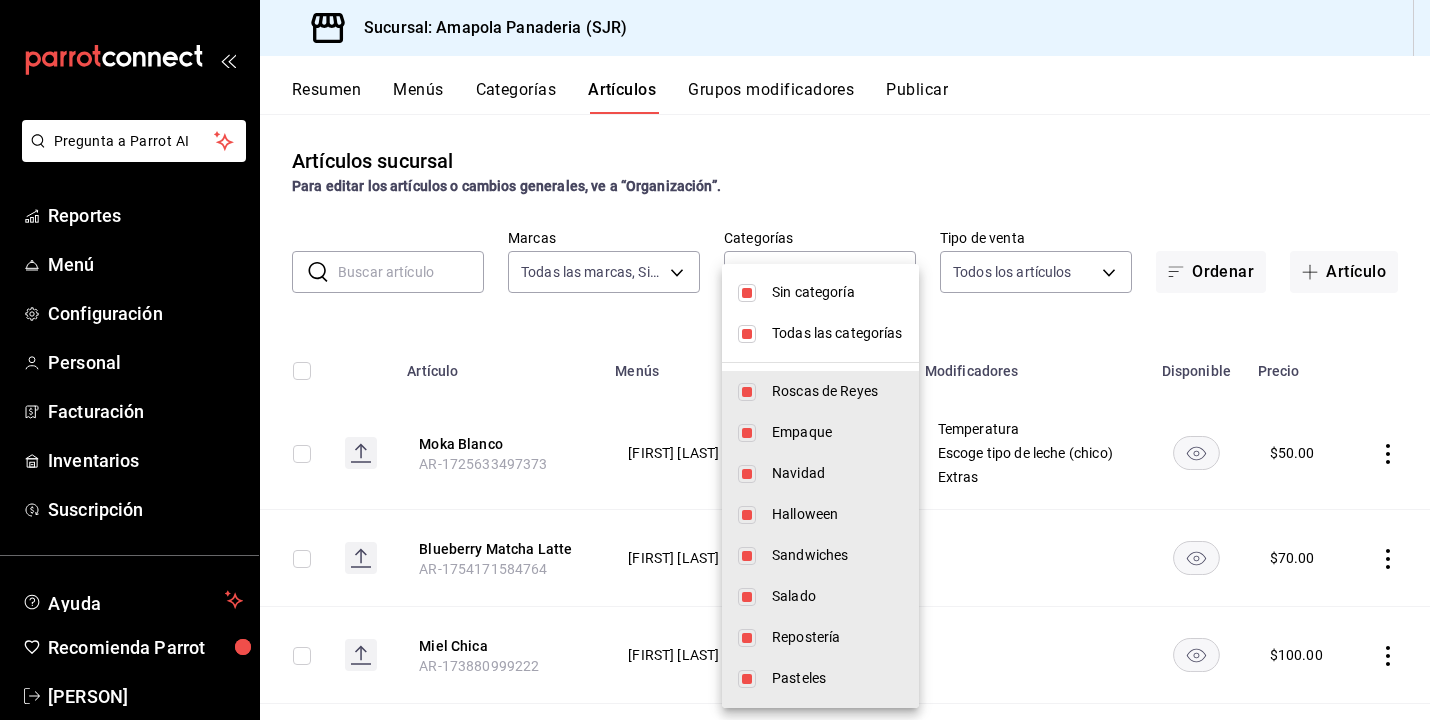 click on "Todas las categorías" at bounding box center [837, 333] 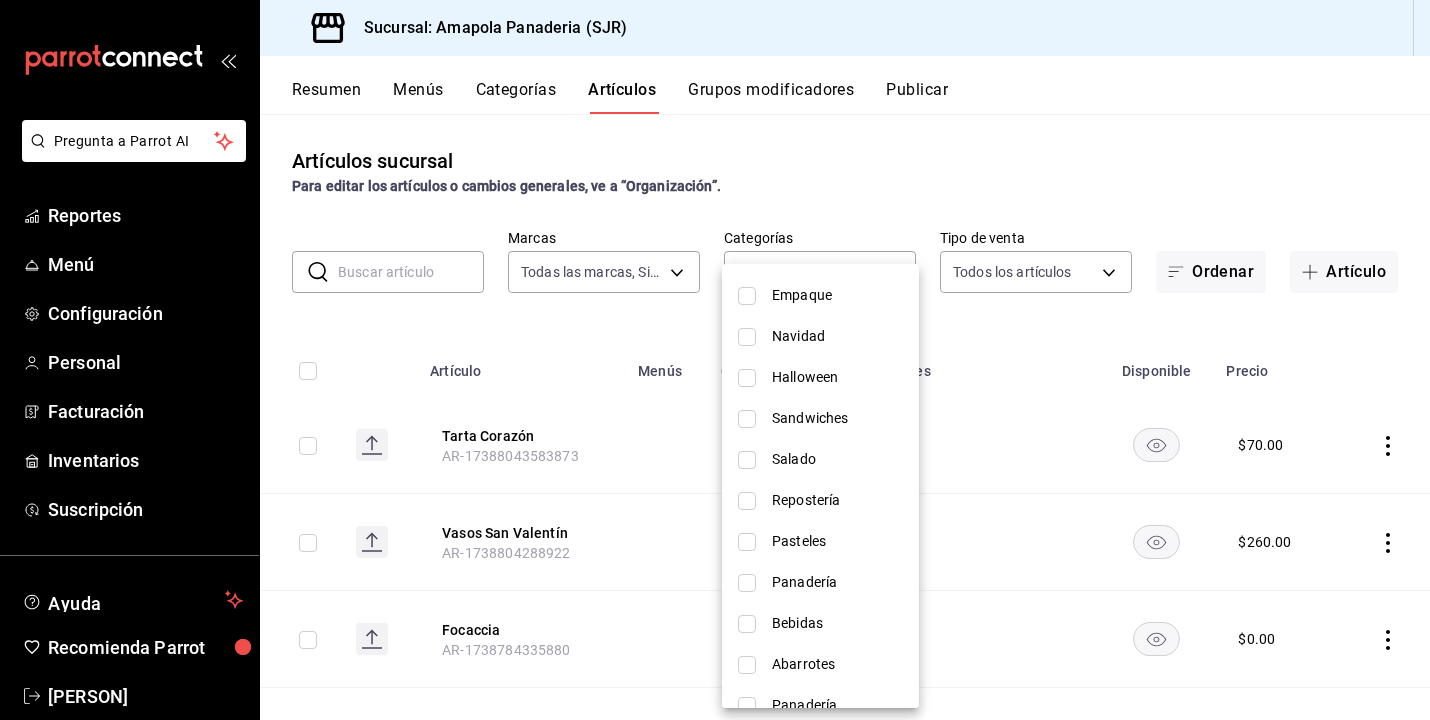 scroll, scrollTop: 146, scrollLeft: 0, axis: vertical 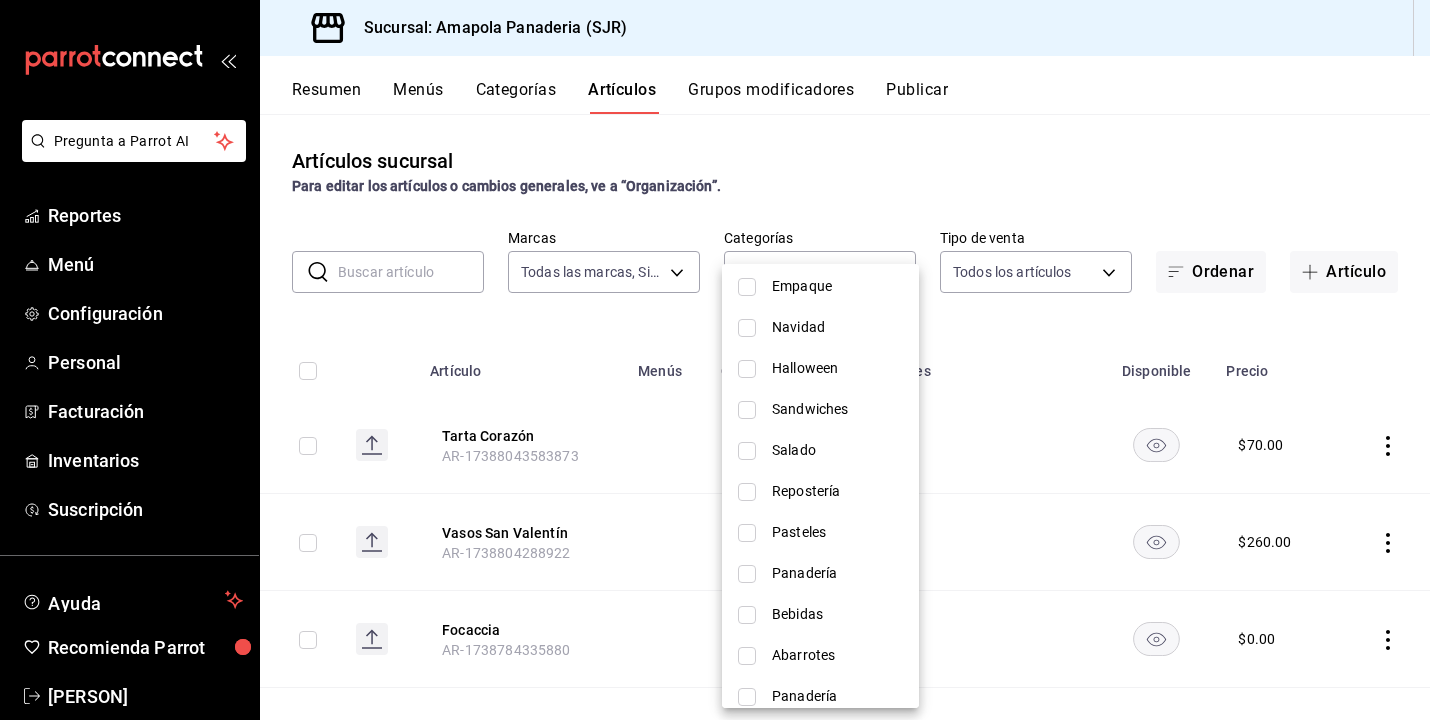 click on "Bebidas" at bounding box center [837, 614] 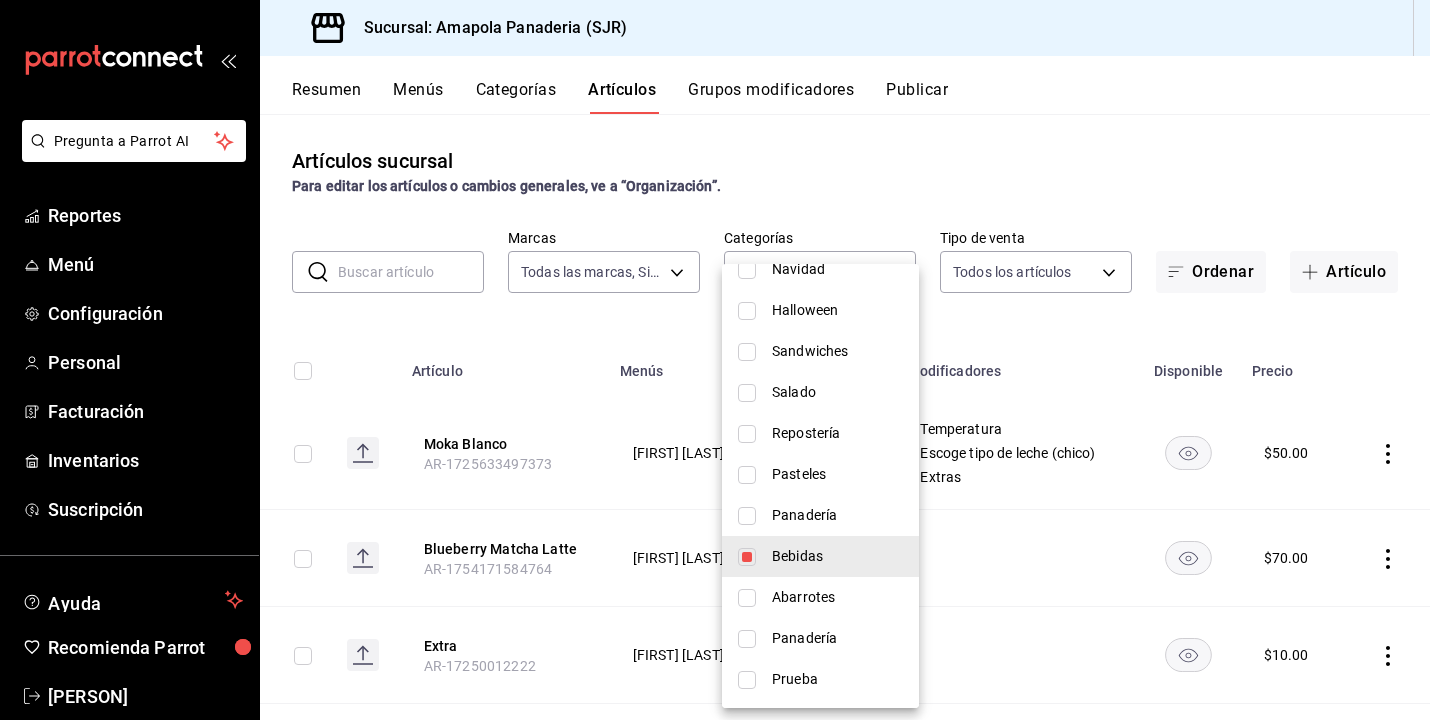scroll, scrollTop: 204, scrollLeft: 0, axis: vertical 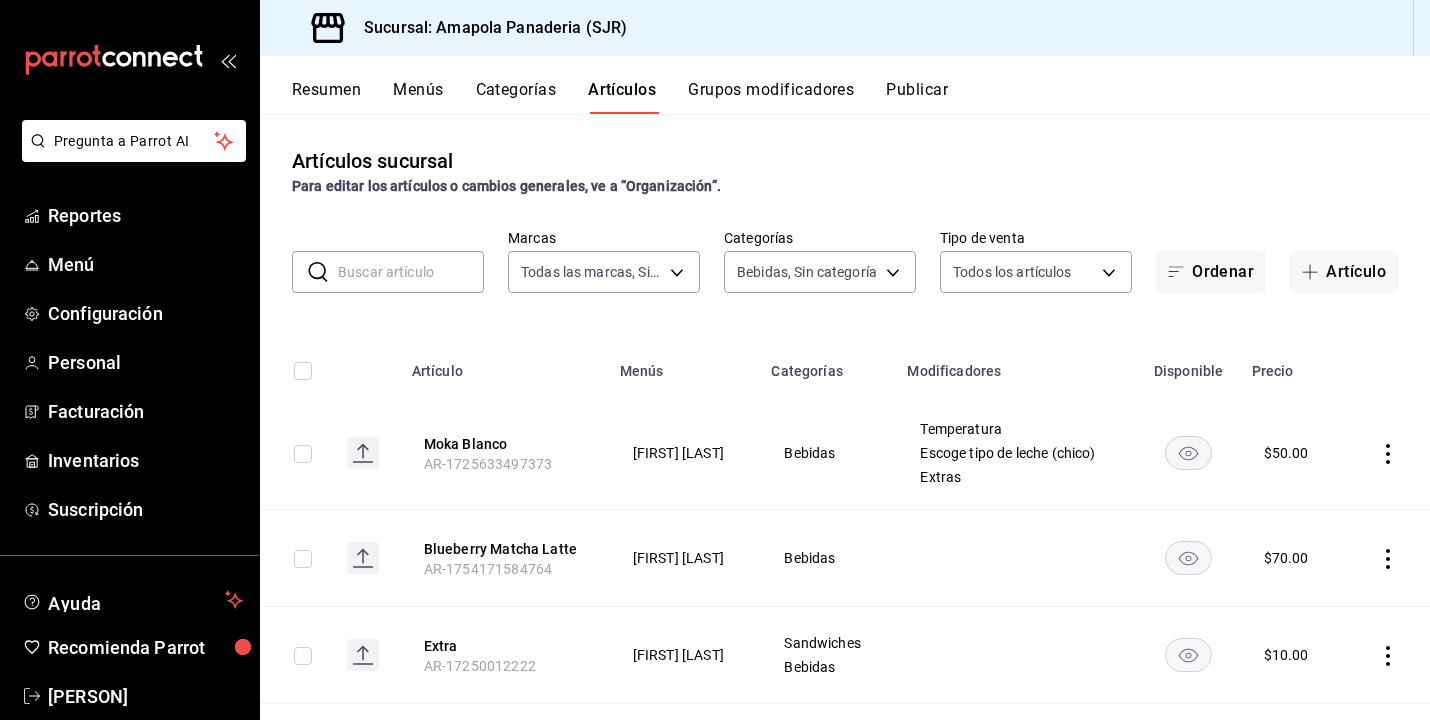 click at bounding box center [411, 272] 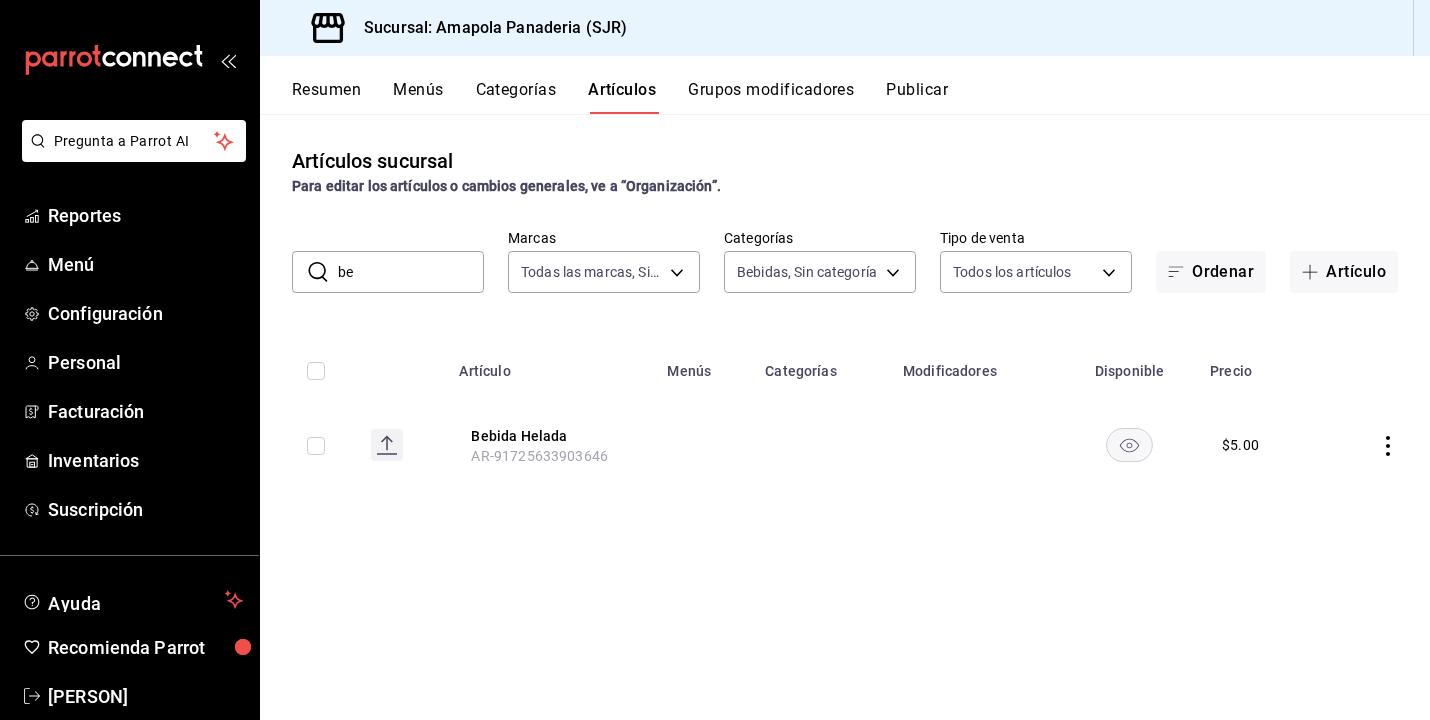 type on "b" 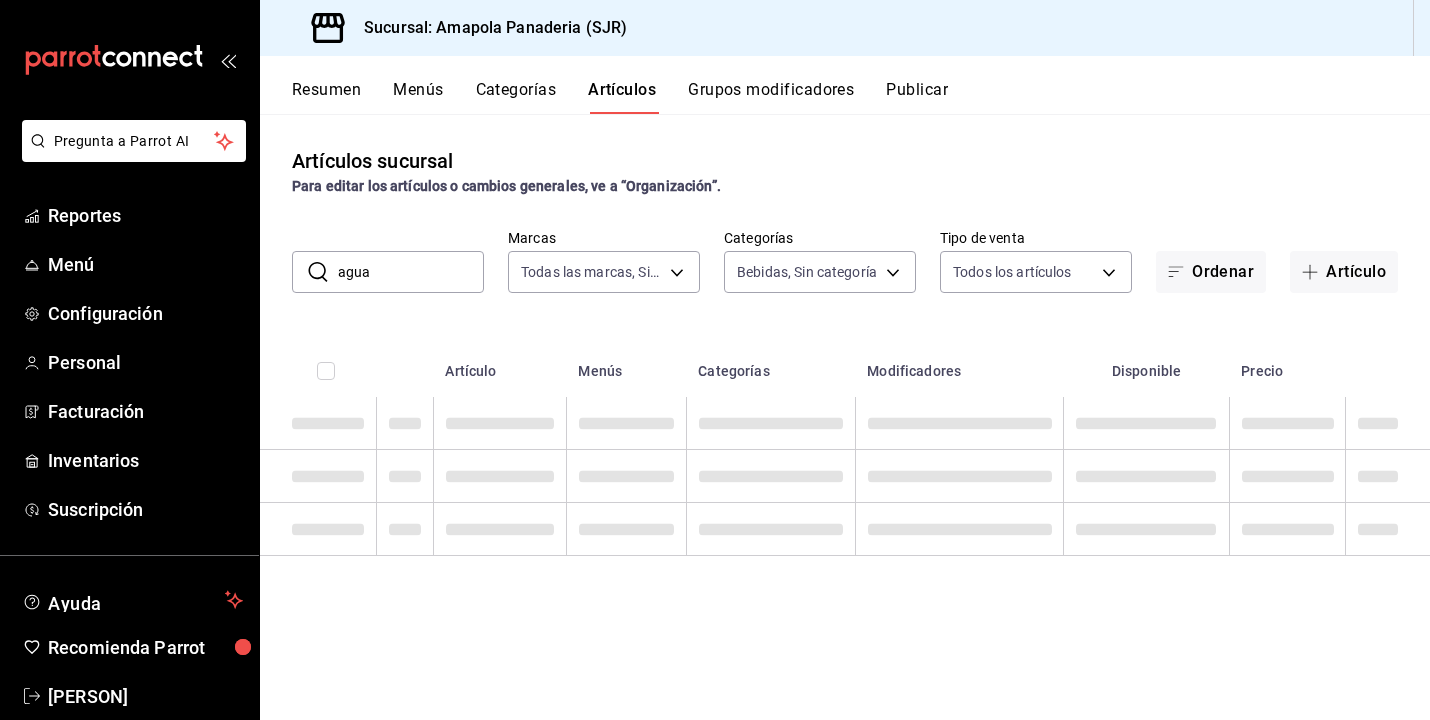 type on "agua" 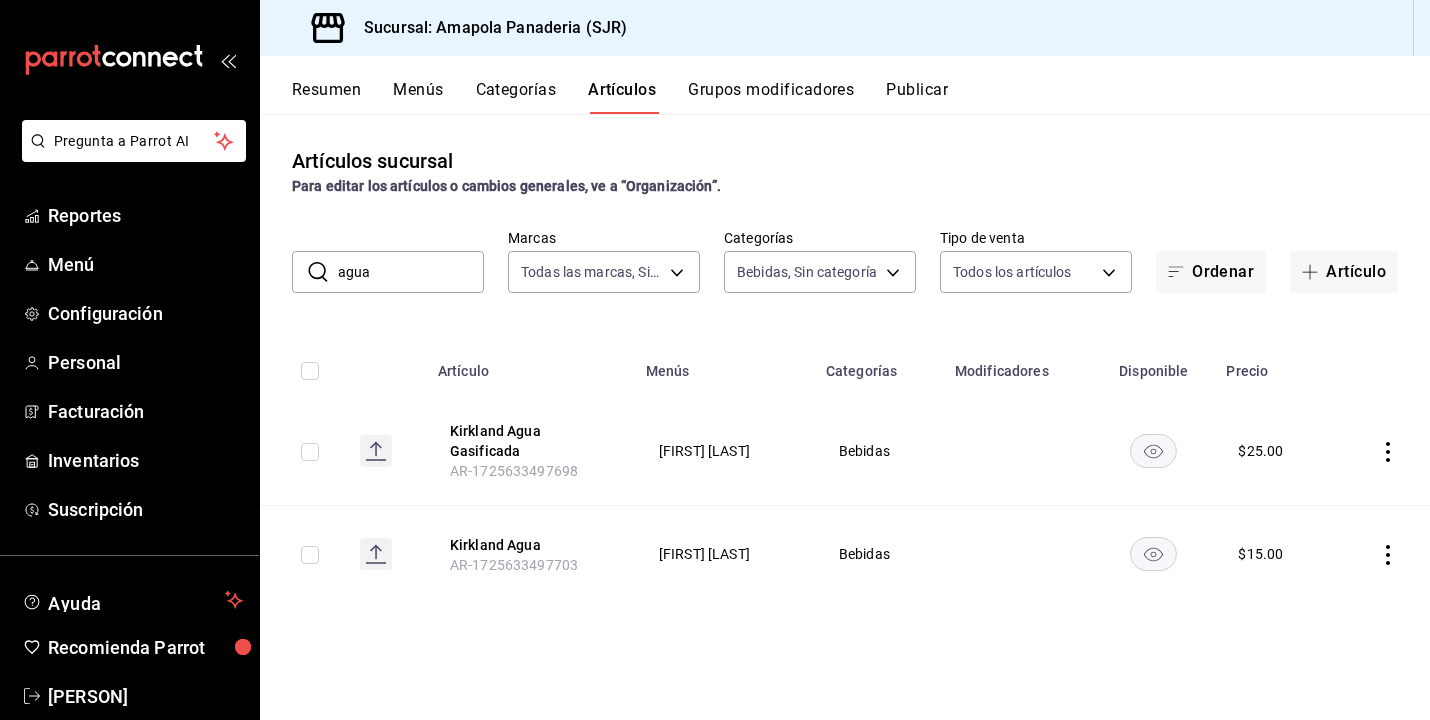 click 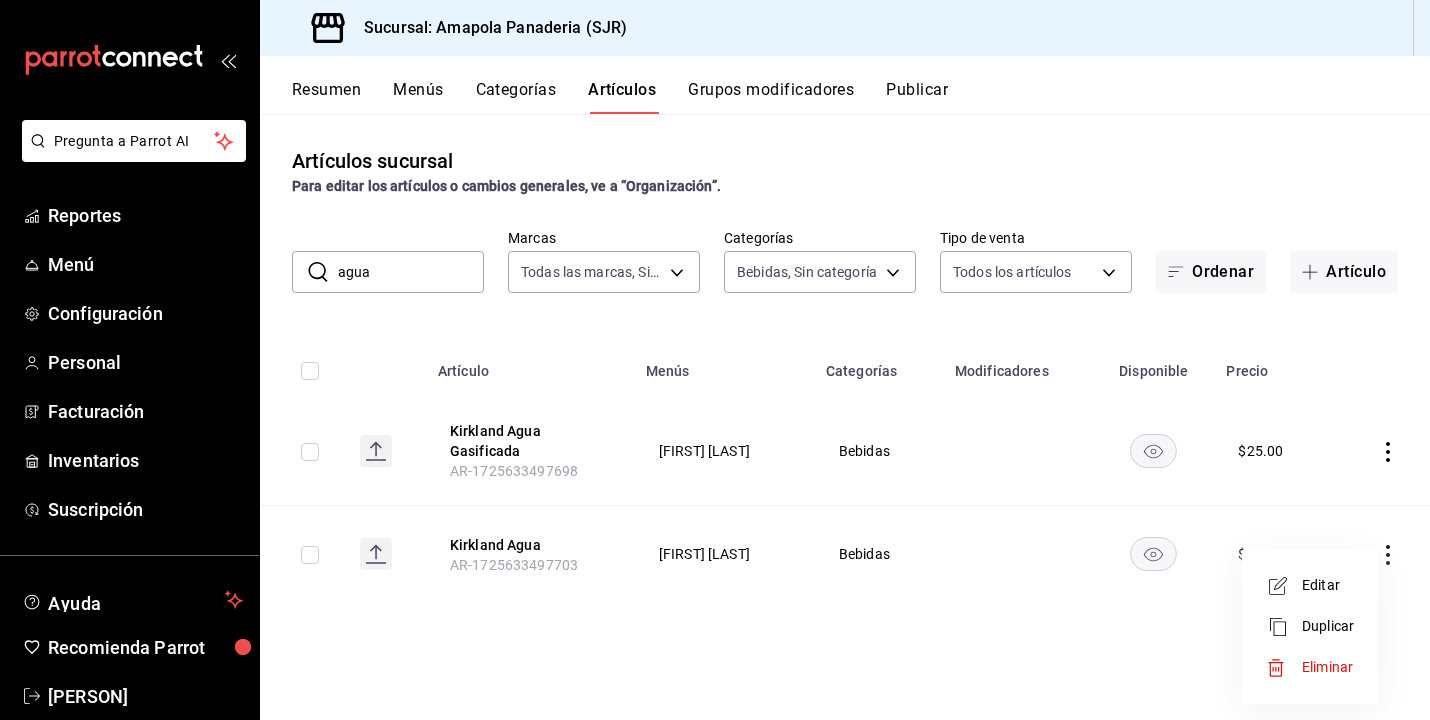 click on "Editar" at bounding box center (1310, 585) 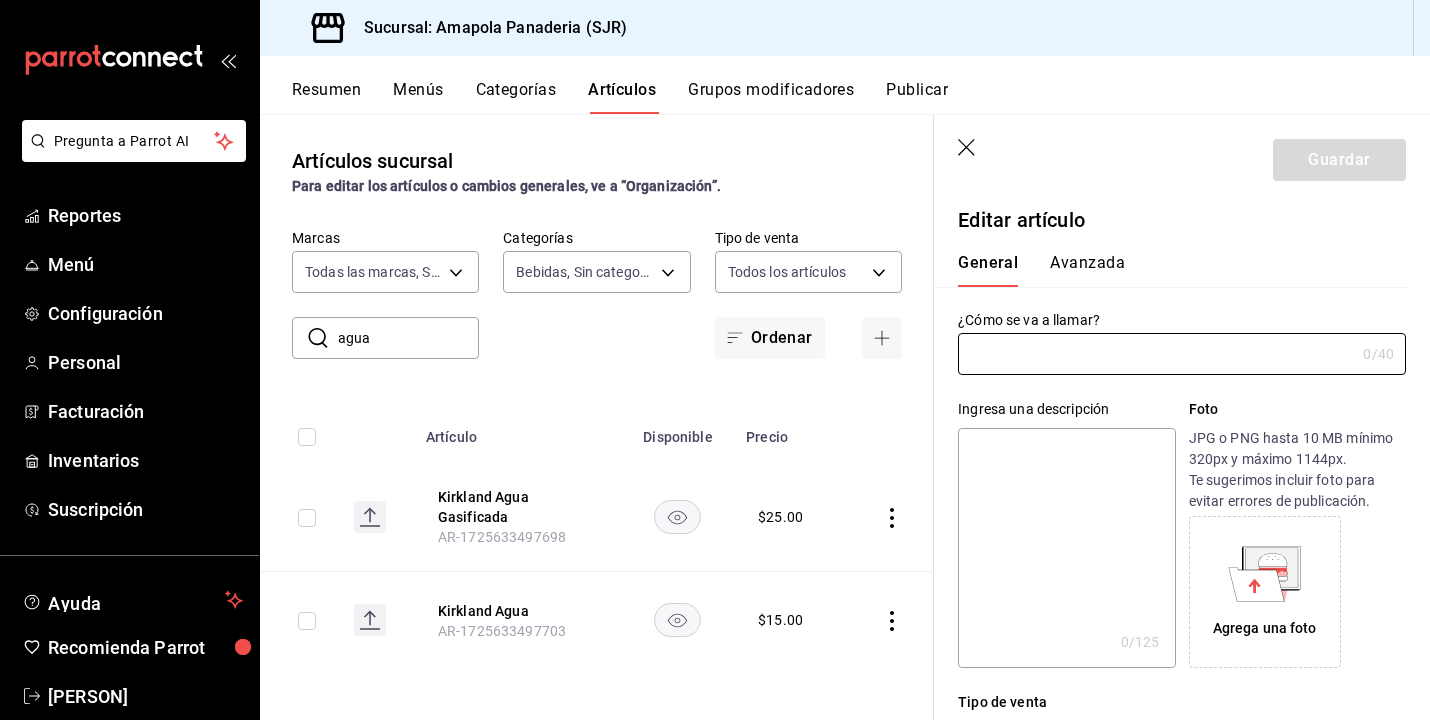 type on "Kirkland Agua" 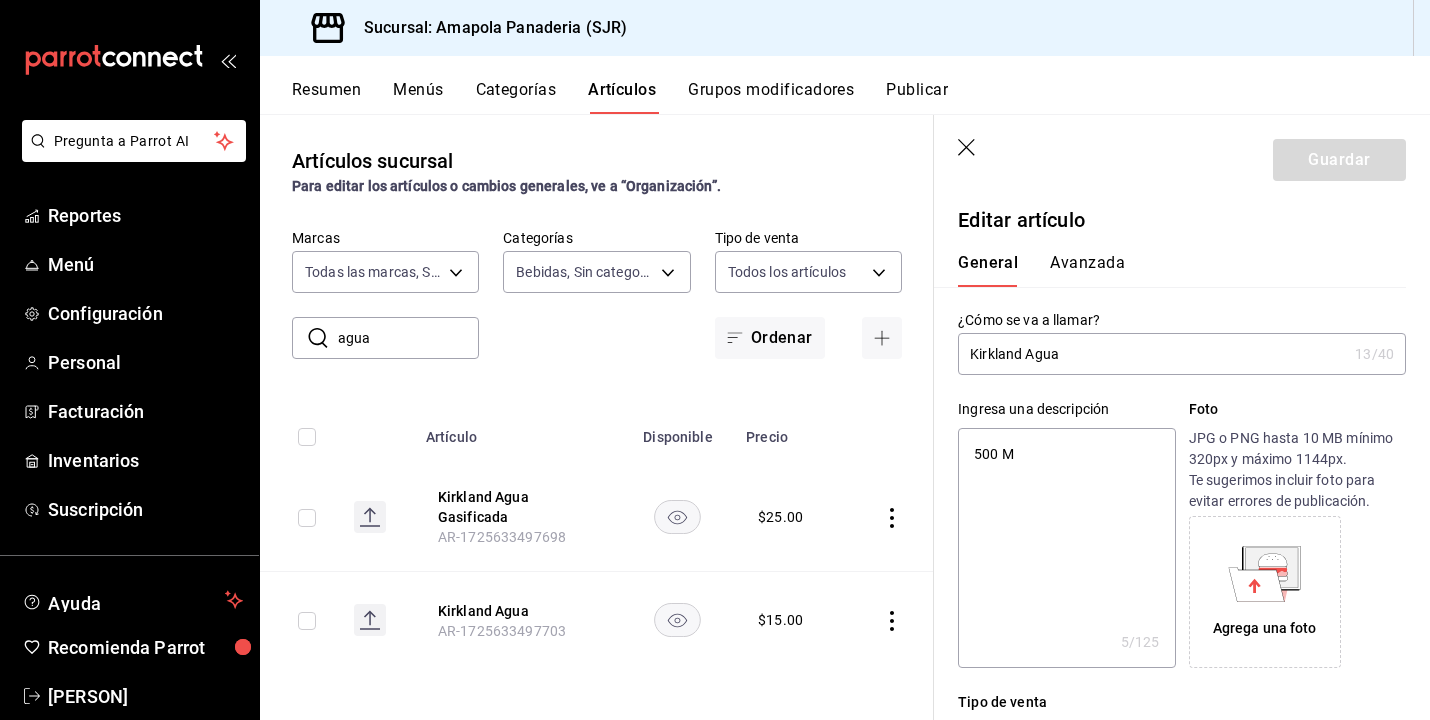 click on "Kirkland Agua" at bounding box center (1152, 354) 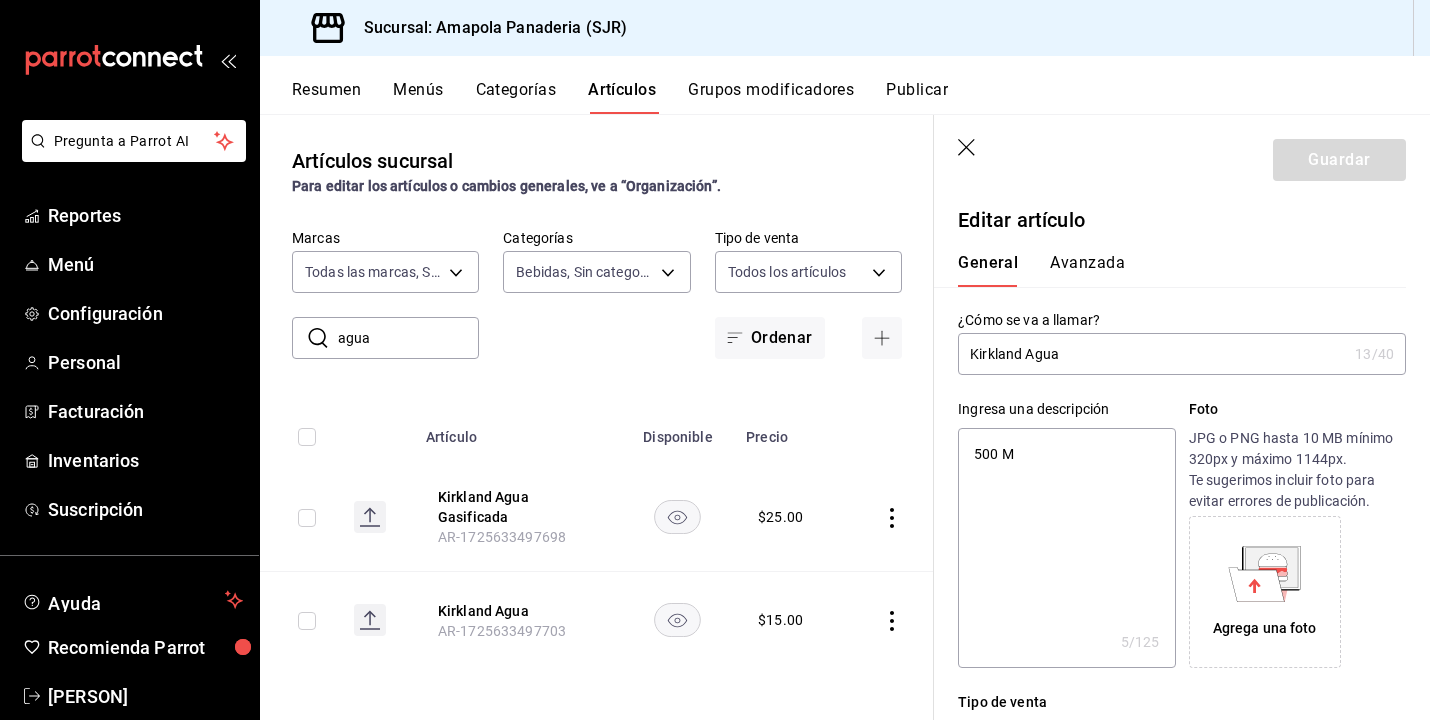 click on "Kirkland Agua" at bounding box center (1152, 354) 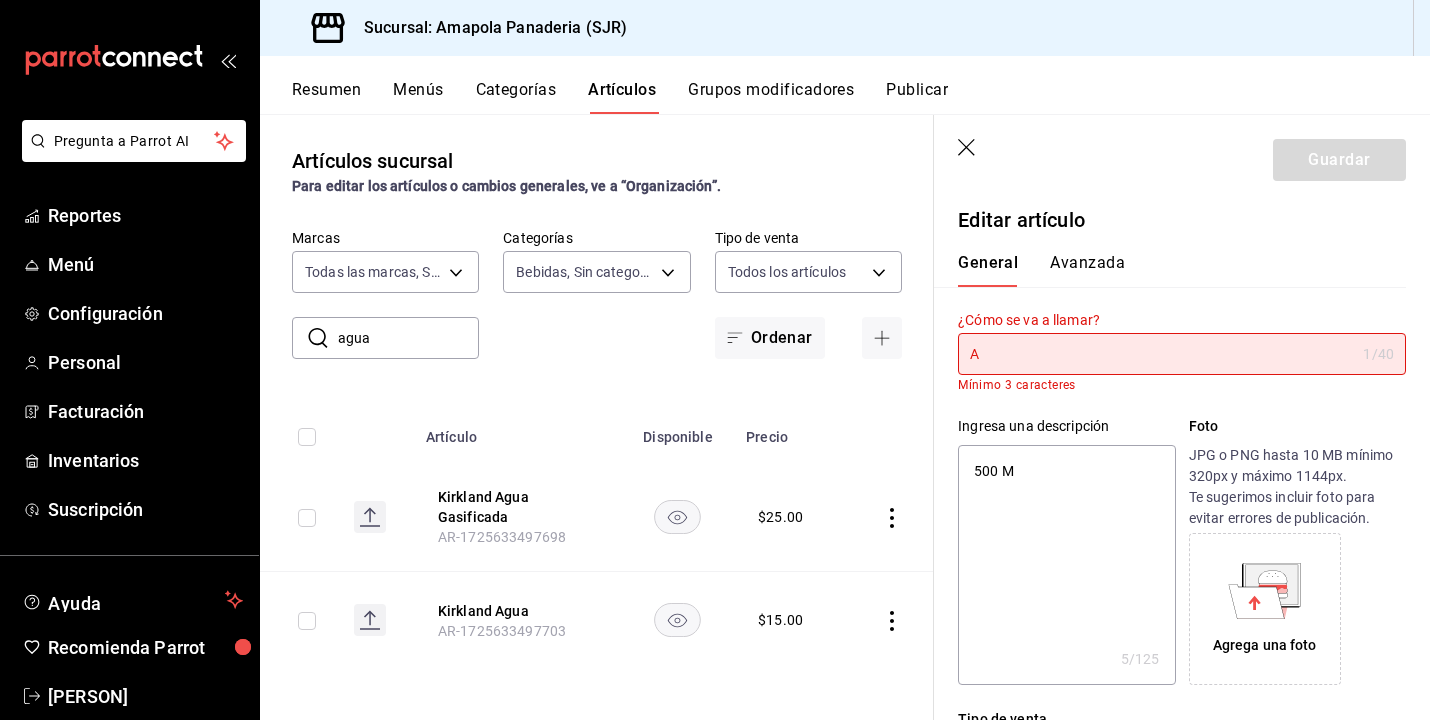 type on "x" 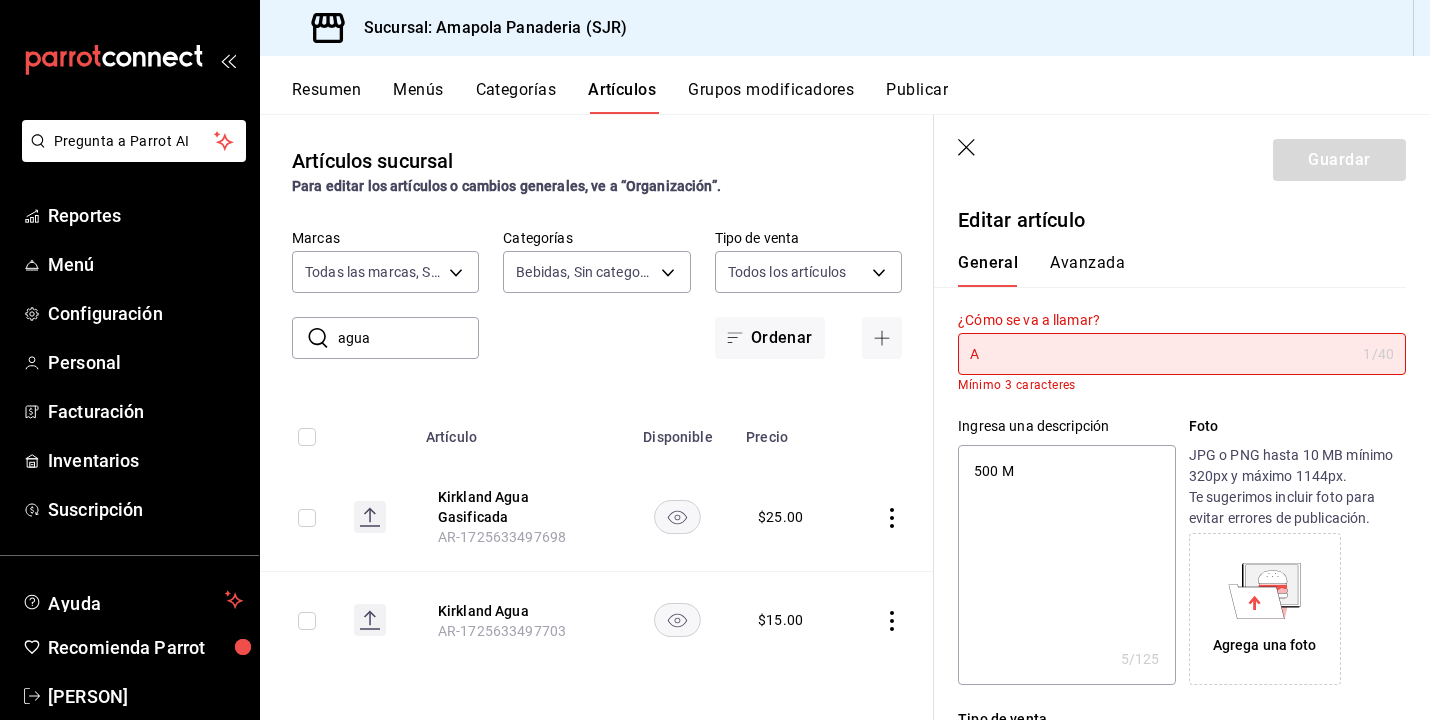 type on "Ag" 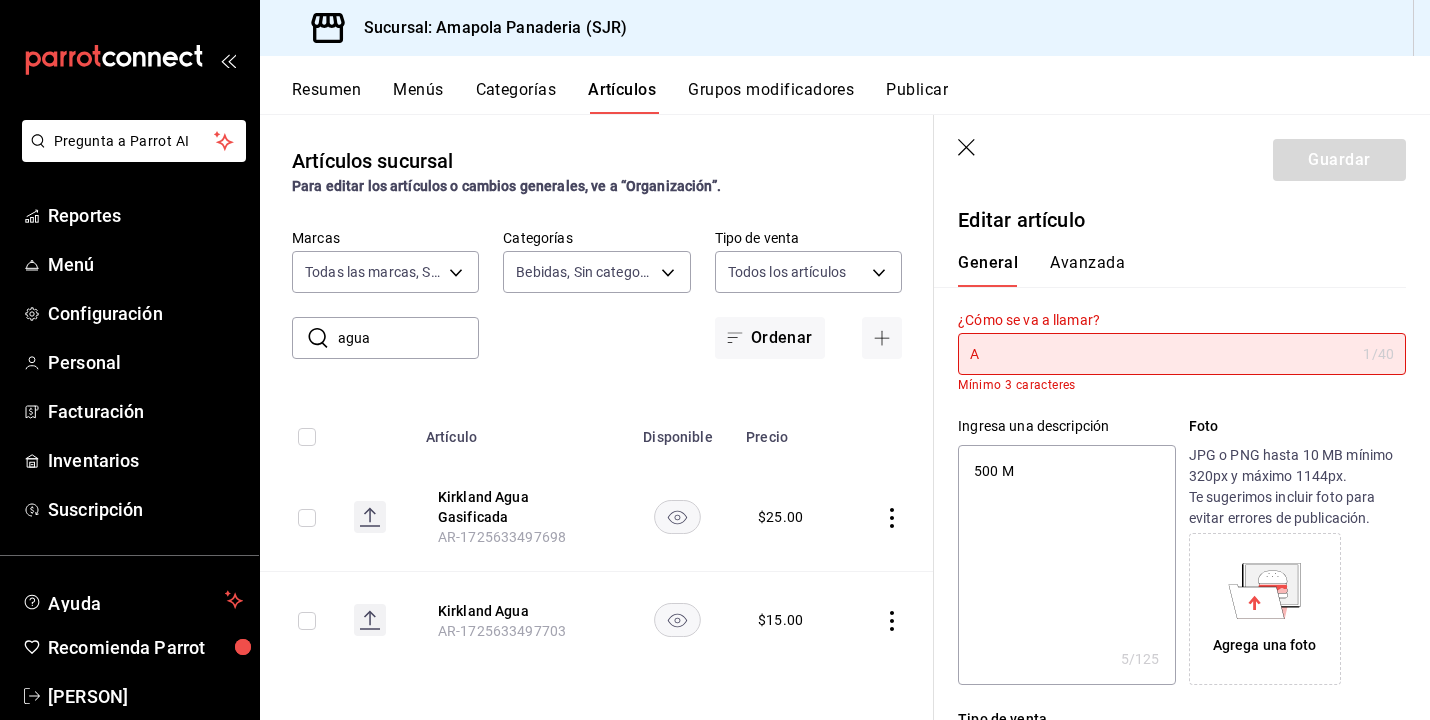 type on "x" 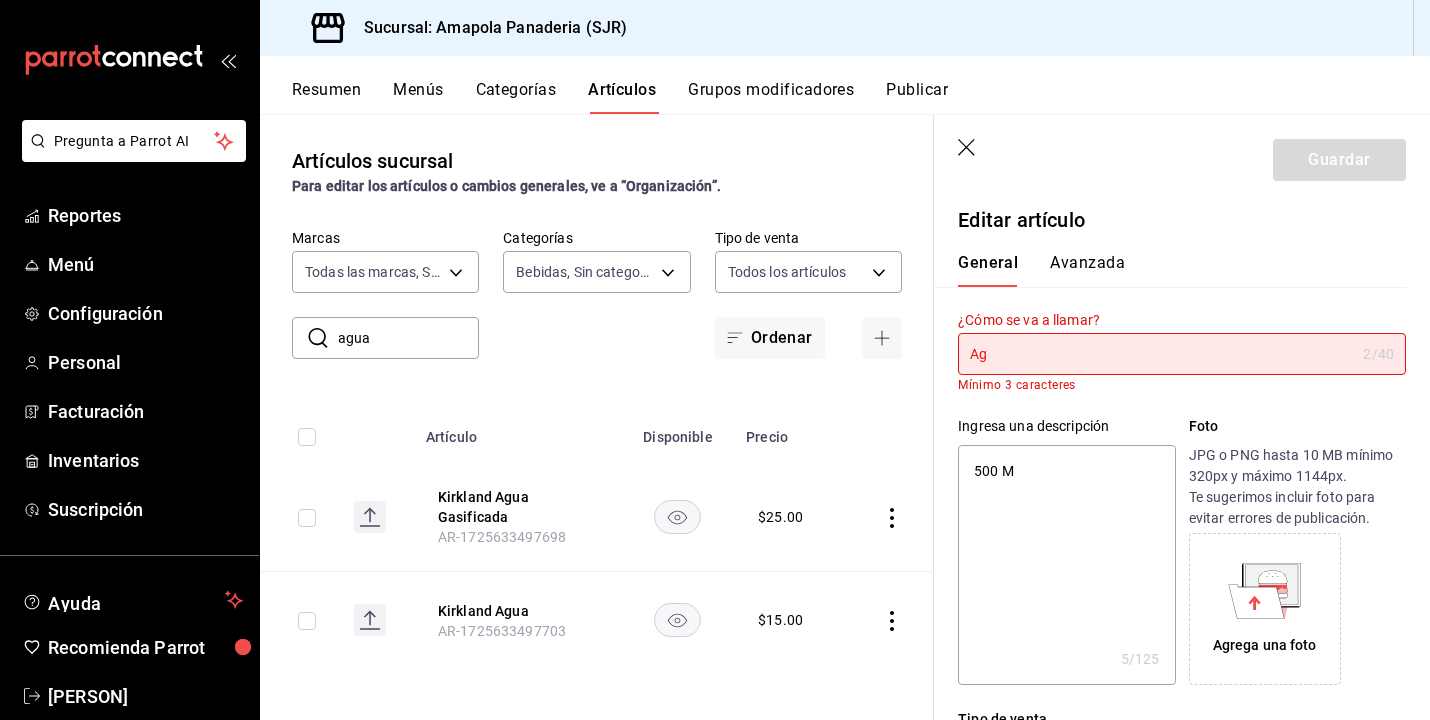 type on "Agu" 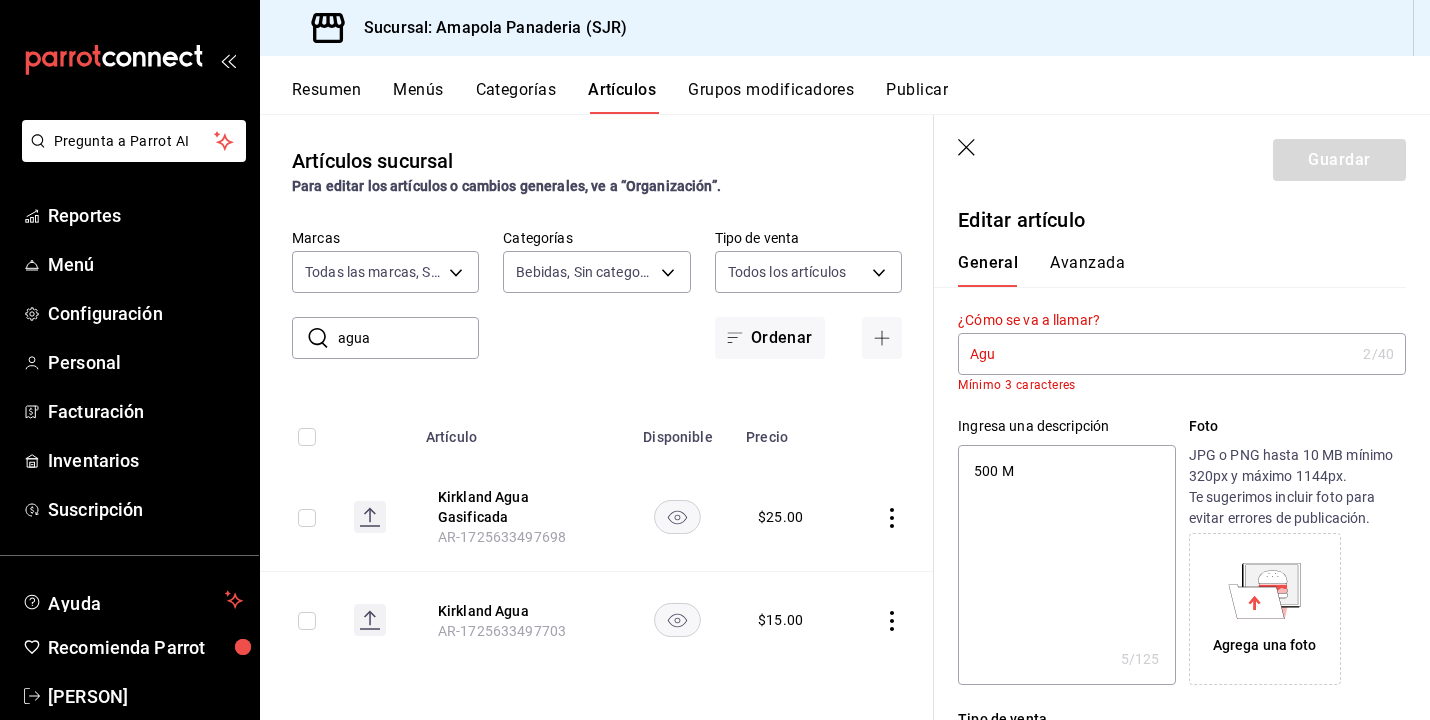 type on "Agua" 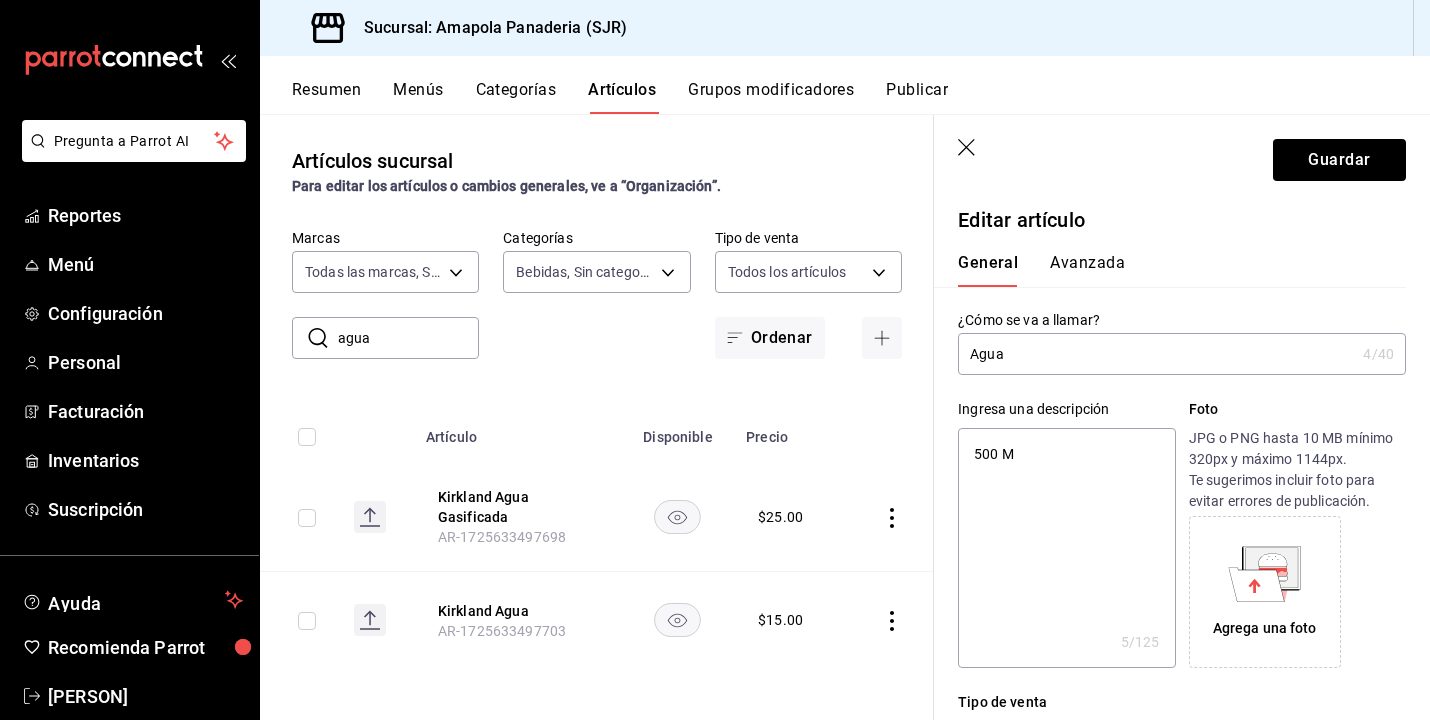 type on "Agua" 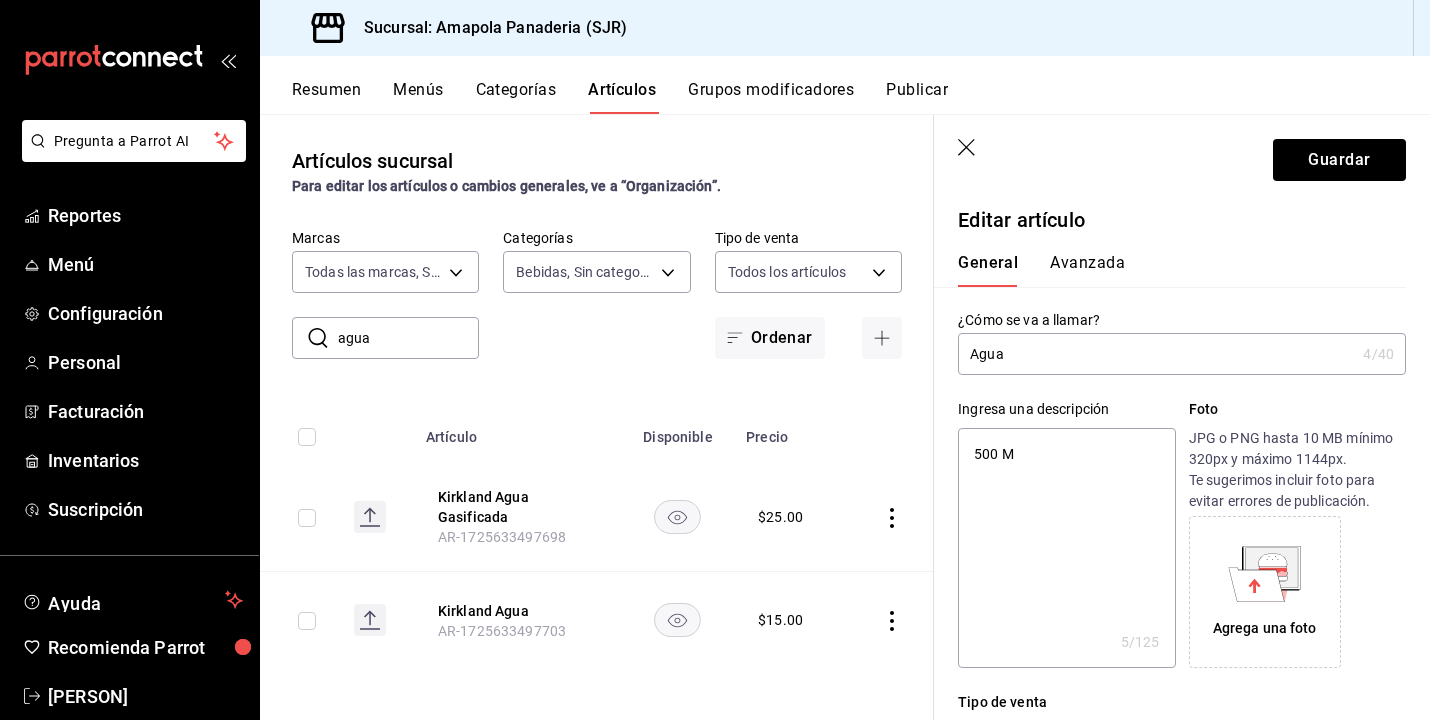 type on "x" 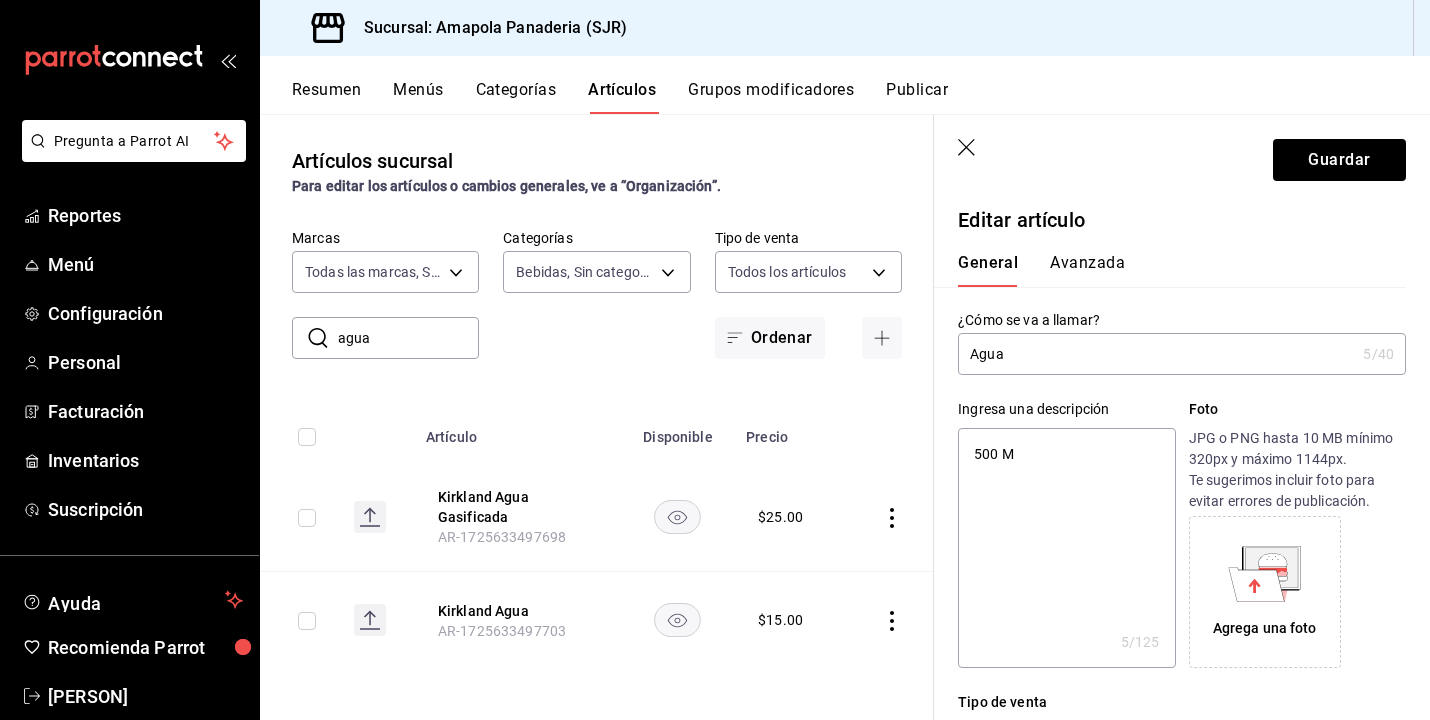 type on "Agua E" 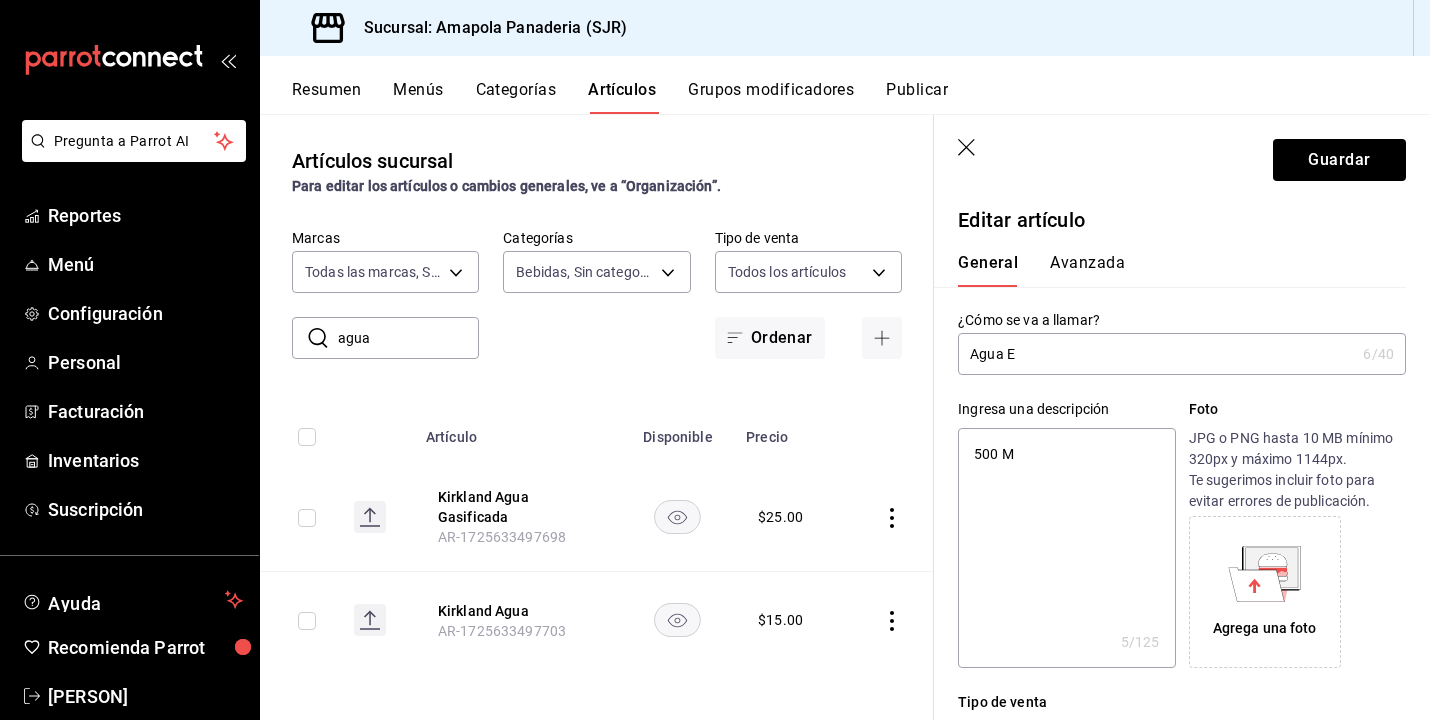 type on "Agua Em" 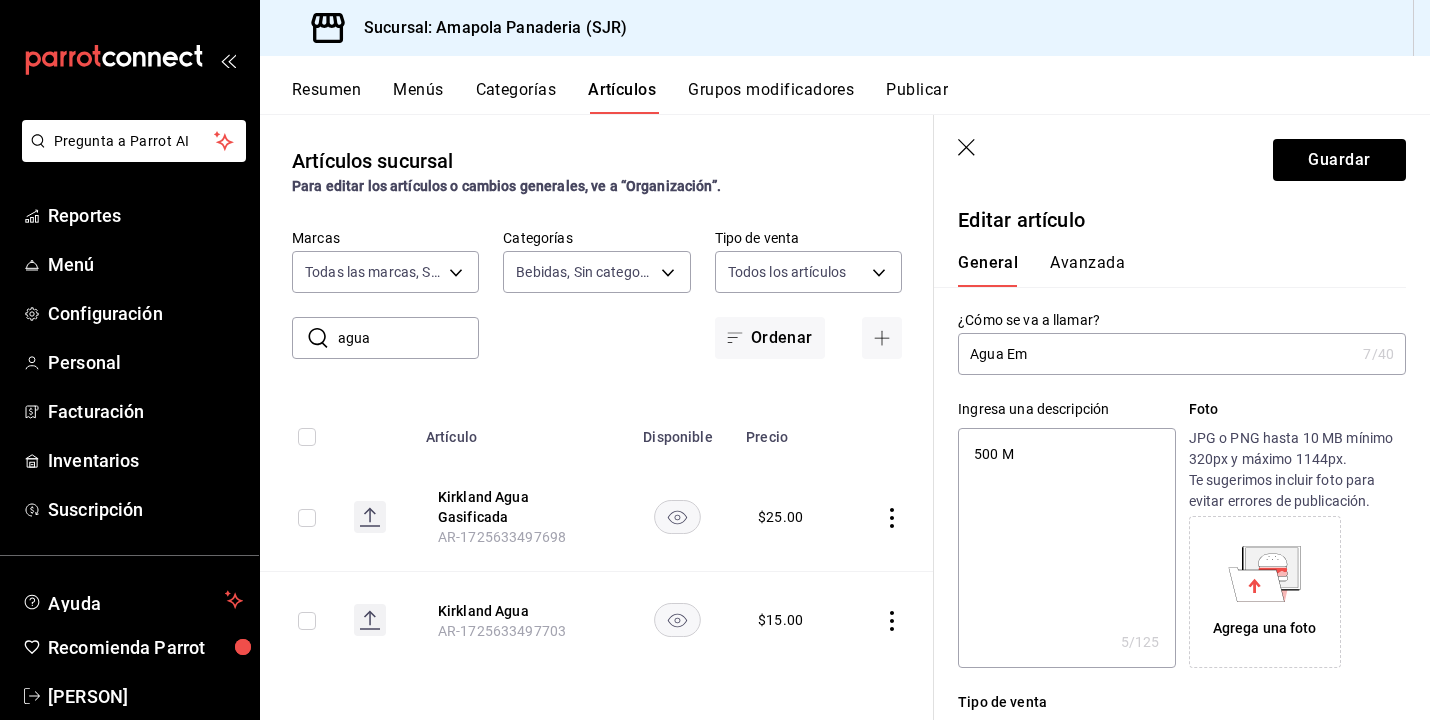 type on "Agua Emb" 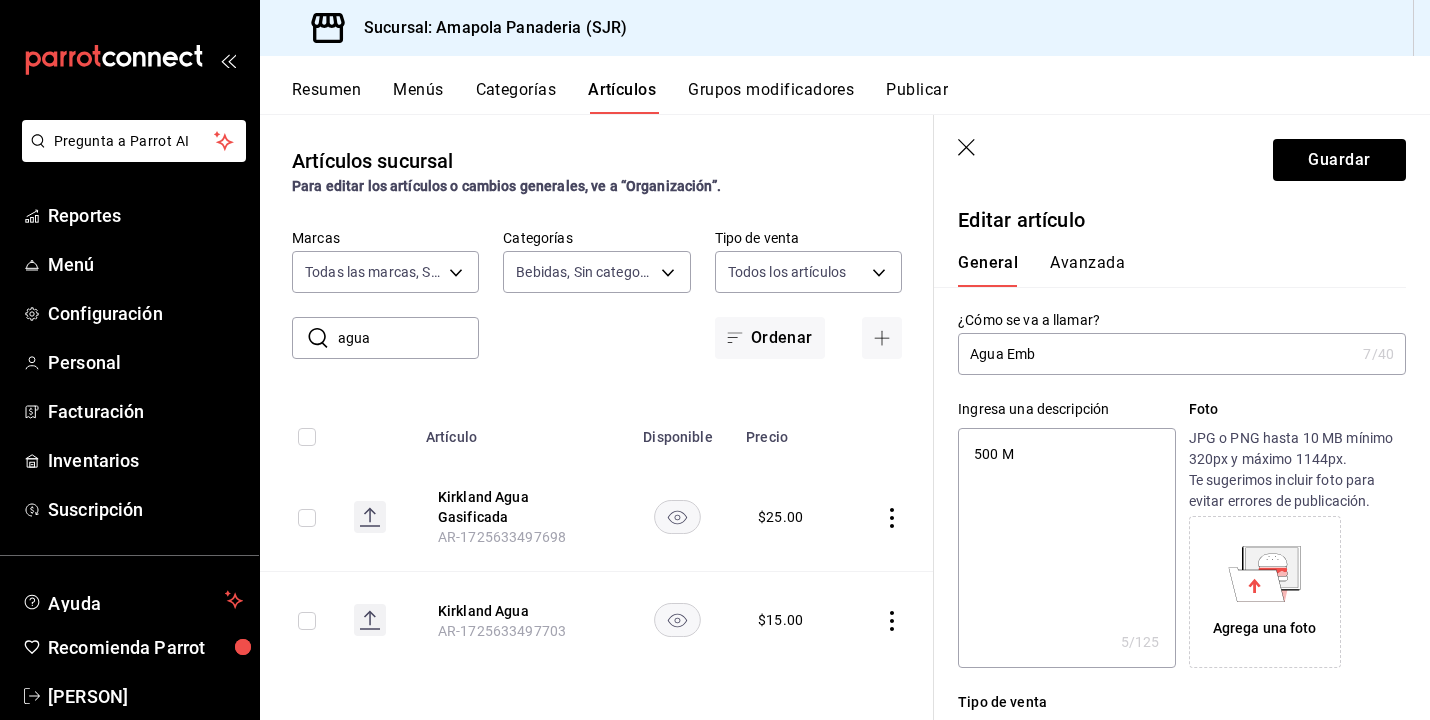type on "Agua Embo" 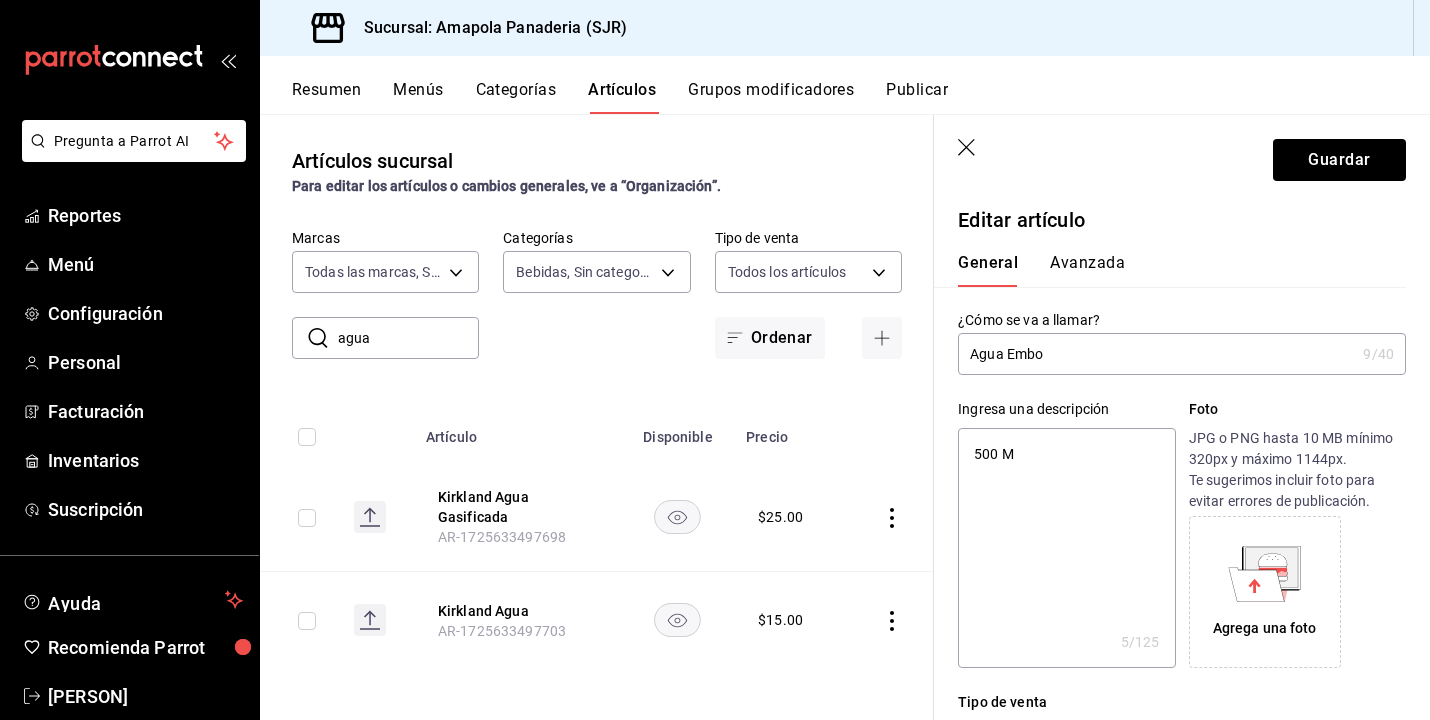 type on "Agua Embot" 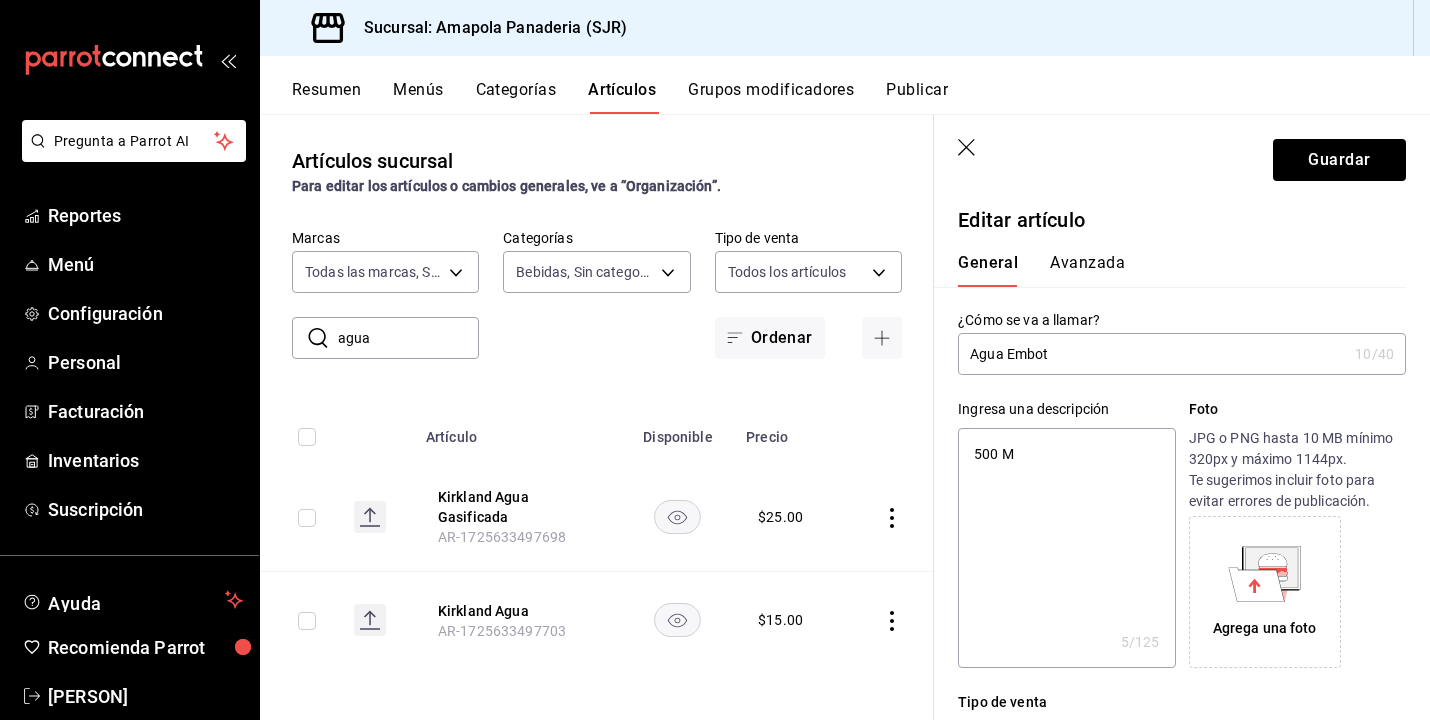 type on "Agua Embote" 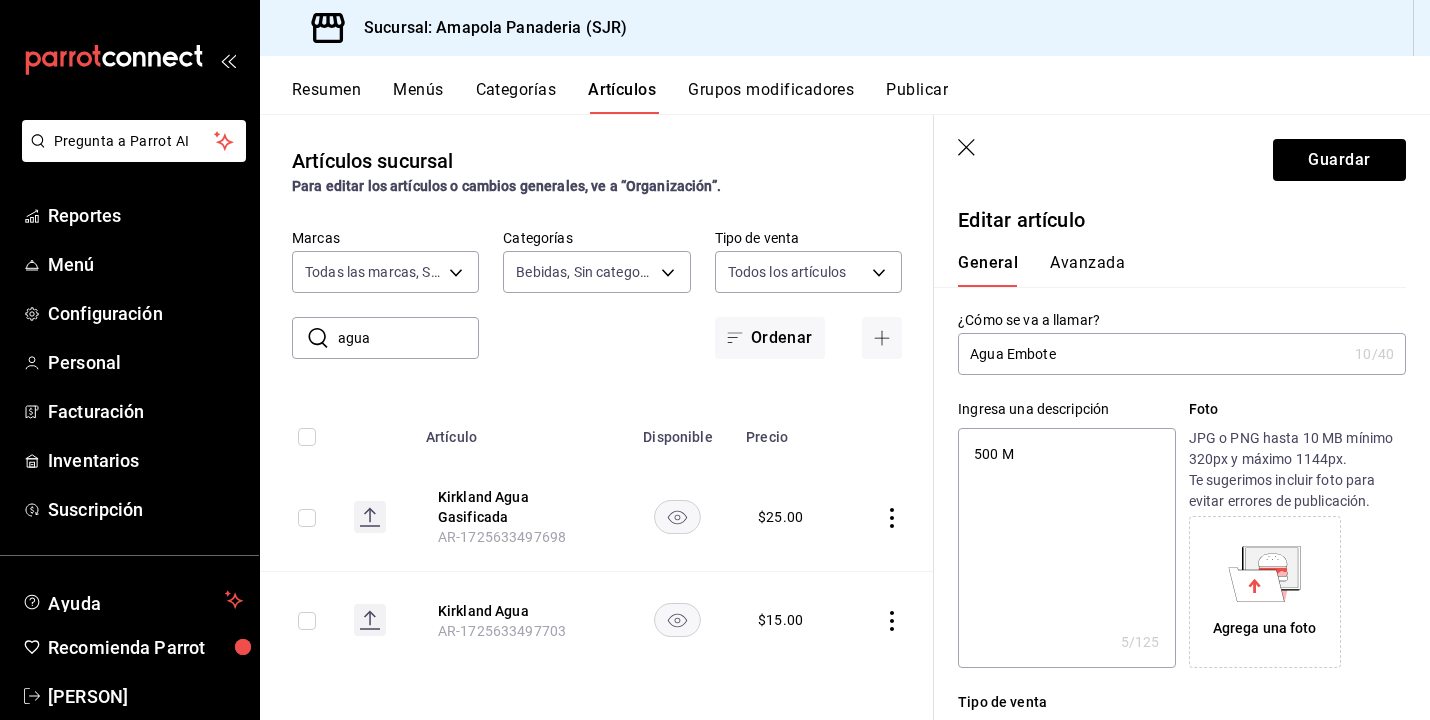type on "Agua Embotel" 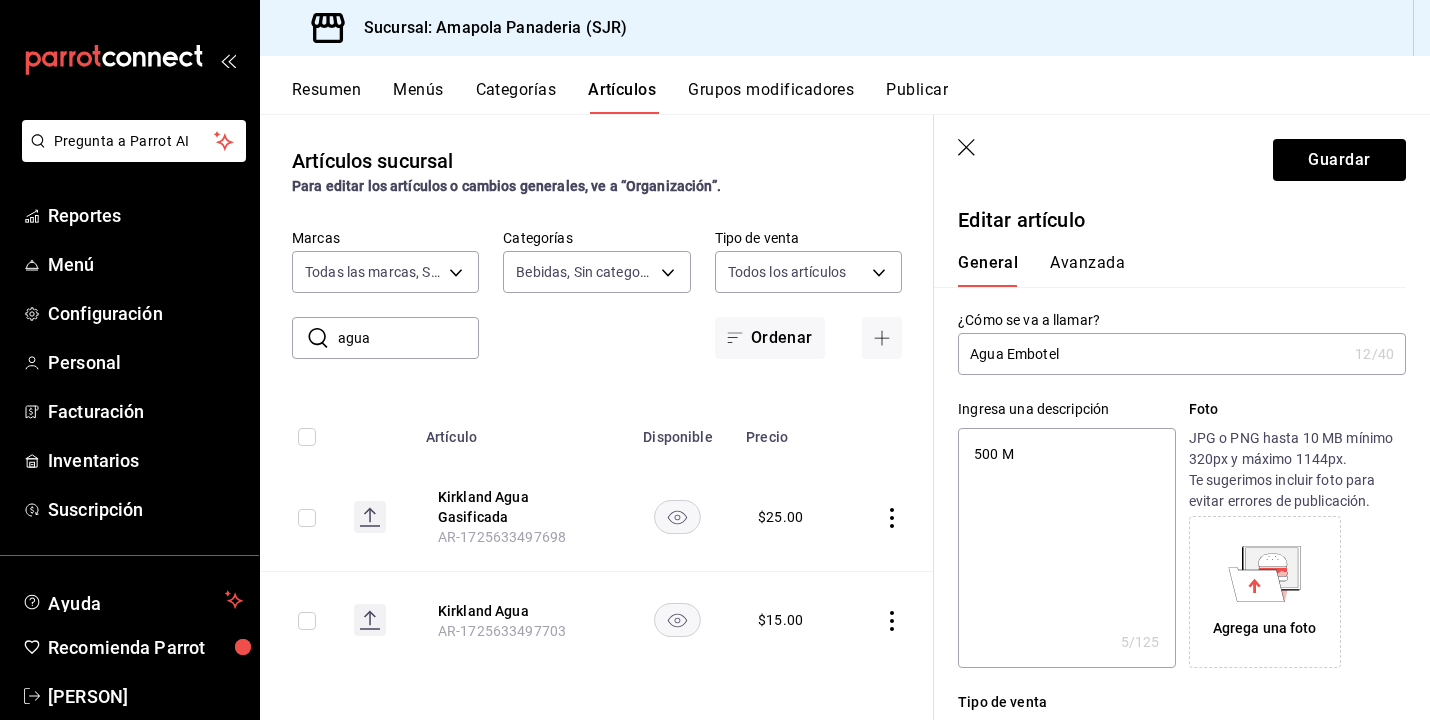 type on "Agua Embotell" 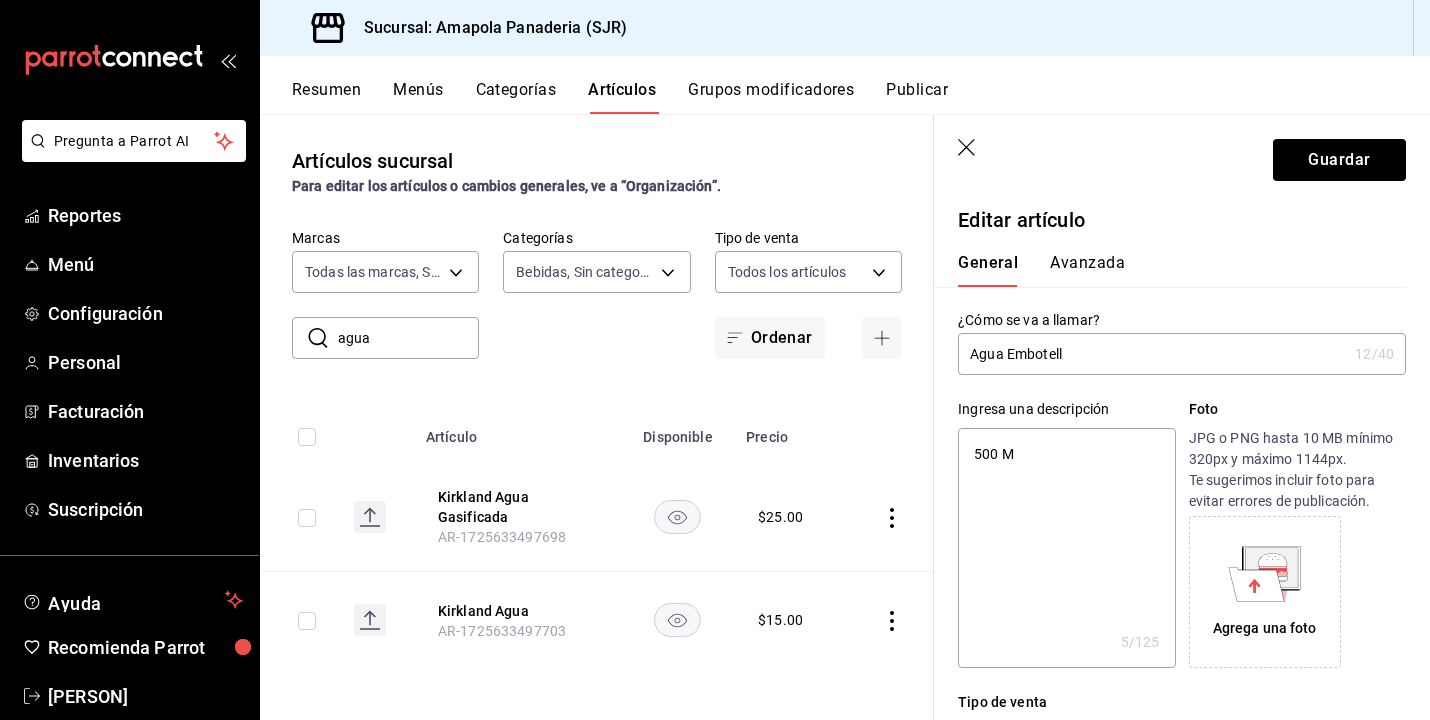 type on "Agua Embotella" 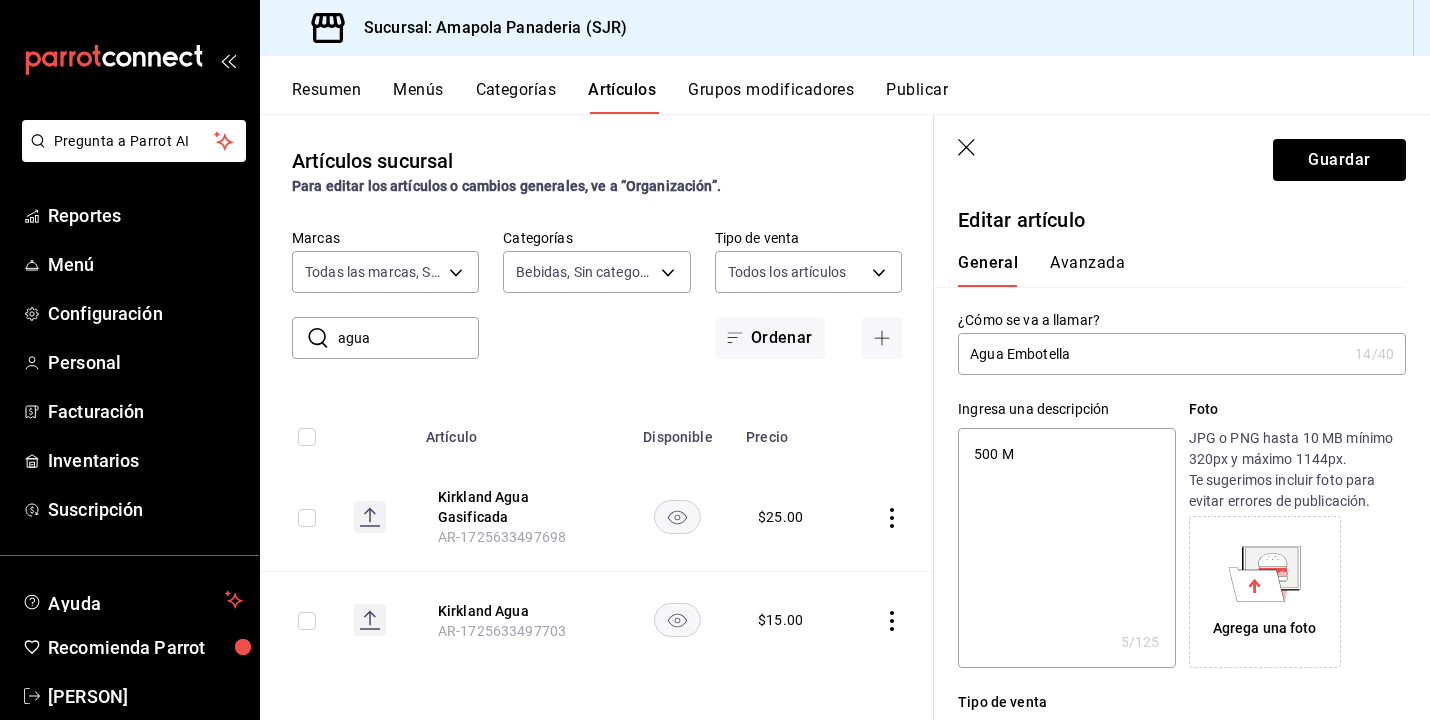 type on "Agua Embotellaf" 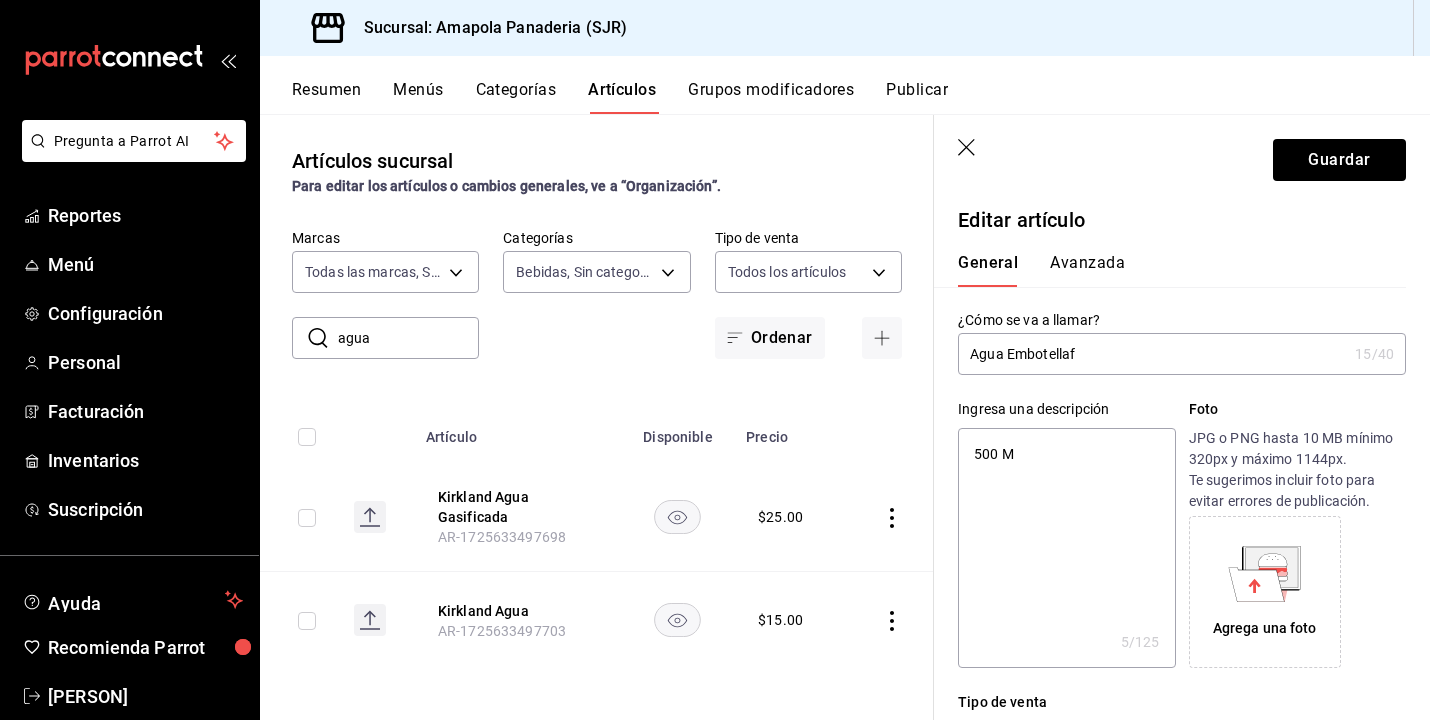 type on "Agua Embotella" 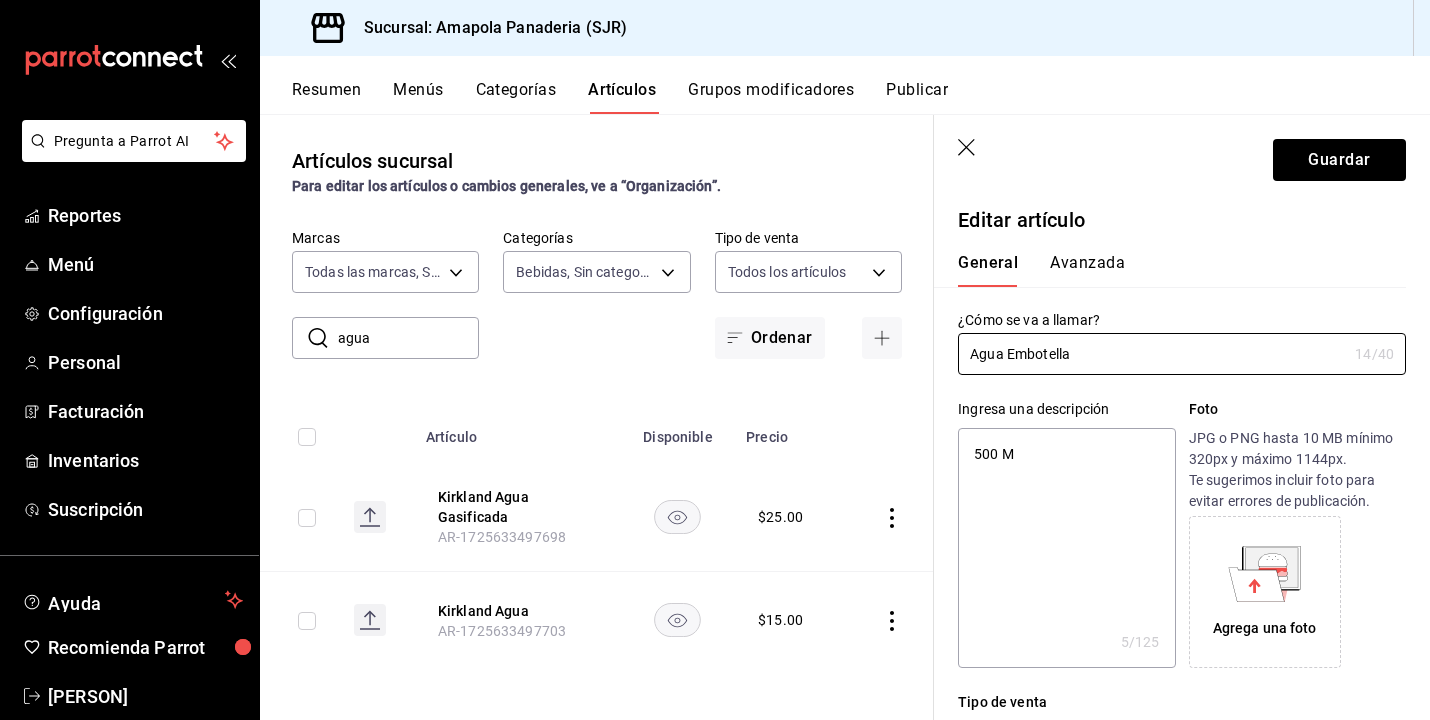 type on "Agua Embotellad" 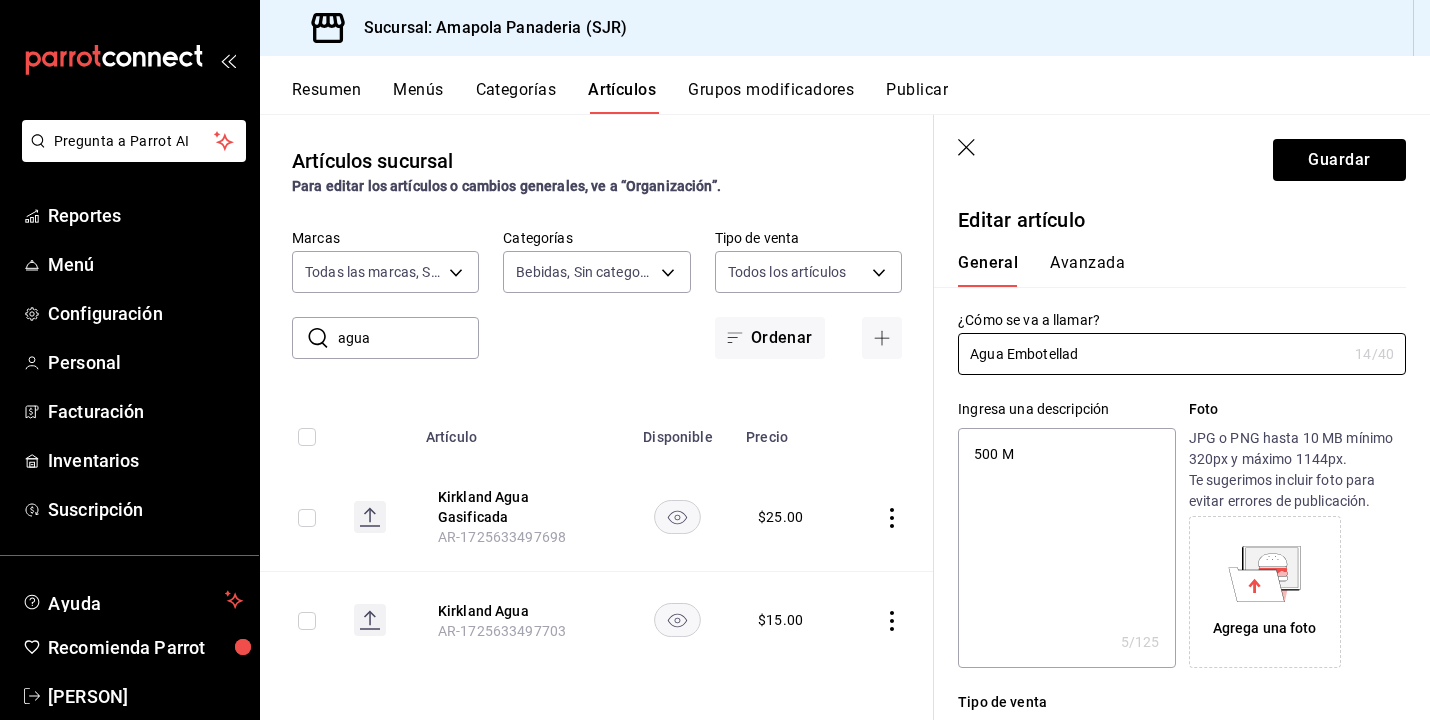 type on "Agua Embotellada" 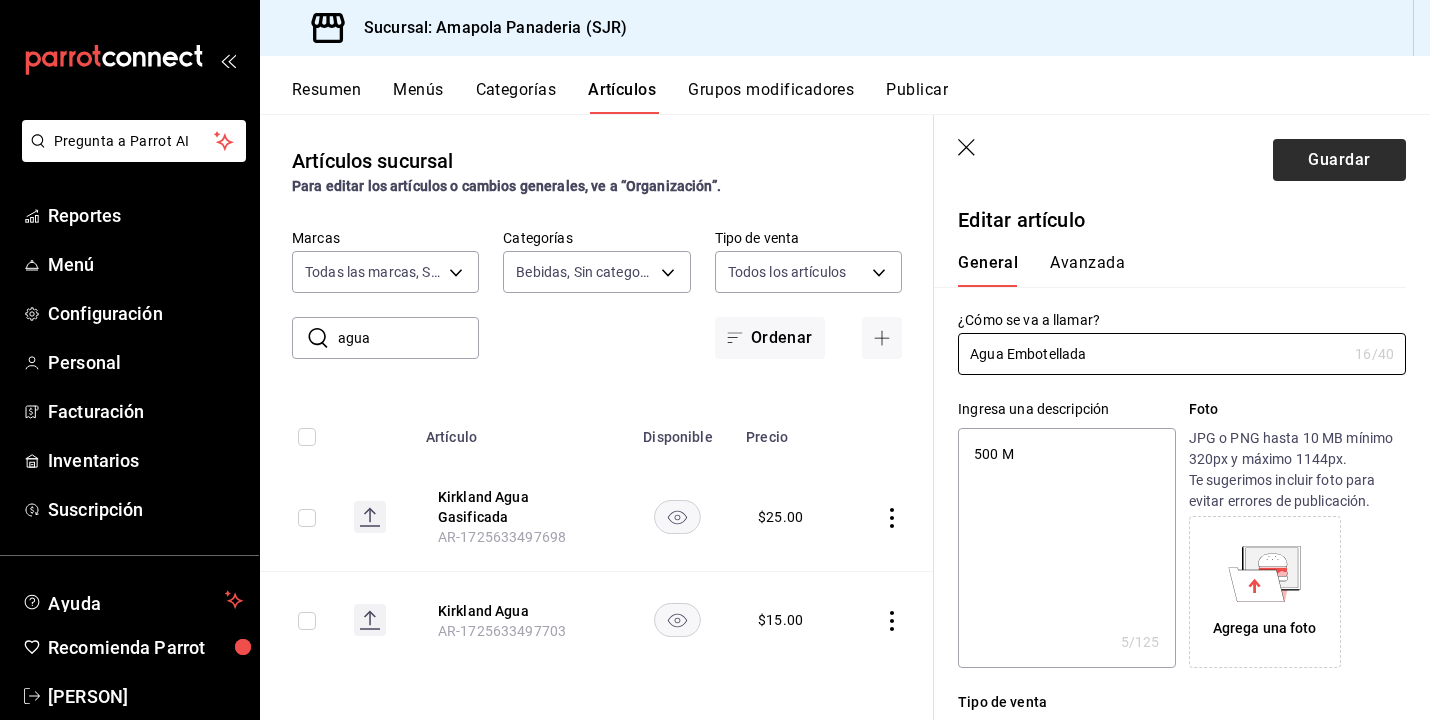 type on "Agua Embotellada" 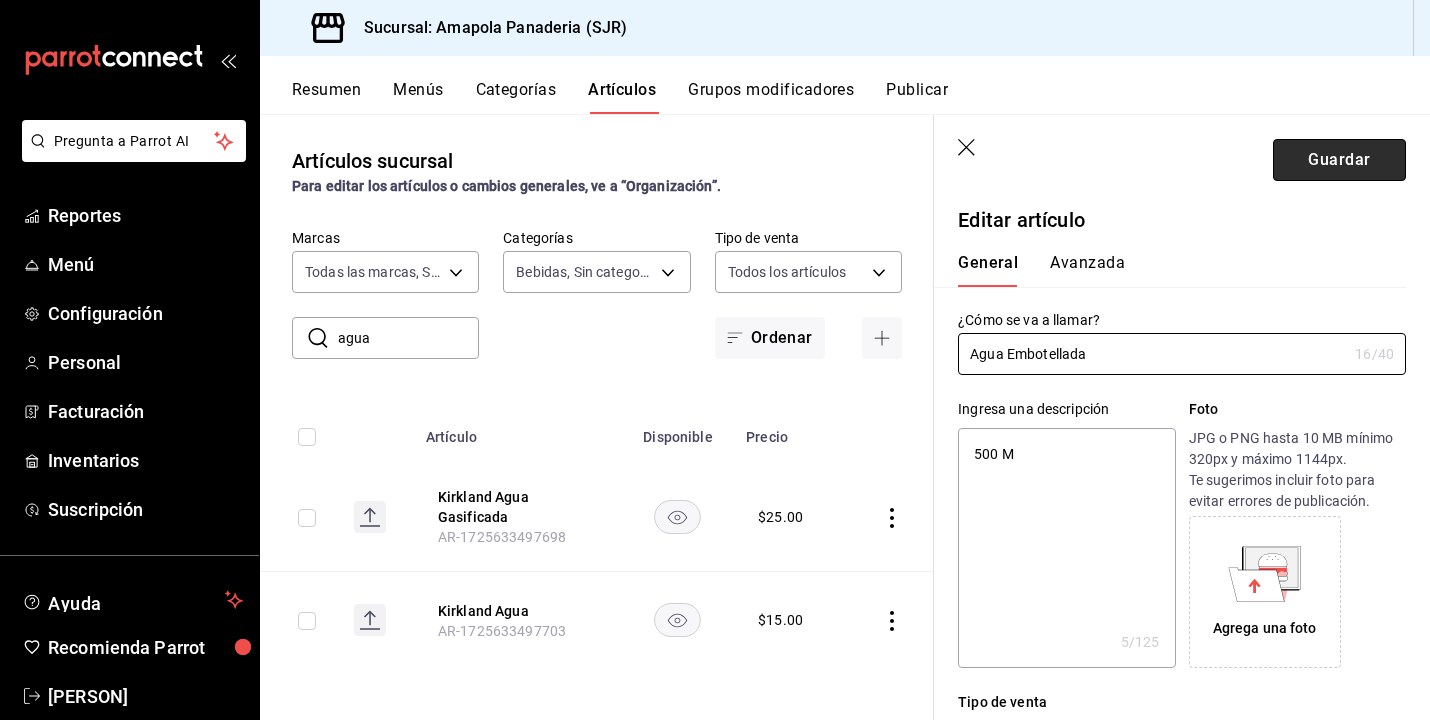 click on "Guardar" at bounding box center (1339, 160) 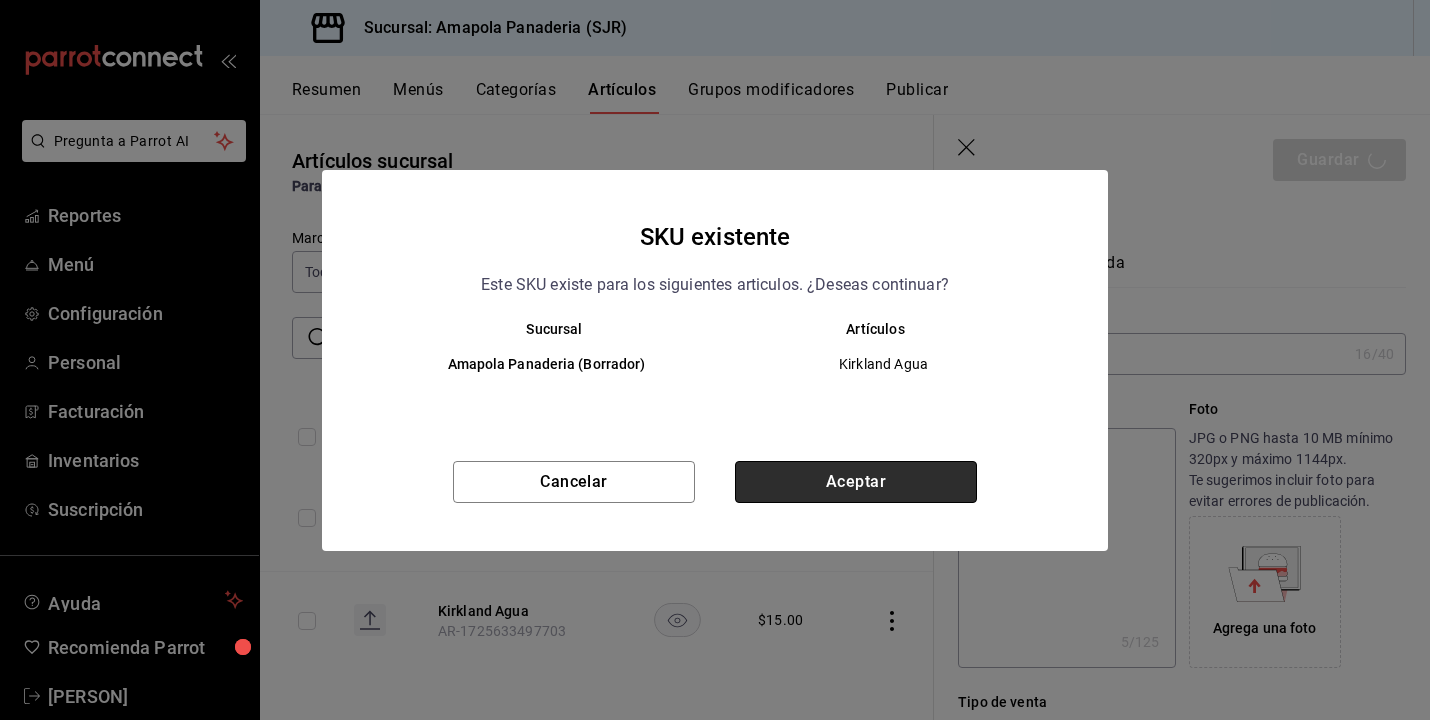 click on "Aceptar" at bounding box center (856, 482) 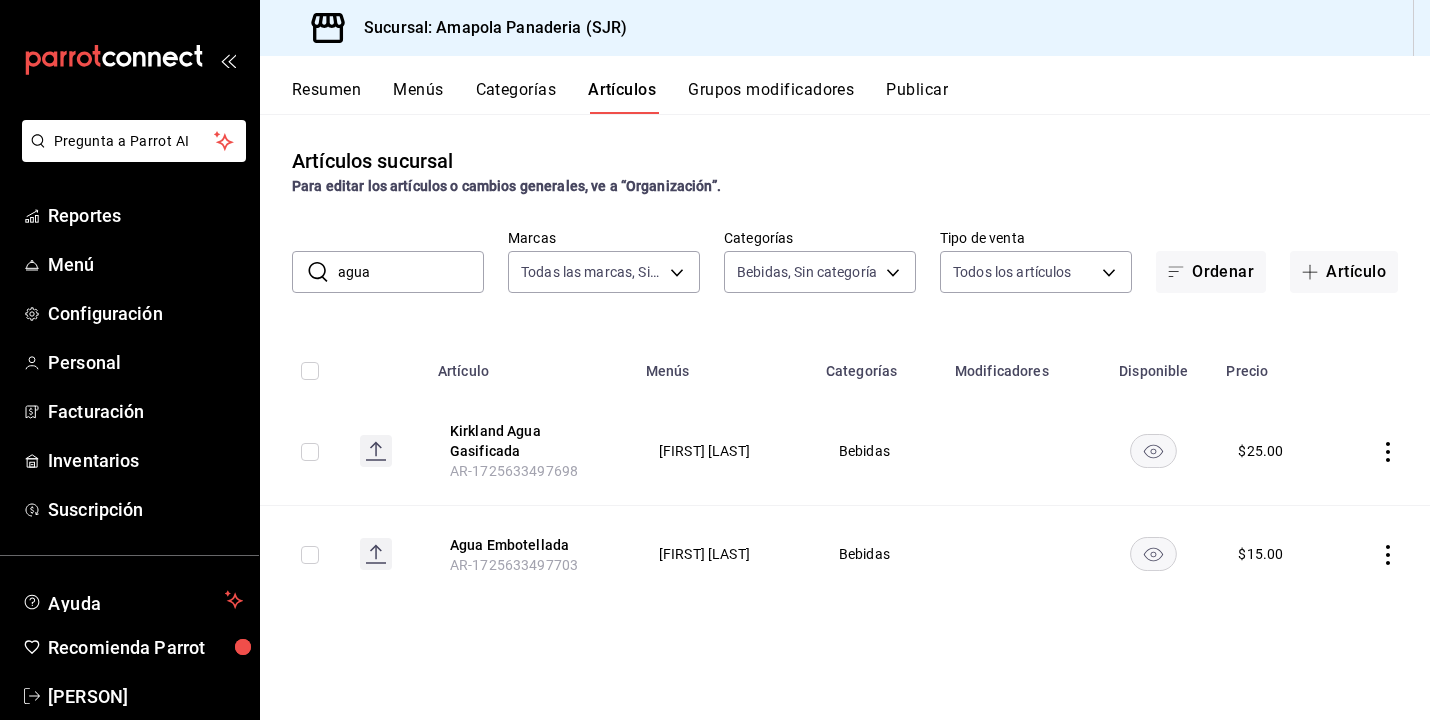 click on "agua" at bounding box center (411, 272) 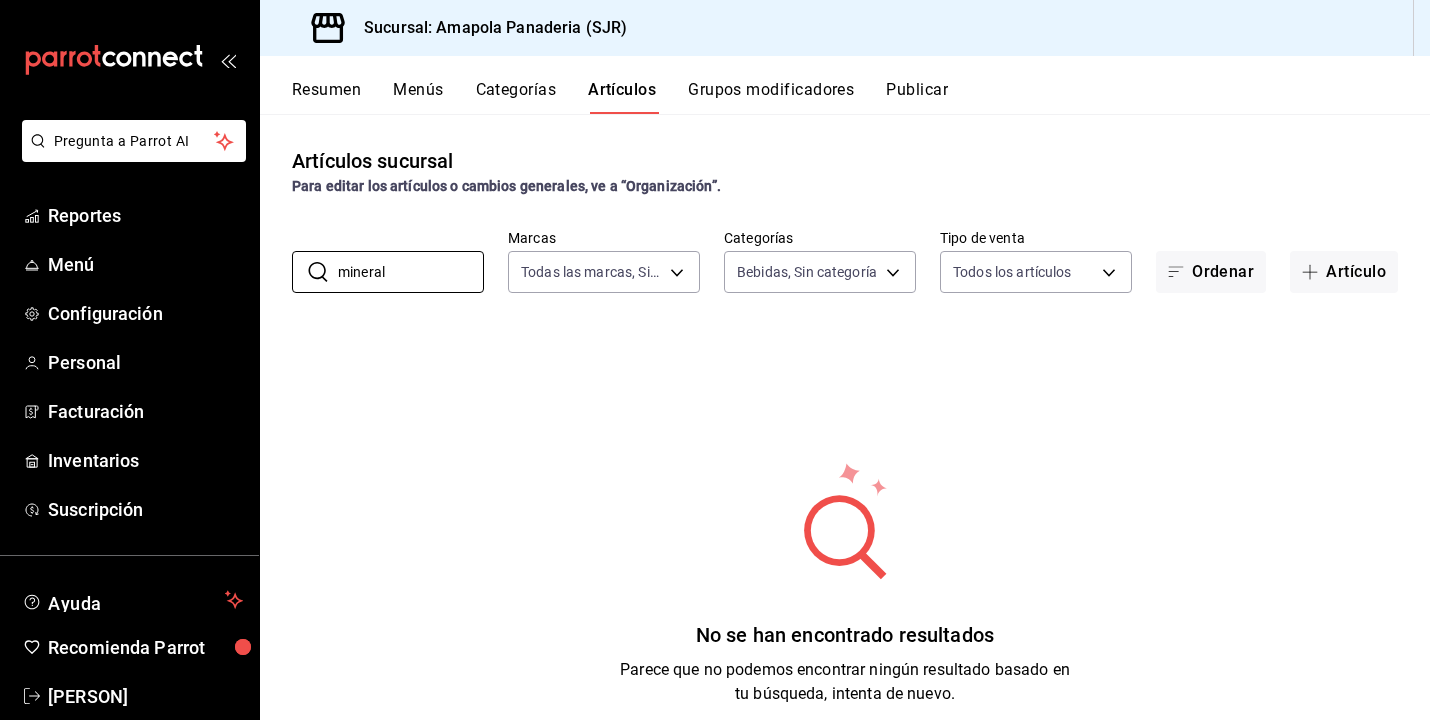 type on "mineral" 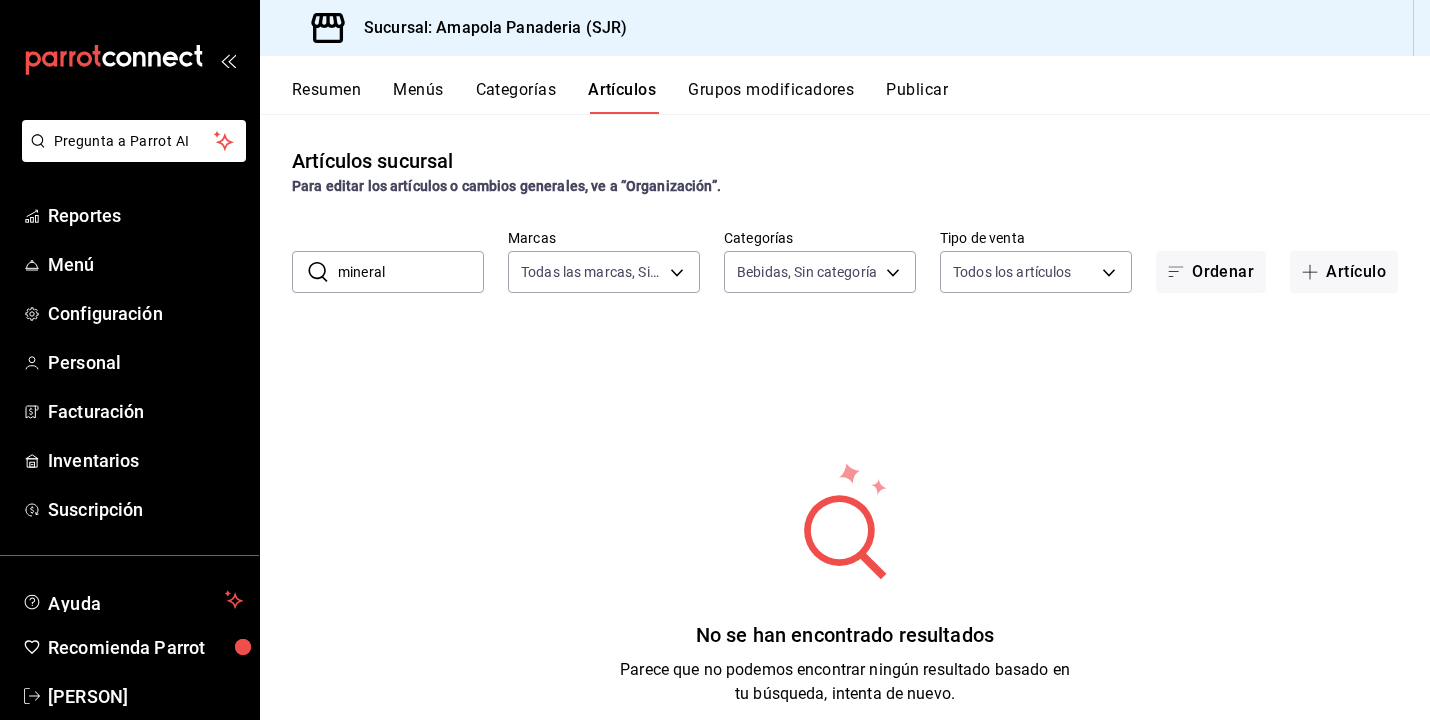 click on "mineral" at bounding box center [411, 272] 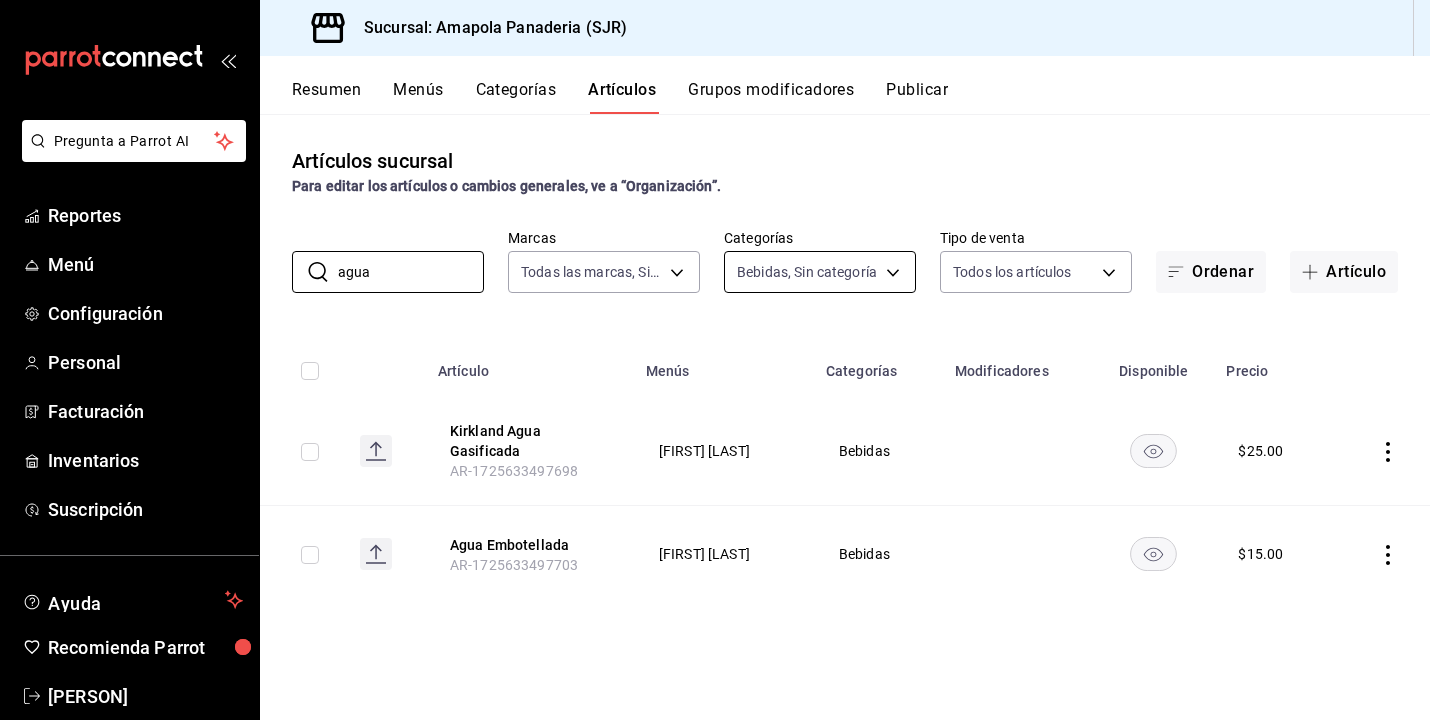 type on "agua" 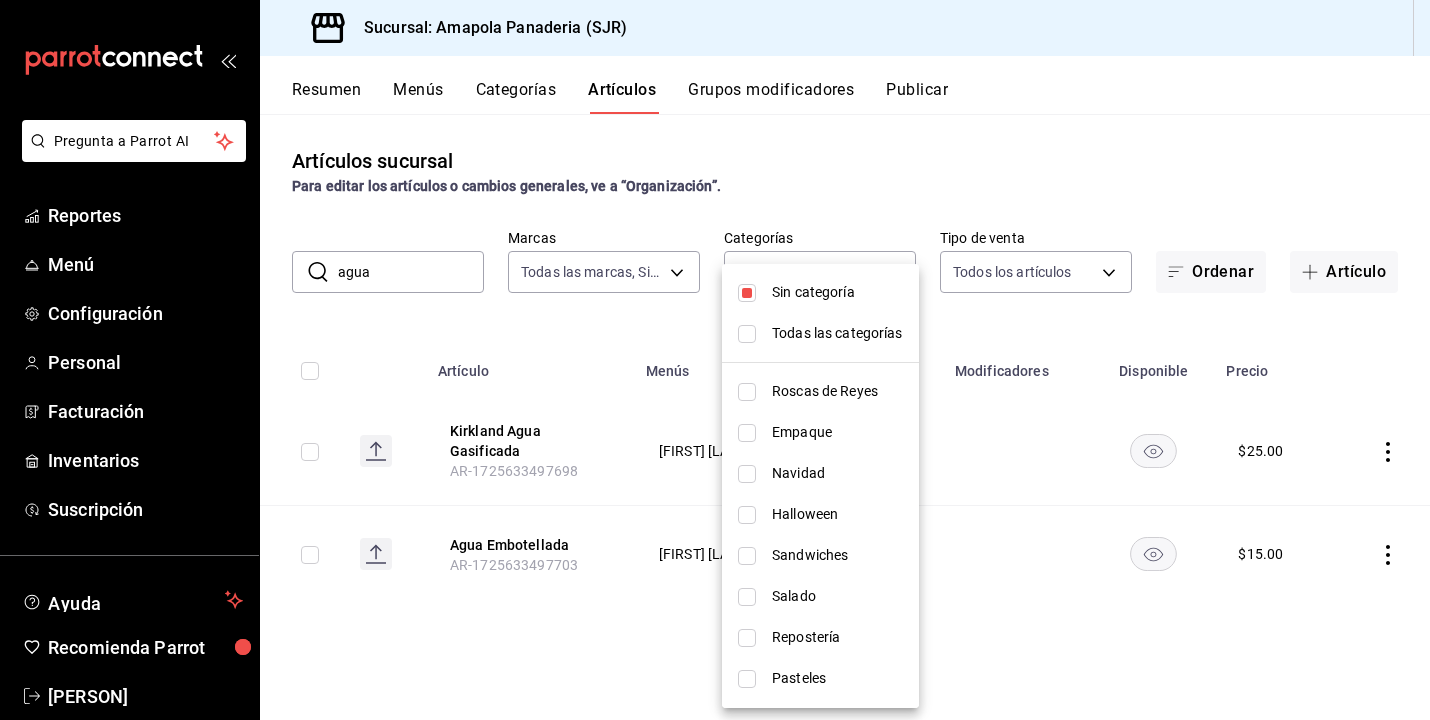 click at bounding box center [715, 360] 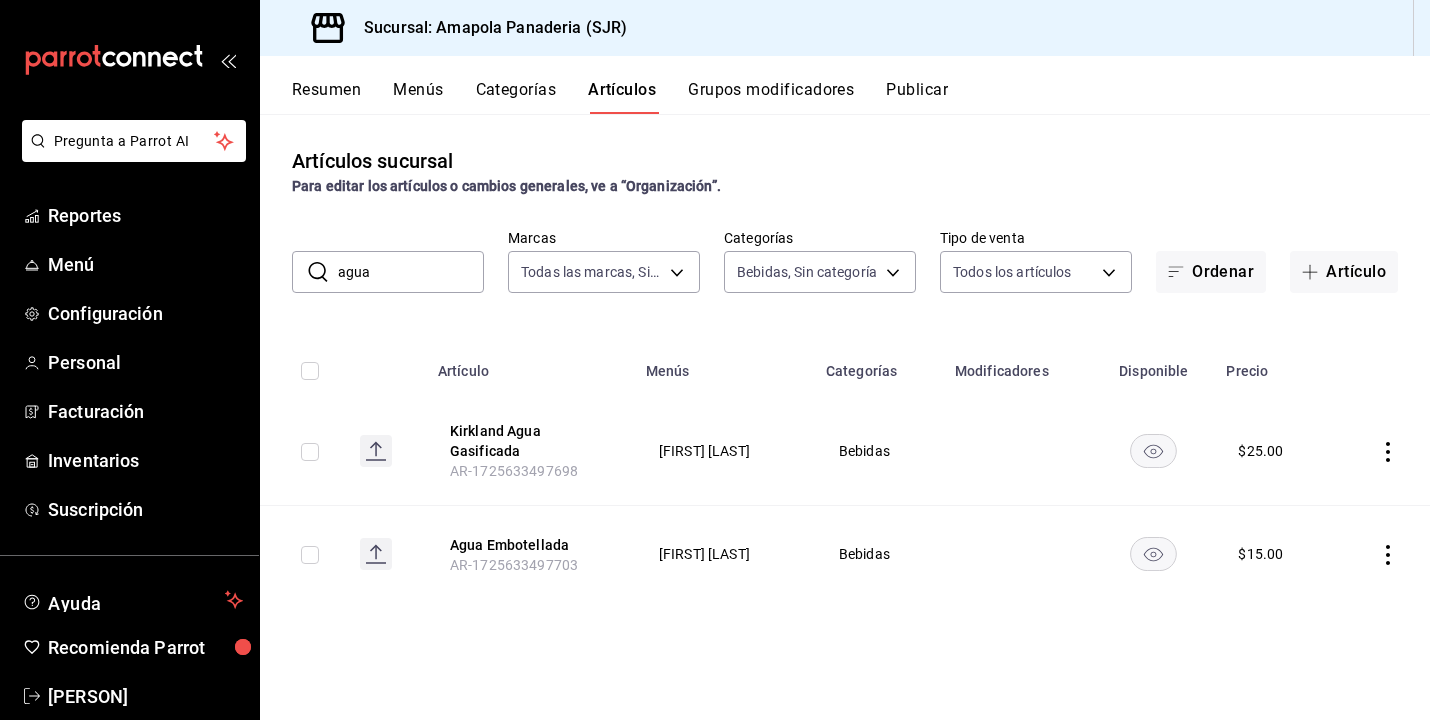 click on "Sin categoría Todas las categorías Roscas de Reyes Empaque Navidad Halloween Sandwiches Salado Repostería Pasteles Panadería Bebidas Abarrotes Panadería Prueba" at bounding box center [715, 360] 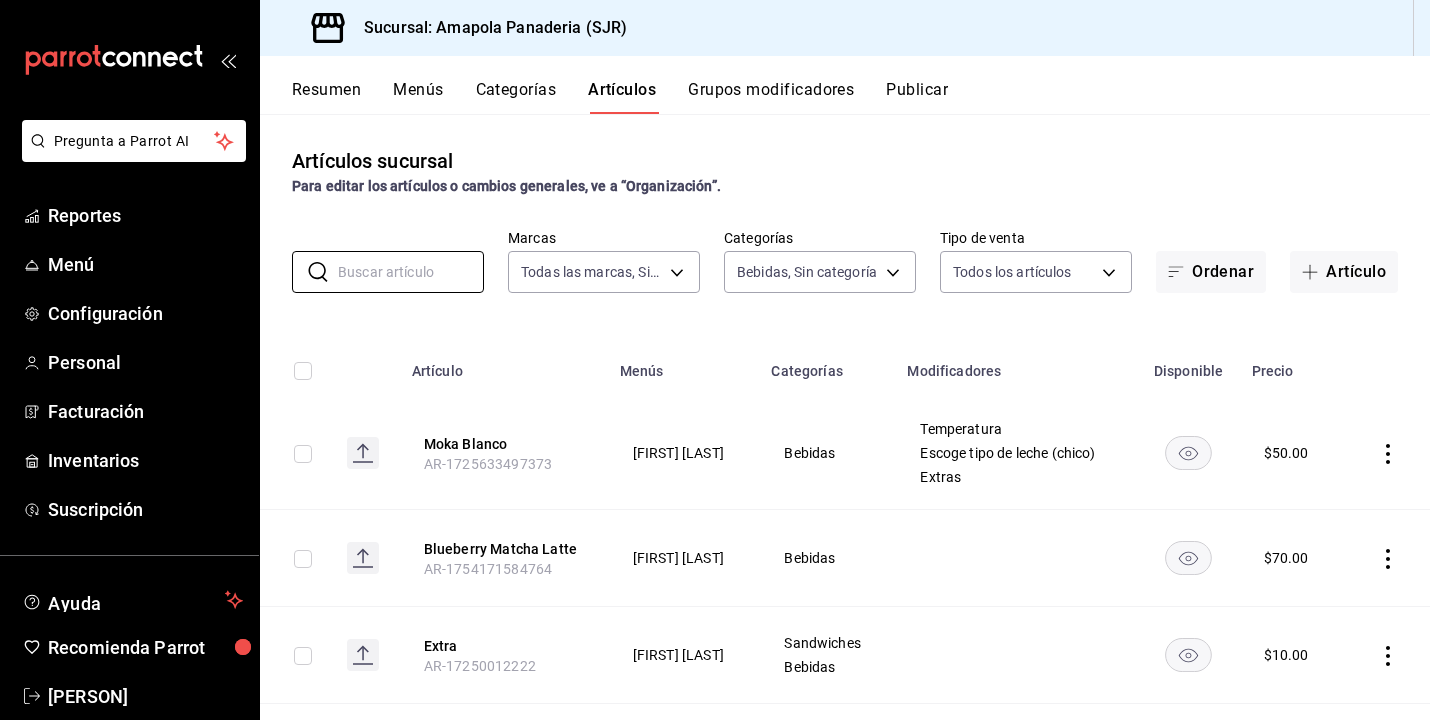type 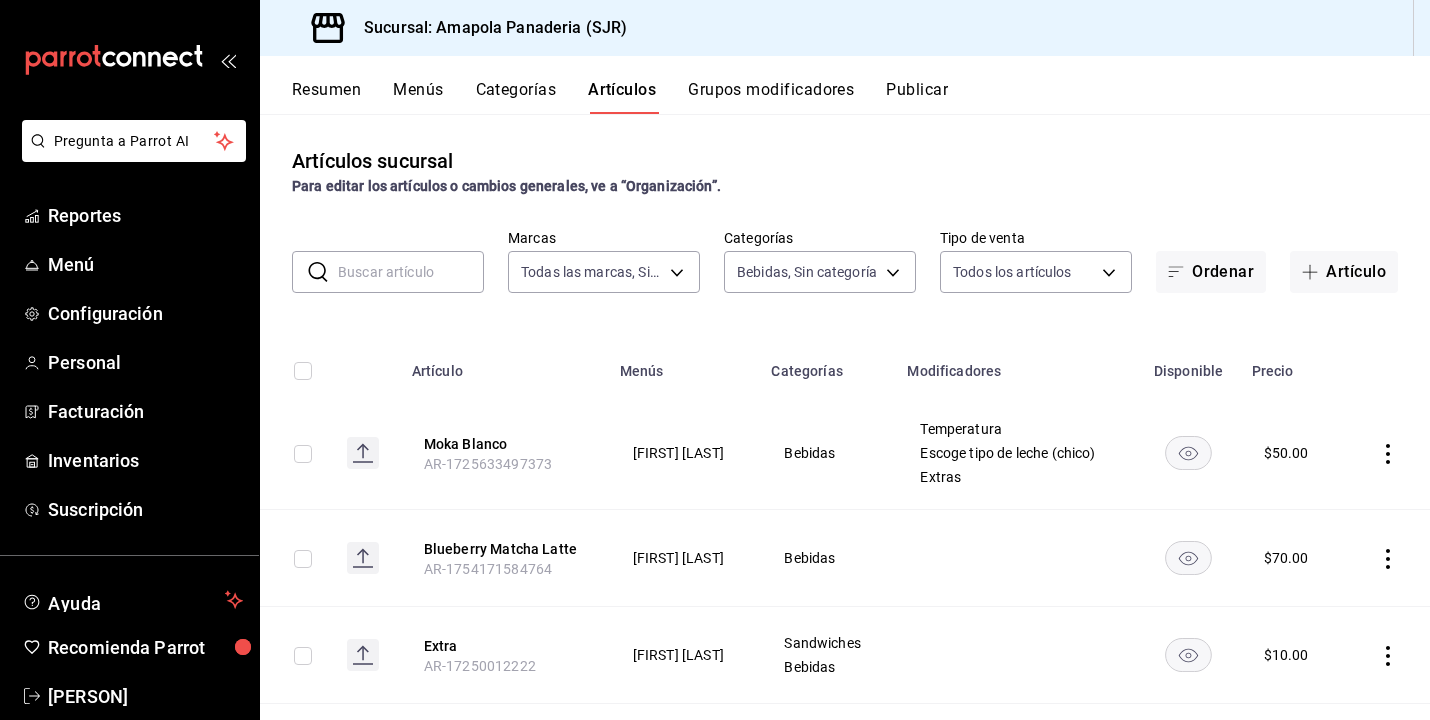 click on "Categorías" at bounding box center [827, 365] 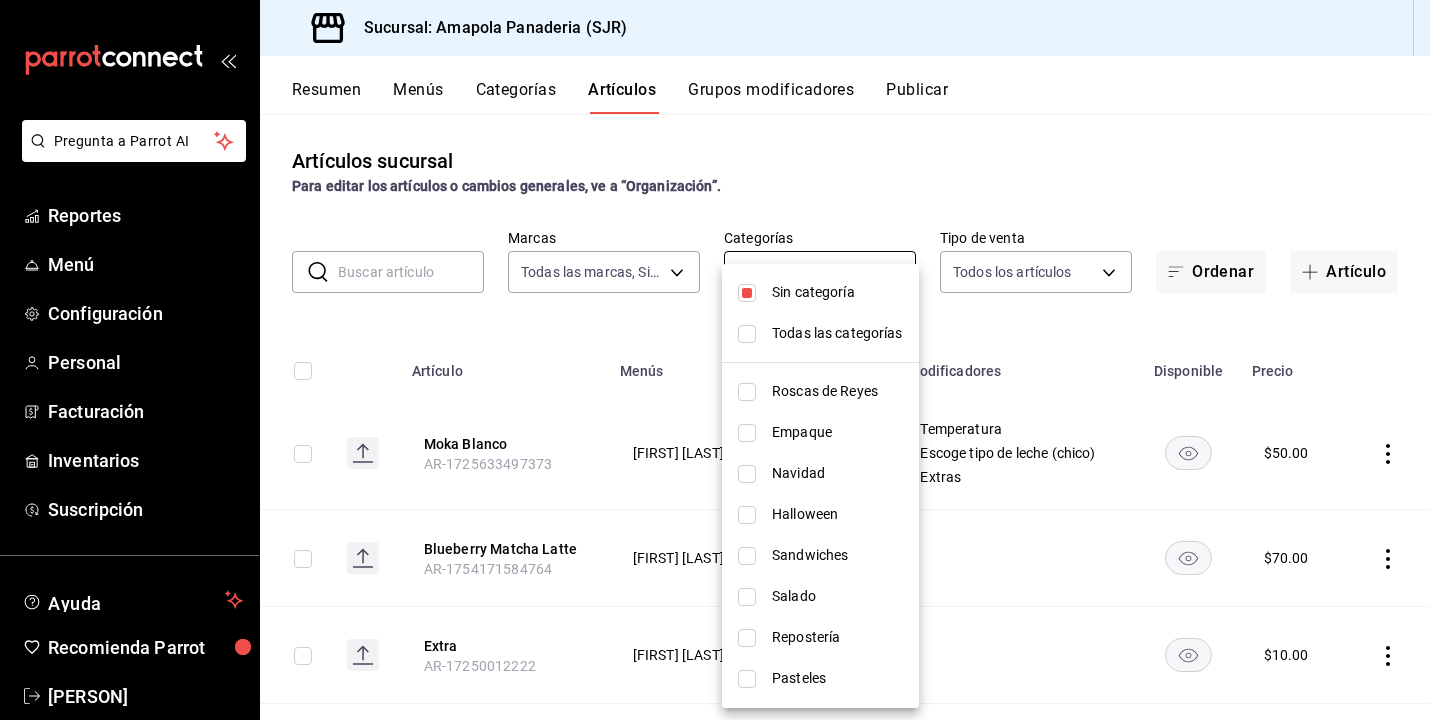 click on "Pregunta a Parrot AI Reportes   Menú   Configuración   Personal   Facturación   Inventarios   Suscripción   Ayuda Recomienda Parrot   [PERSON]   Sugerir nueva función   Sucursal: Amapola Panaderia (SJR) Resumen Menús Categorías Artículos Grupos modificadores Publicar Artículos sucursal Para editar los artículos o cambios generales, ve a “Organización”. ​ ​ Marcas Todas las marcas, Sin marca fd167ea7-7224-4c5b-ac26-e03c65ddd71c Categorías Bebidas, Sin categoría b7aa1f0d-4aa7-4ac5-ab08-e2f25ffa2cf6 Tipo de venta Todos los artículos ALL Ordenar Artículo Artículo Menús Categorías Modificadores Disponible Precio Moka Blanco AR-1725633497373 Amapola Sjr Bebidas Temperatura Escoge tipo de leche (chico) Extras $ 50.00 Blueberry Matcha Latte AR-1754171584764 Amapola Sjr Bebidas $ 70.00 Extra AR-17250012222 Amapola Sjr Sandwiches Bebidas $ 10.00 Tarta Corazón AR-17388043583873 $ 70.00 Vasos San Valentín AR-1738804288922 $ 260.00 Focaccia AR-1738784335880 $ 0.00 Baguette $ 0.00 $ $" at bounding box center [715, 360] 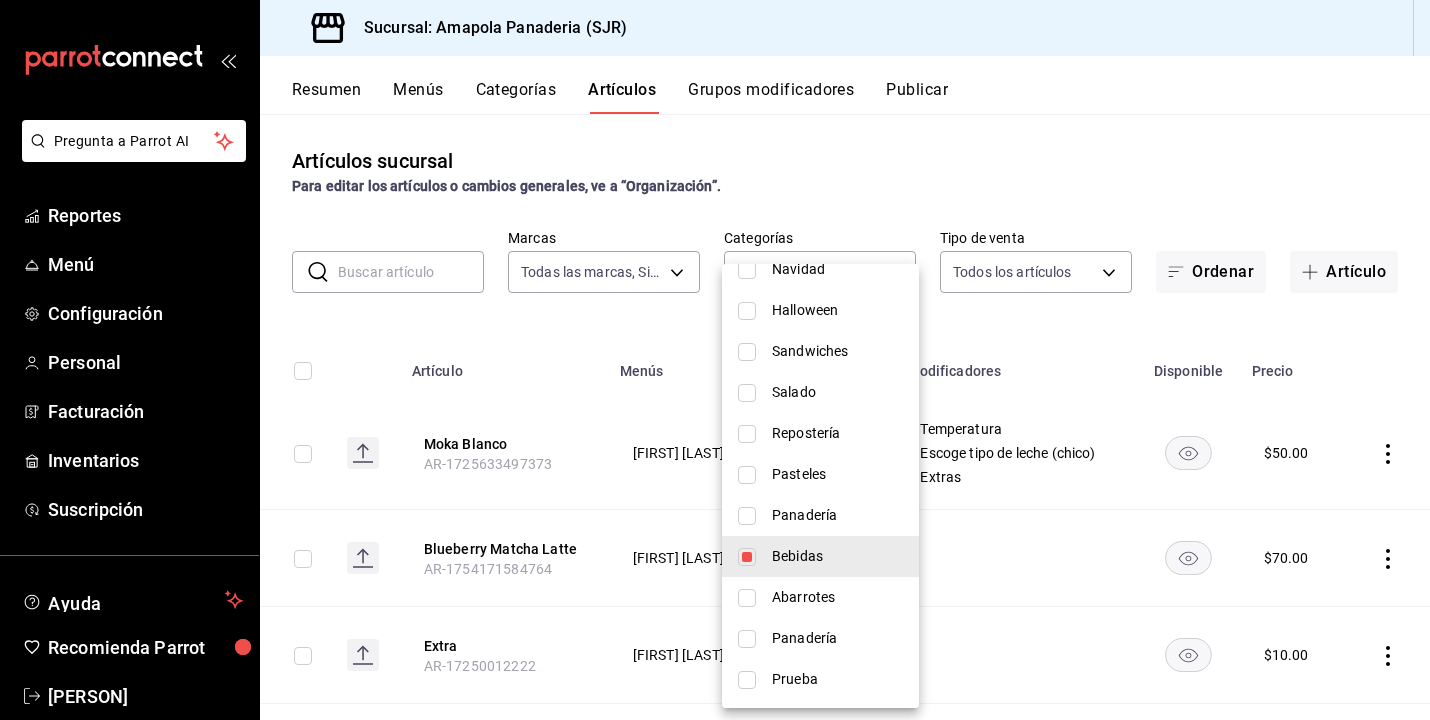 scroll, scrollTop: 204, scrollLeft: 0, axis: vertical 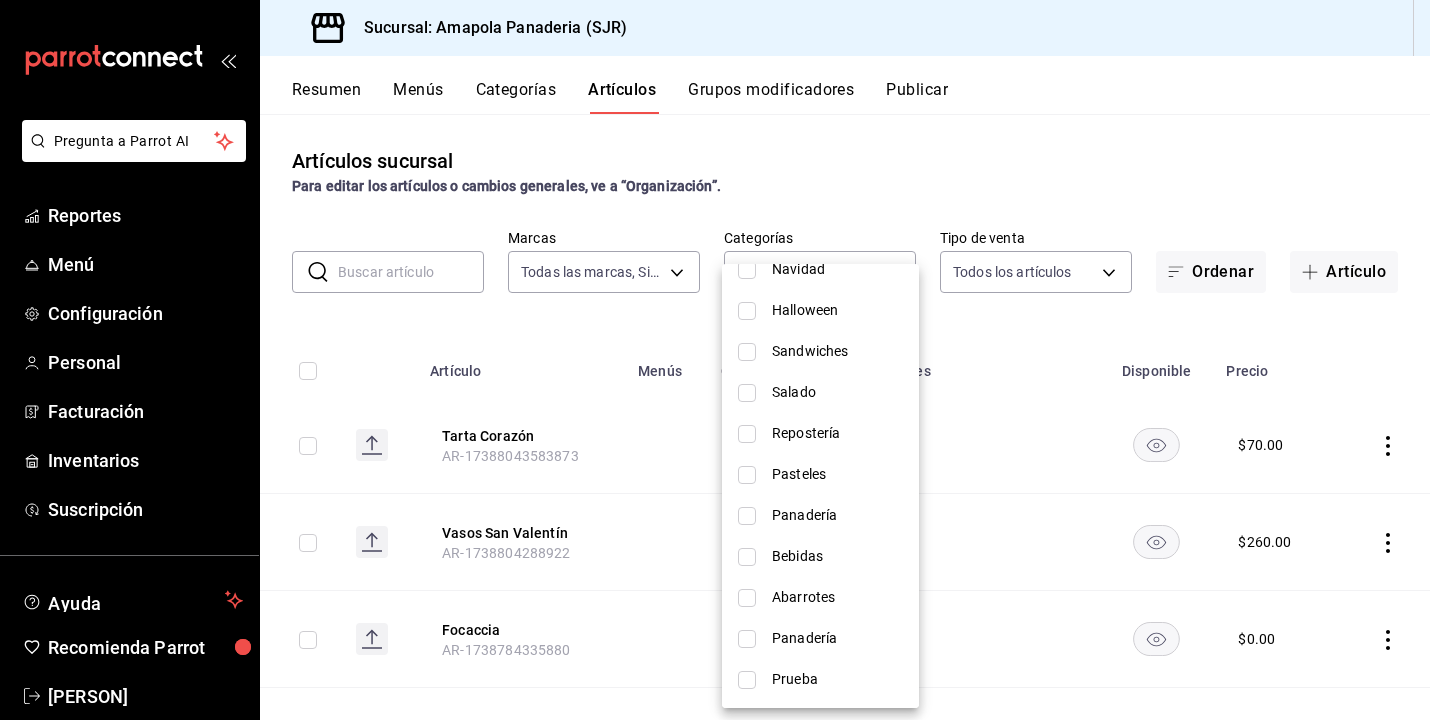 click on "Bebidas" at bounding box center (837, 556) 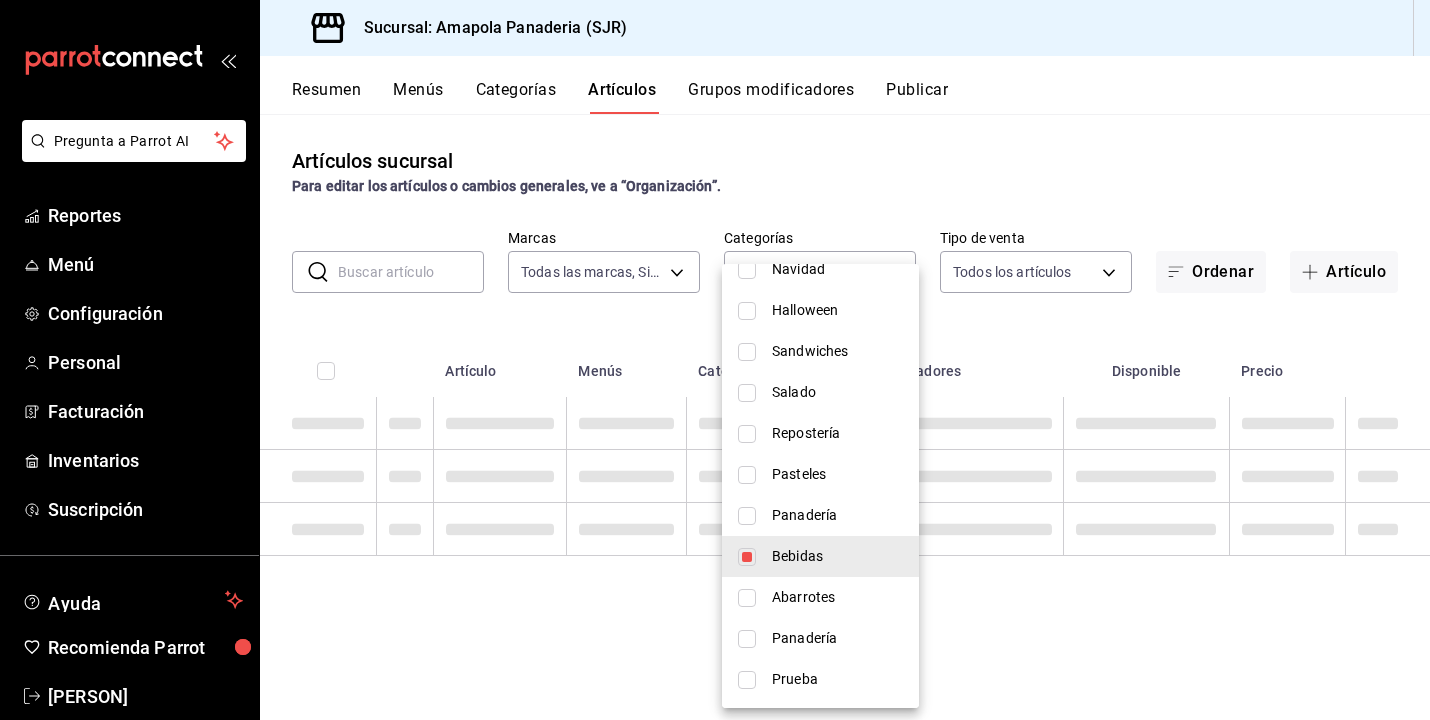 type on "b7aa1f0d-4aa7-4ac5-ab08-e2f25ffa2cf6" 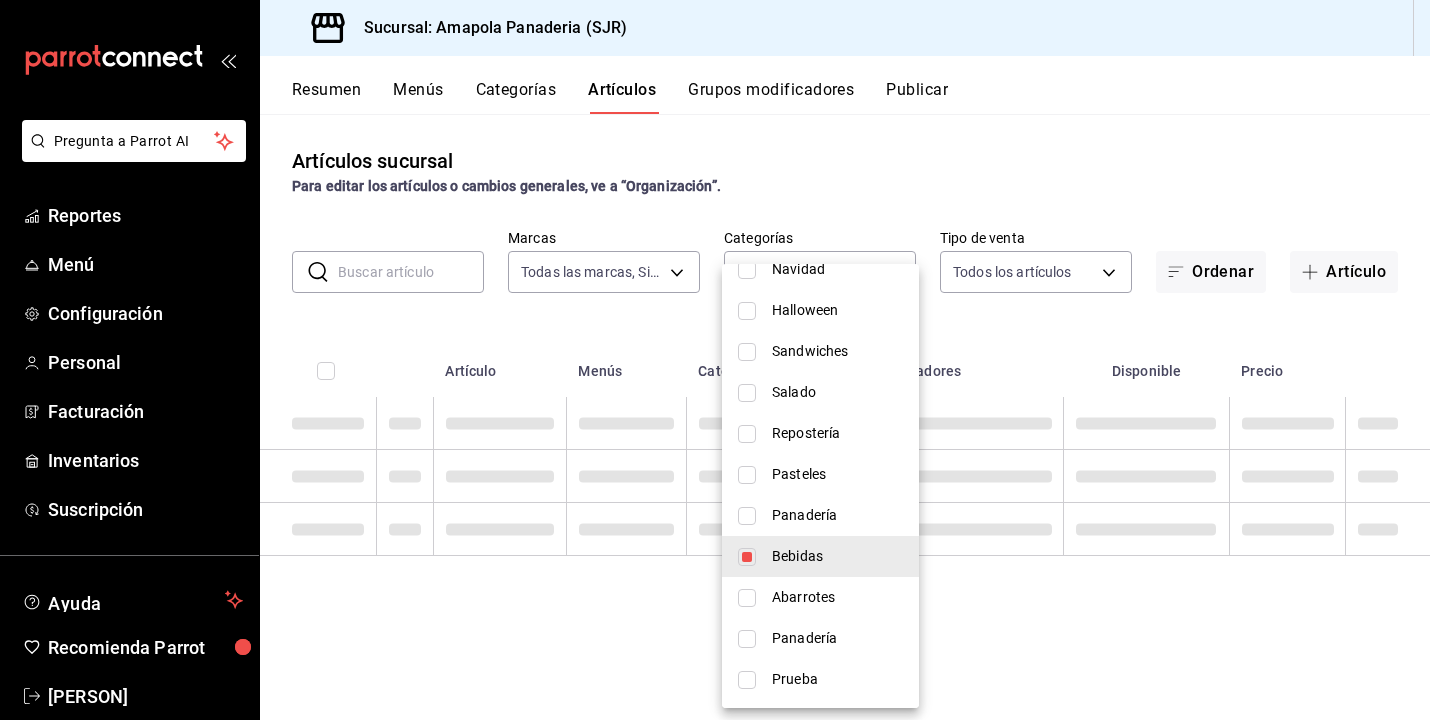 checkbox on "true" 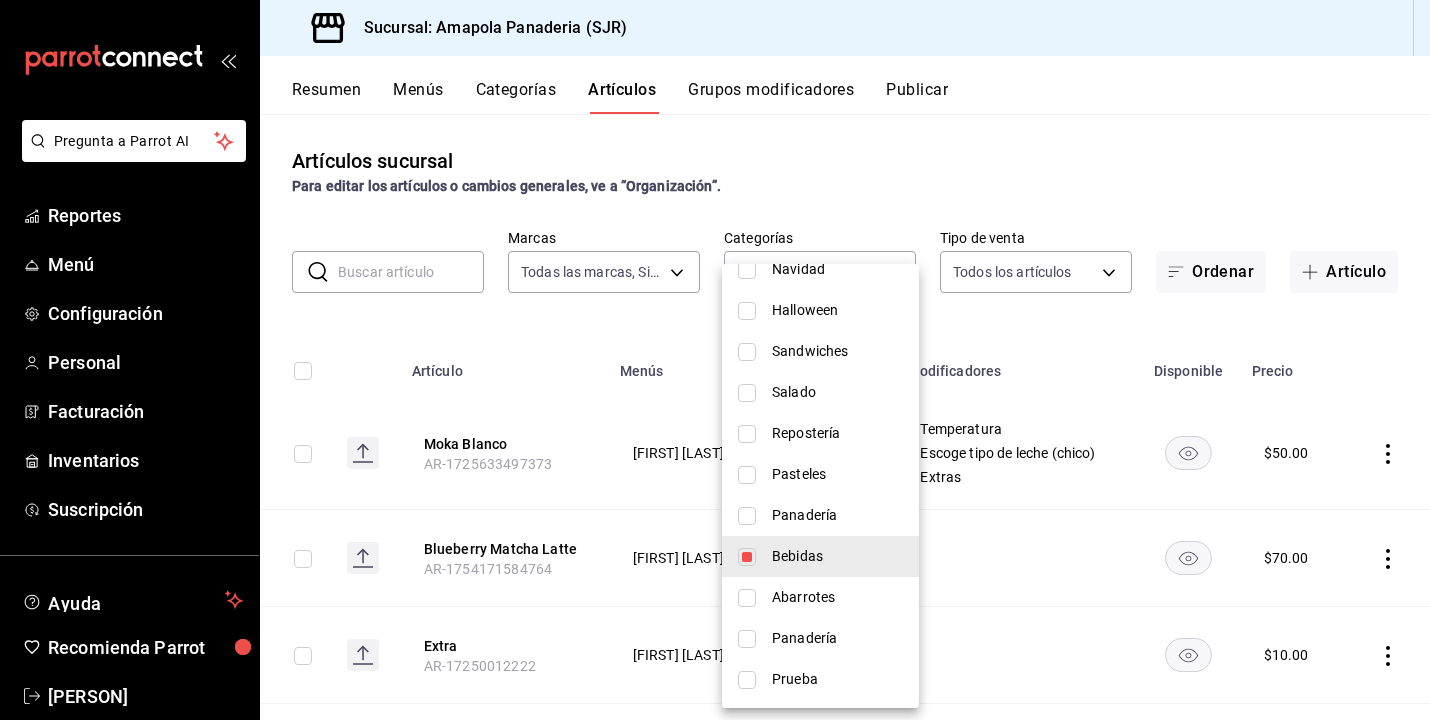 click at bounding box center [715, 360] 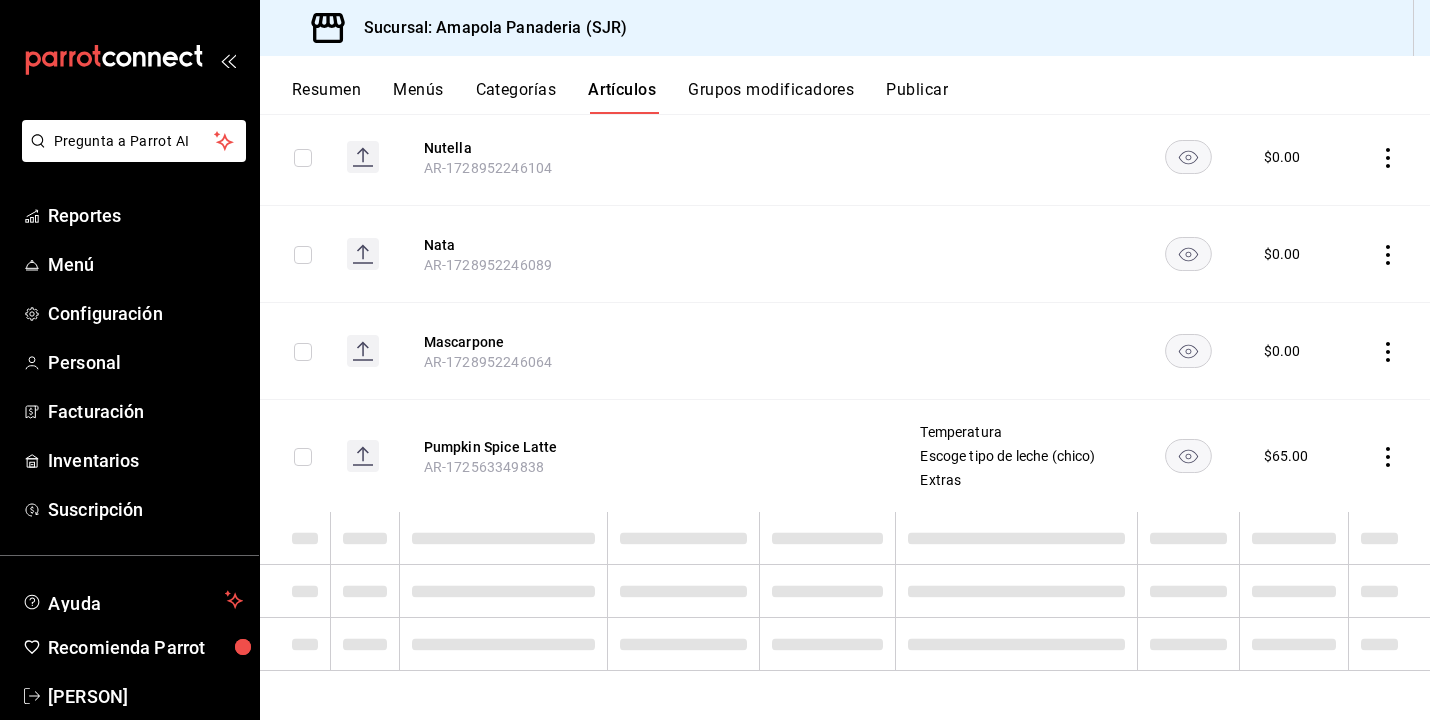 scroll, scrollTop: 1856, scrollLeft: 0, axis: vertical 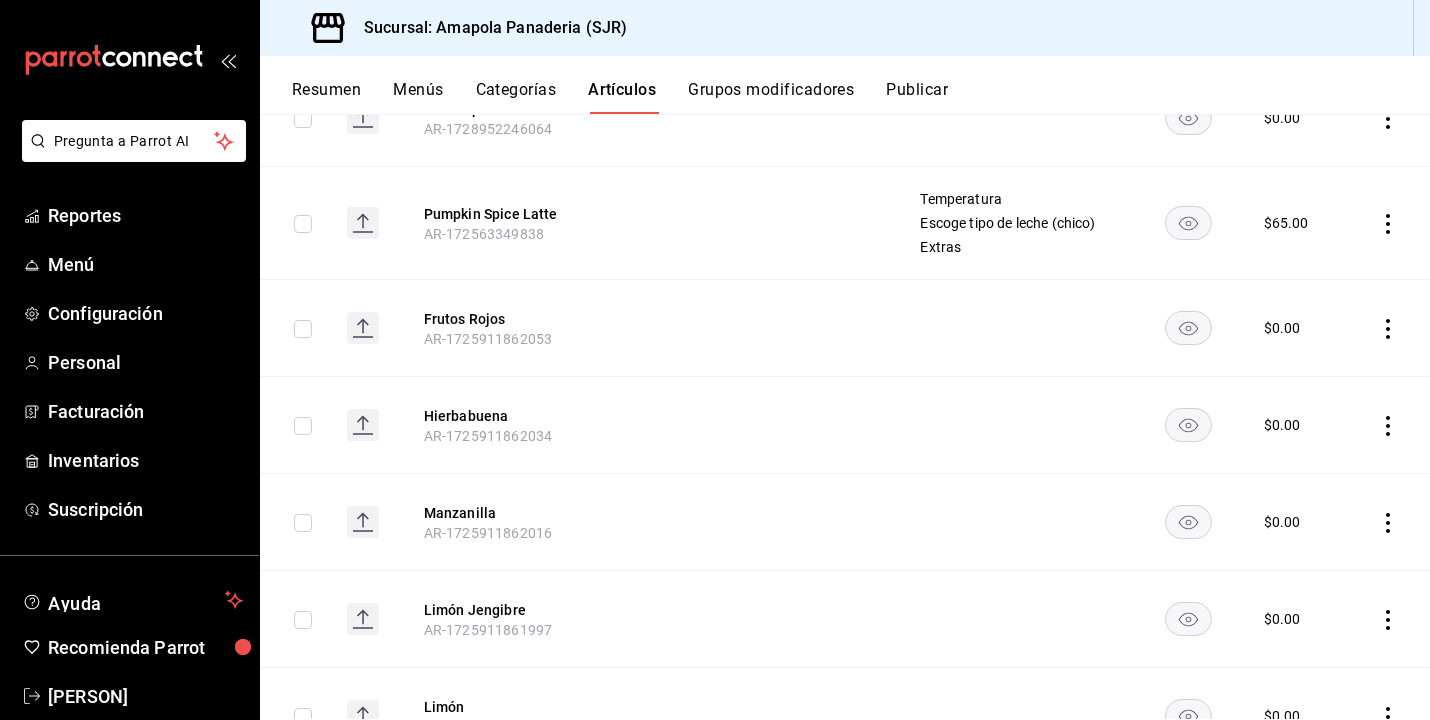 click 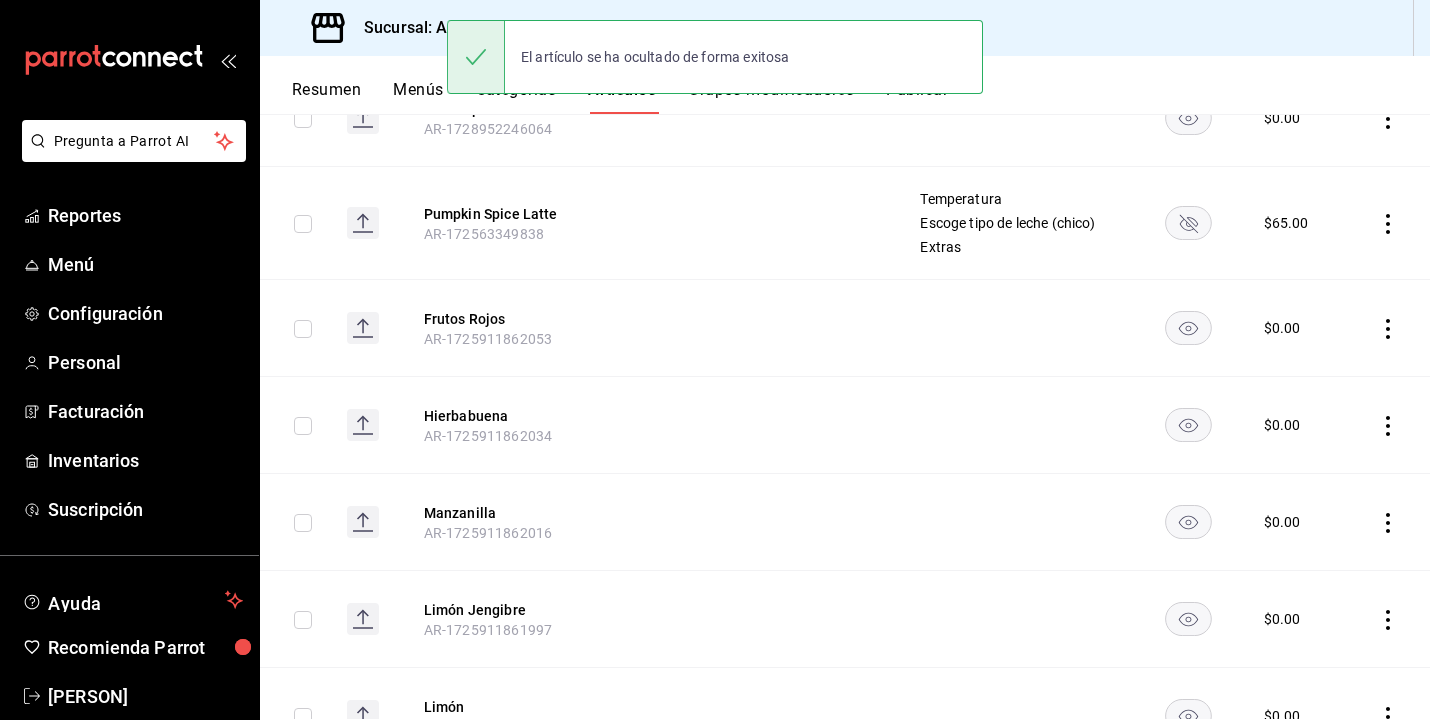 click 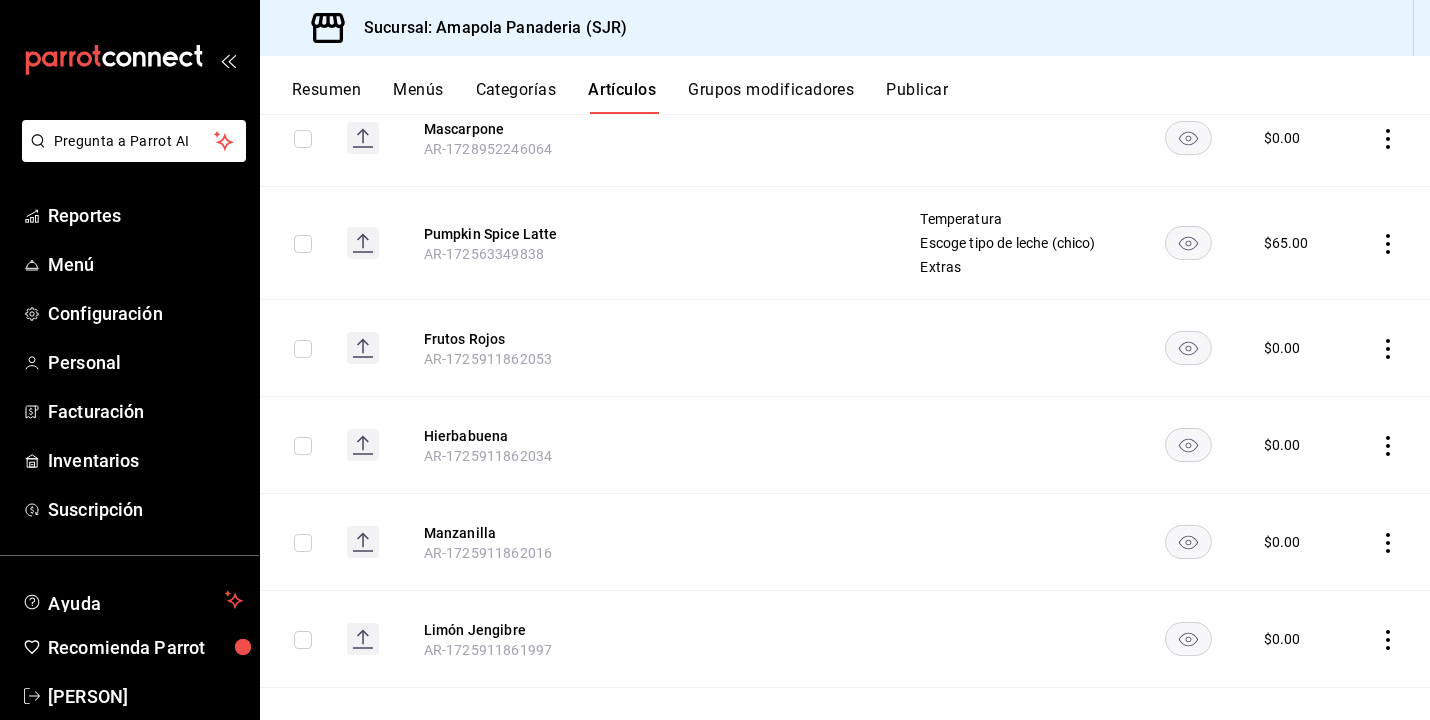 scroll, scrollTop: 2071, scrollLeft: 0, axis: vertical 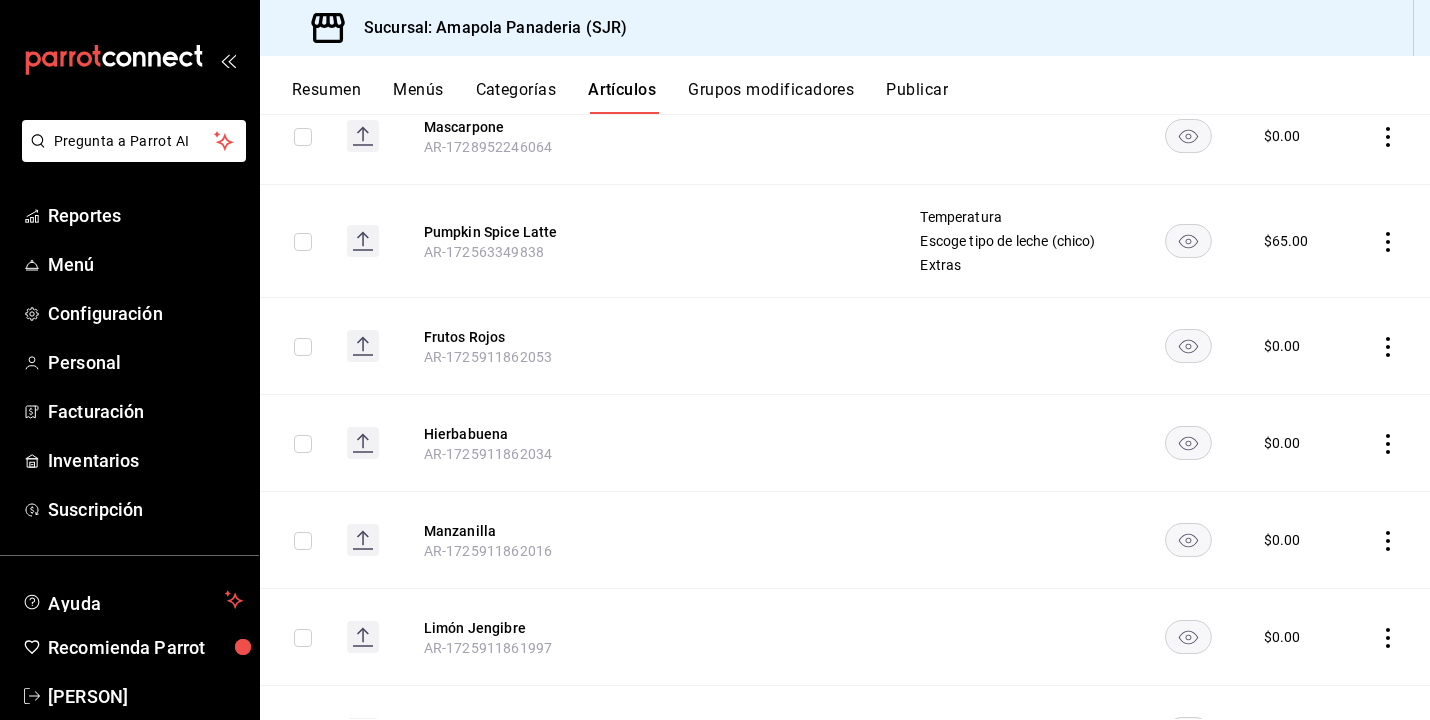 click at bounding box center (1389, 241) 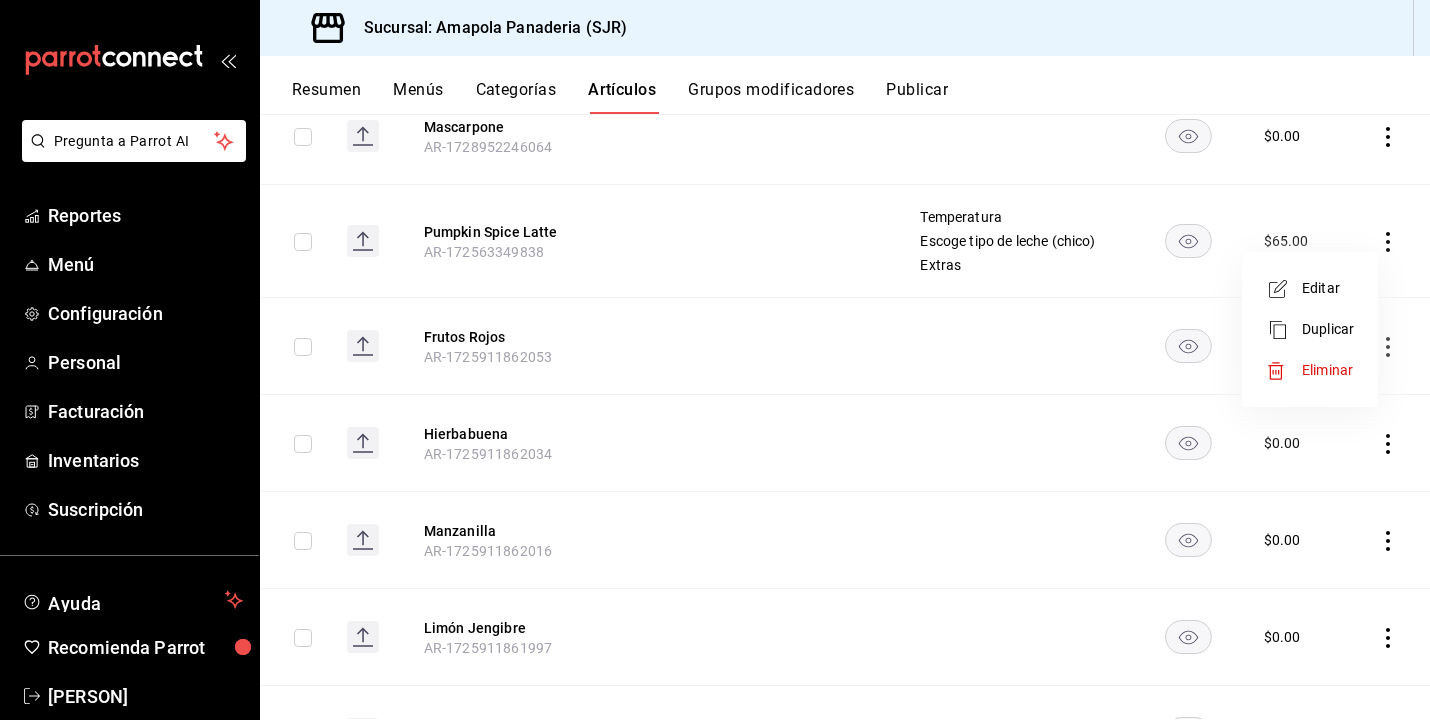 click at bounding box center [715, 360] 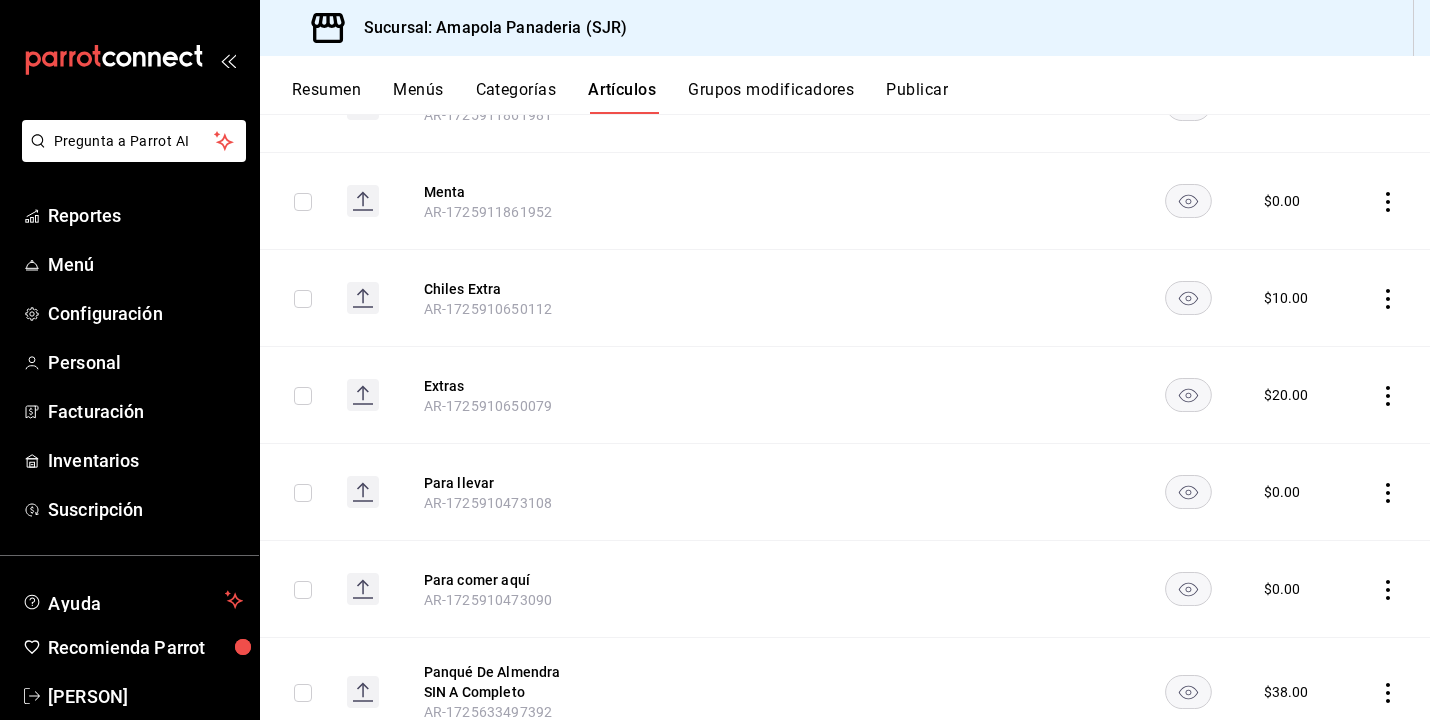 scroll, scrollTop: 2703, scrollLeft: 0, axis: vertical 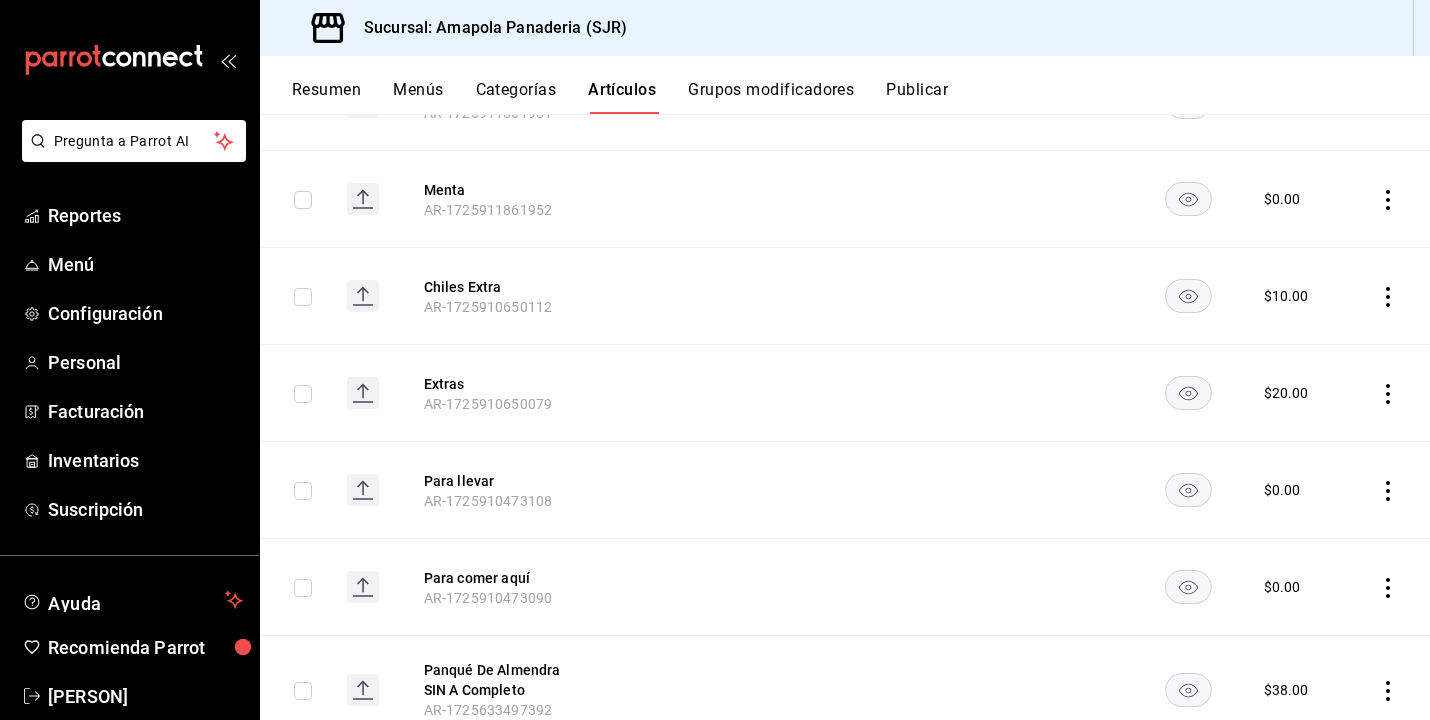 type 